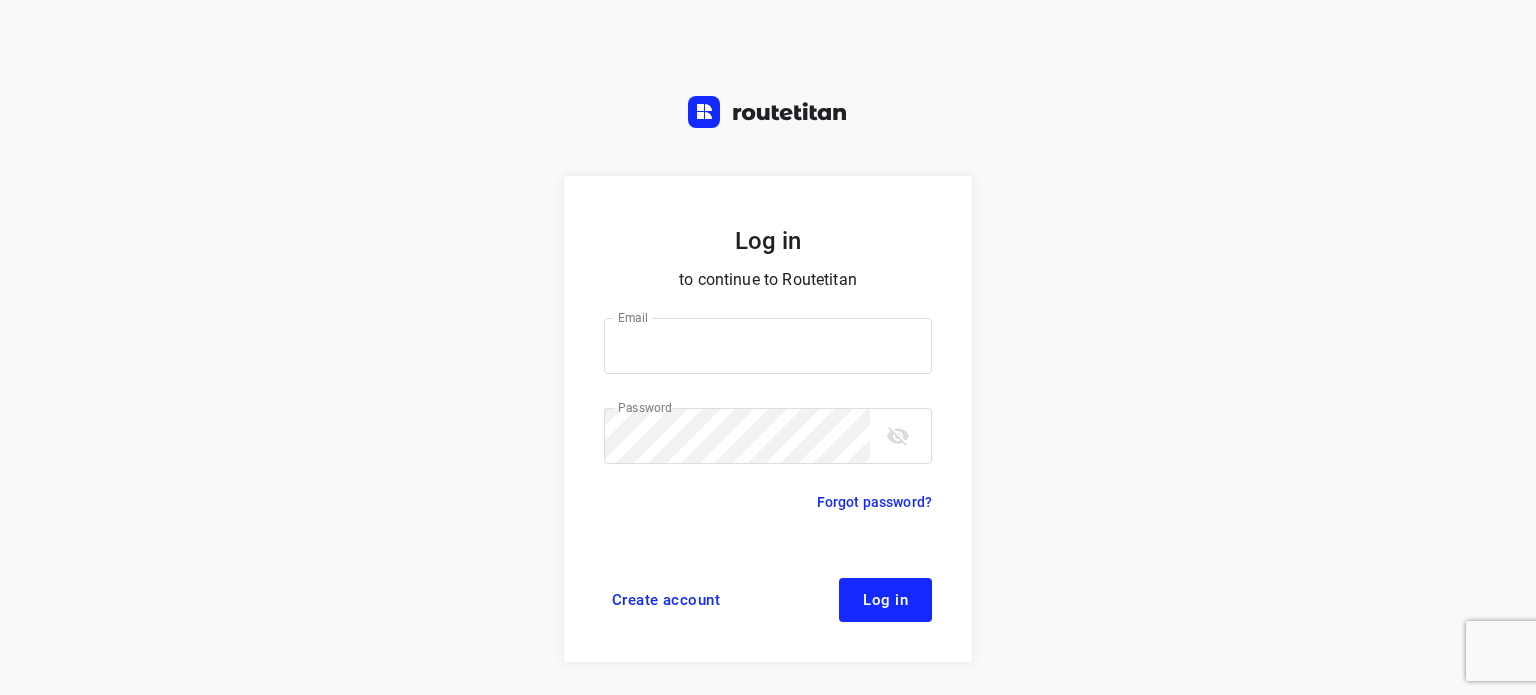 scroll, scrollTop: 0, scrollLeft: 0, axis: both 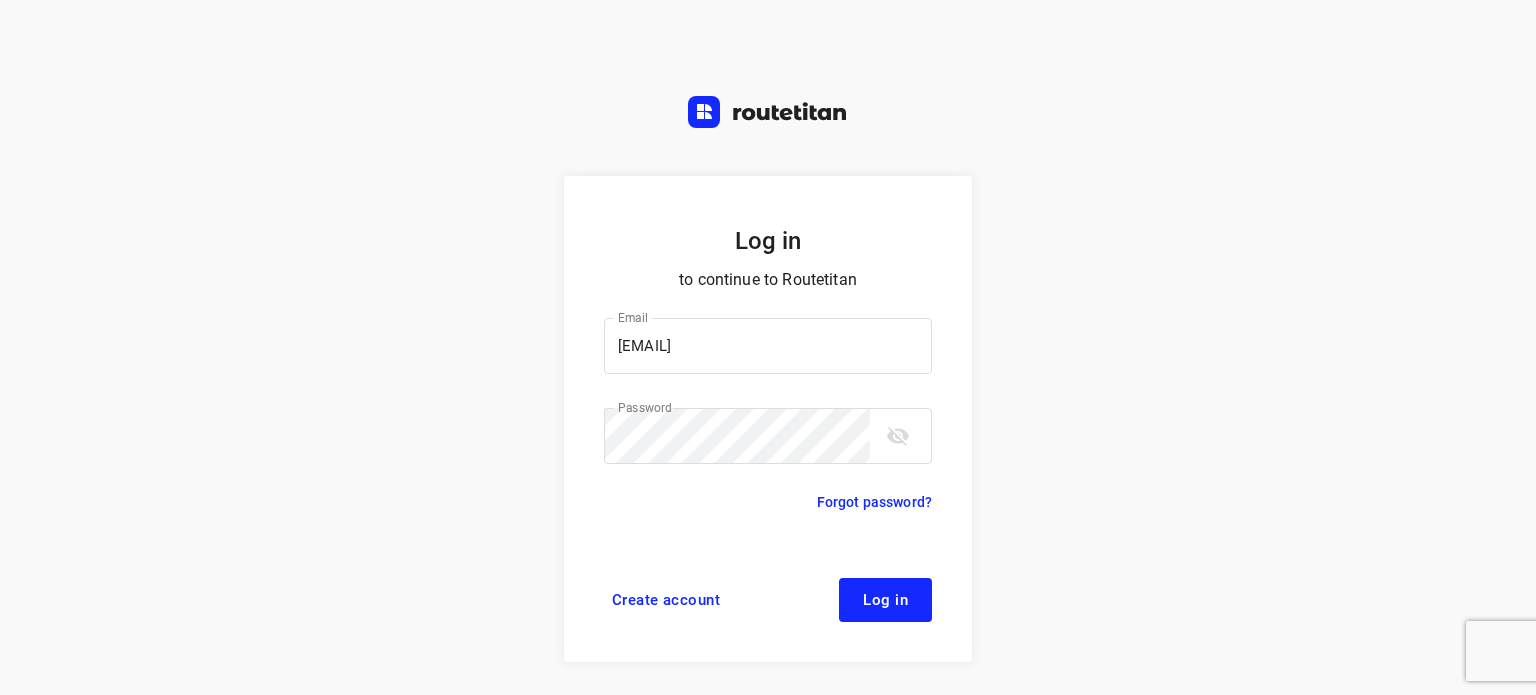 click on "Log in to continue to Routetitan Email [EMAIL] Email ​ Password Password ​ Forgot password? Create account Log in" at bounding box center (768, 347) 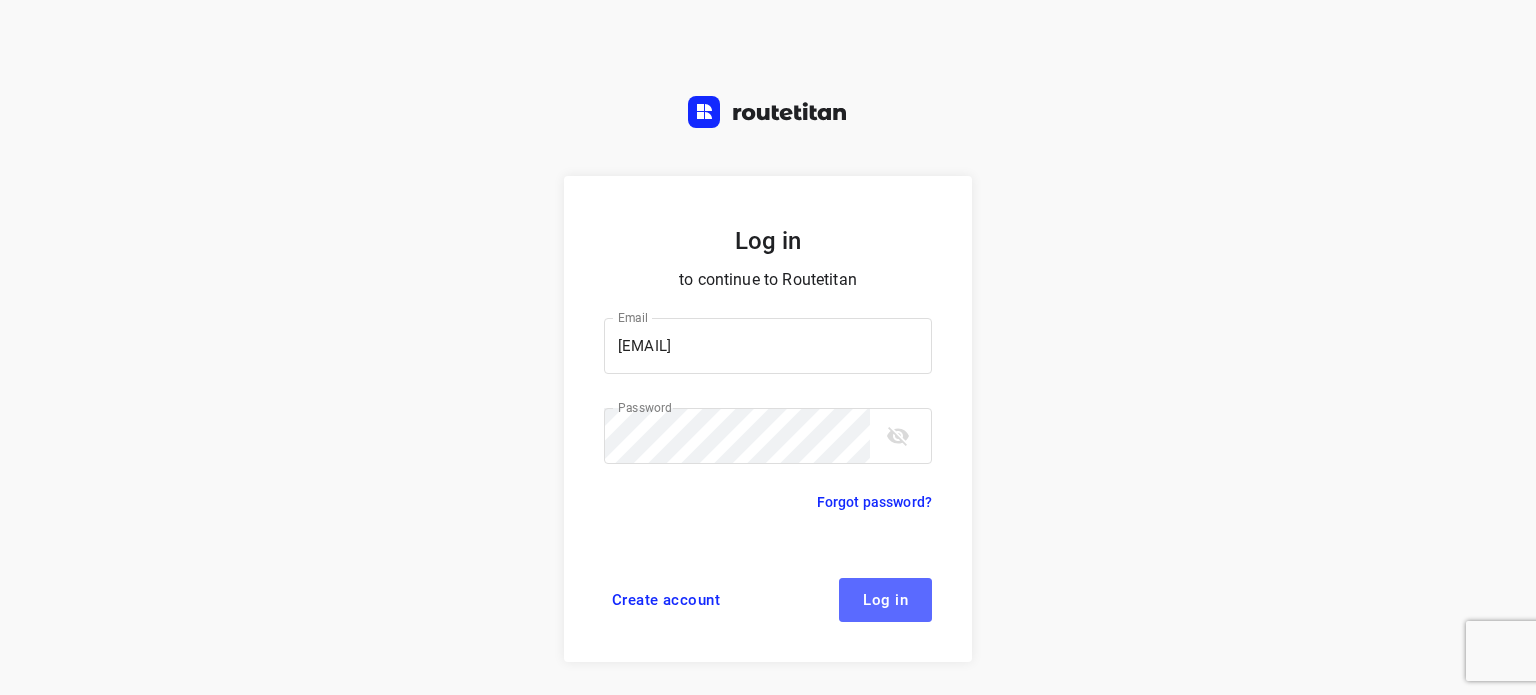 click on "Log in" at bounding box center (885, 600) 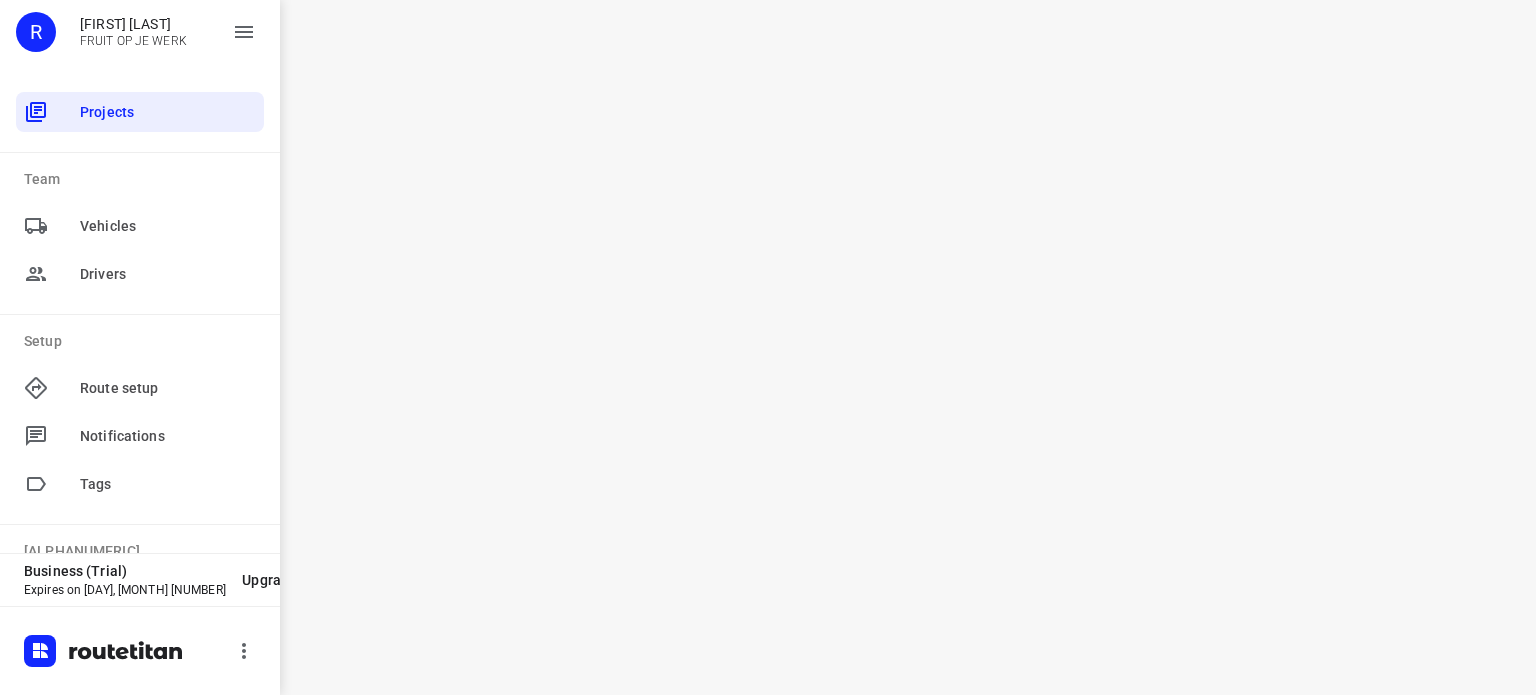 scroll, scrollTop: 0, scrollLeft: 0, axis: both 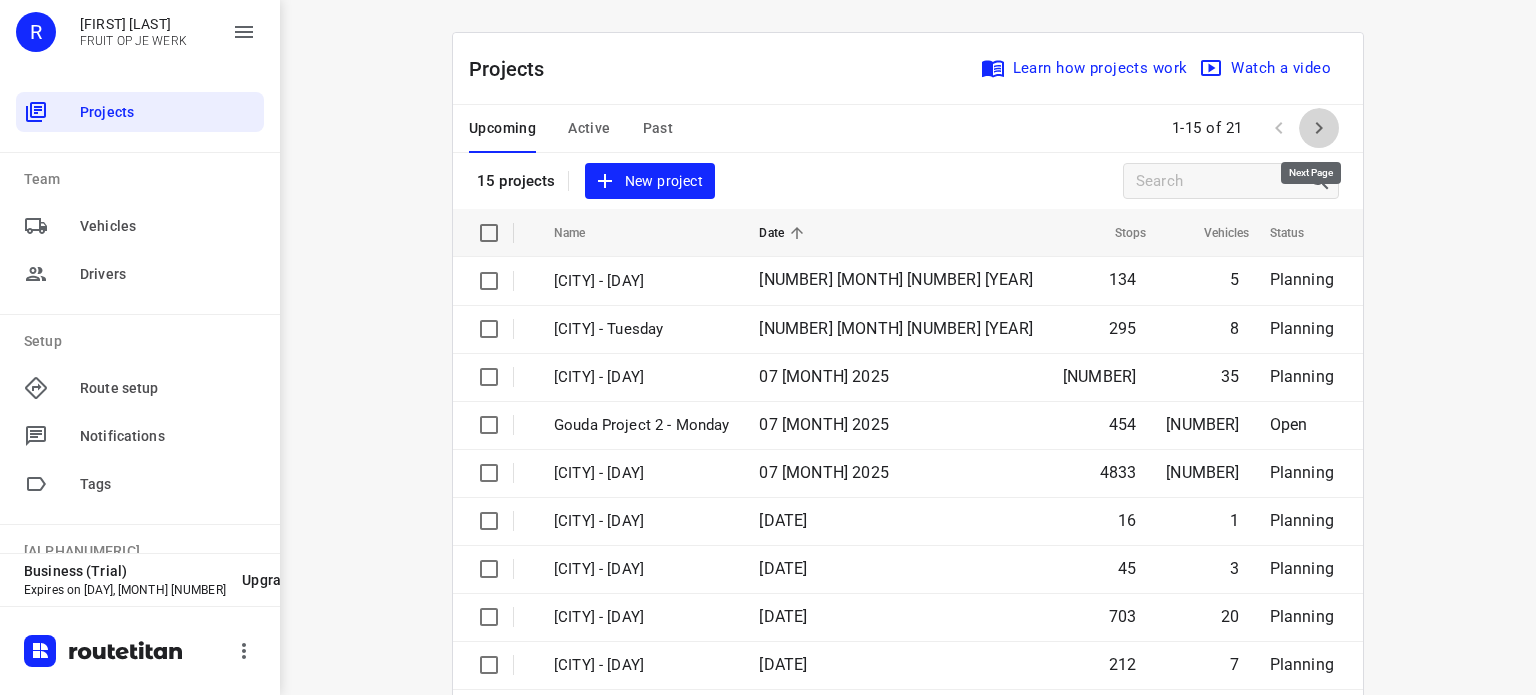 click at bounding box center [1319, 128] 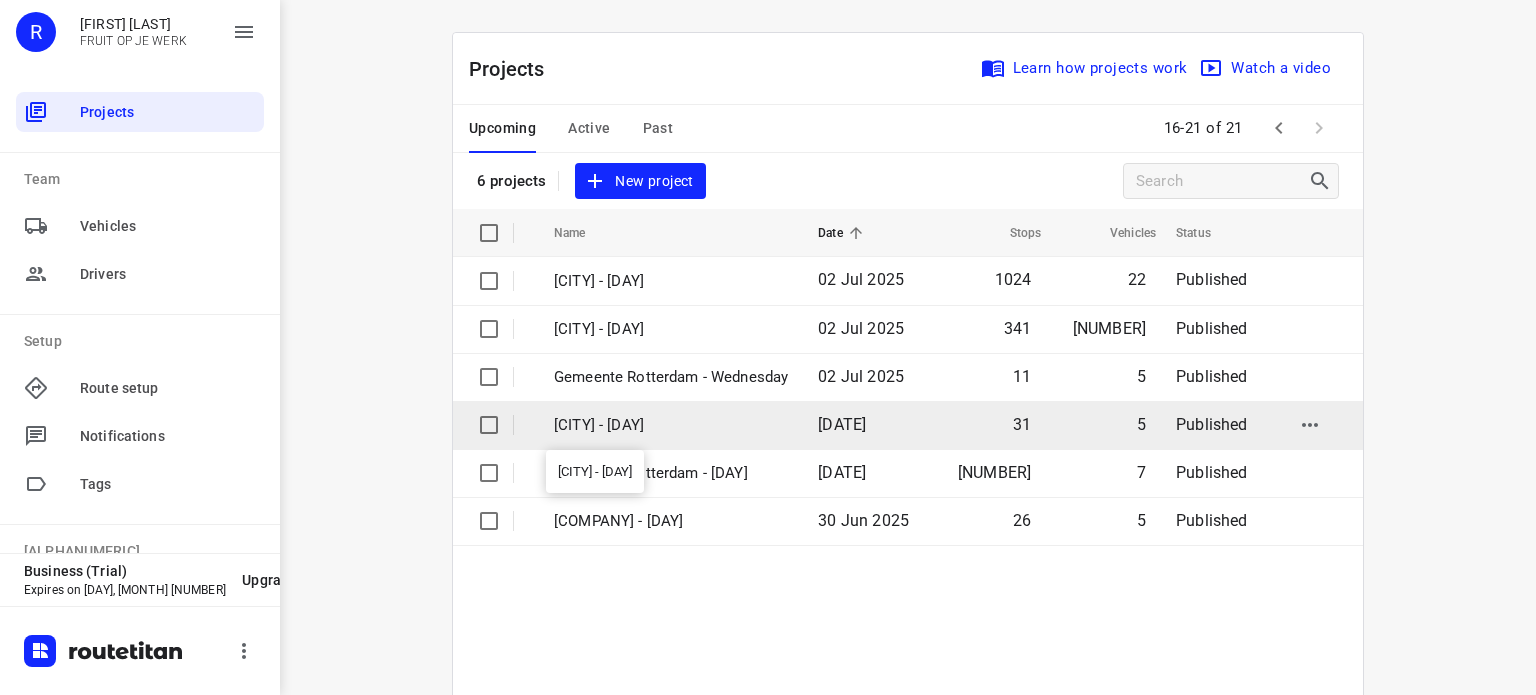 click on "[CITY] - [DAY]" at bounding box center (671, 425) 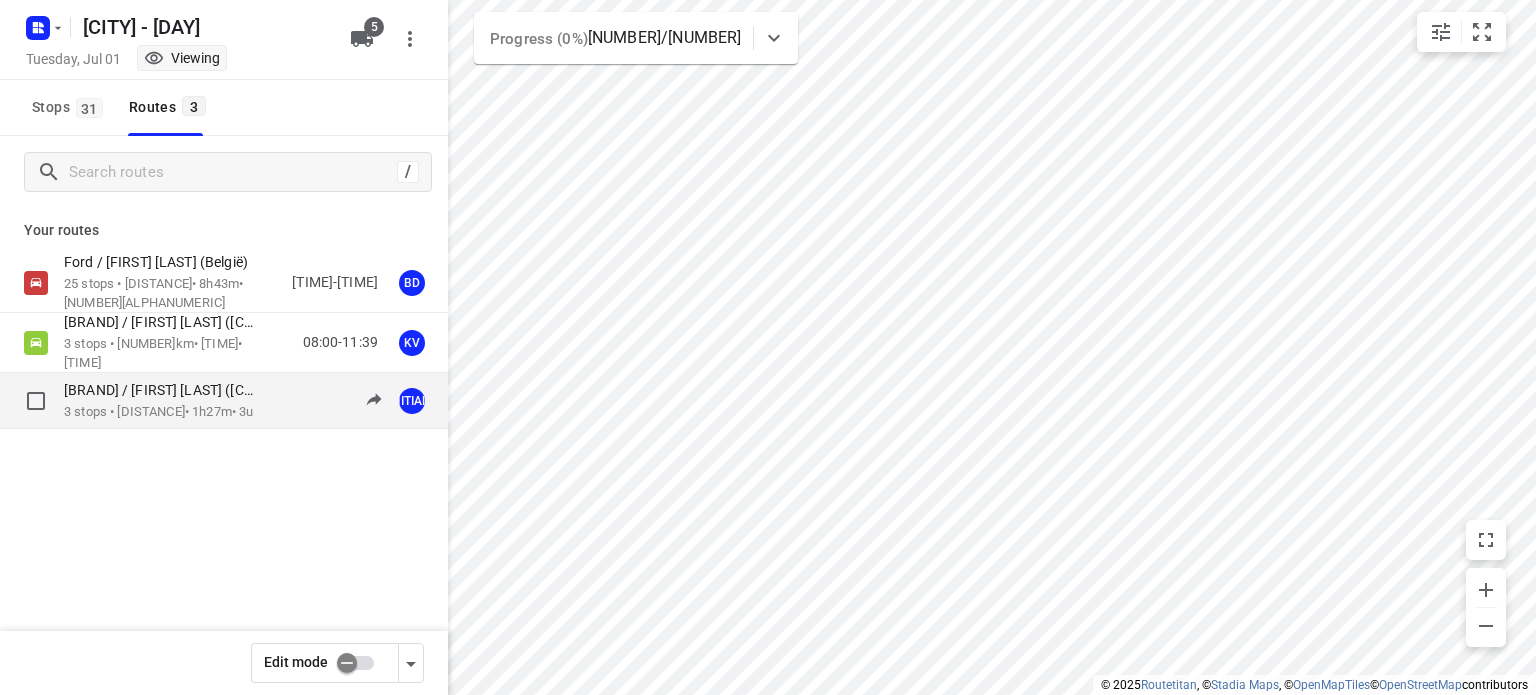 click on "[BRAND] / [FIRST] [LAST] ([COUNTRY])" at bounding box center (167, 390) 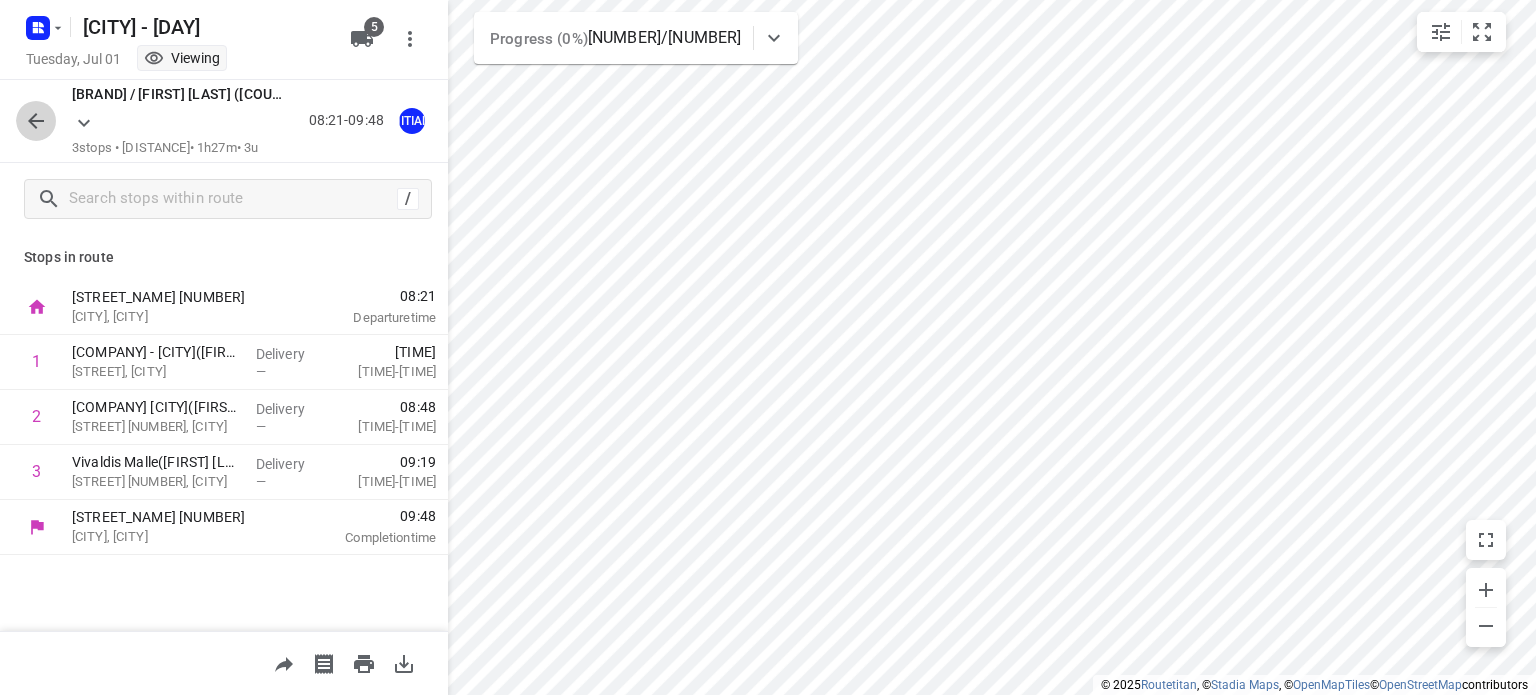 click at bounding box center [36, 121] 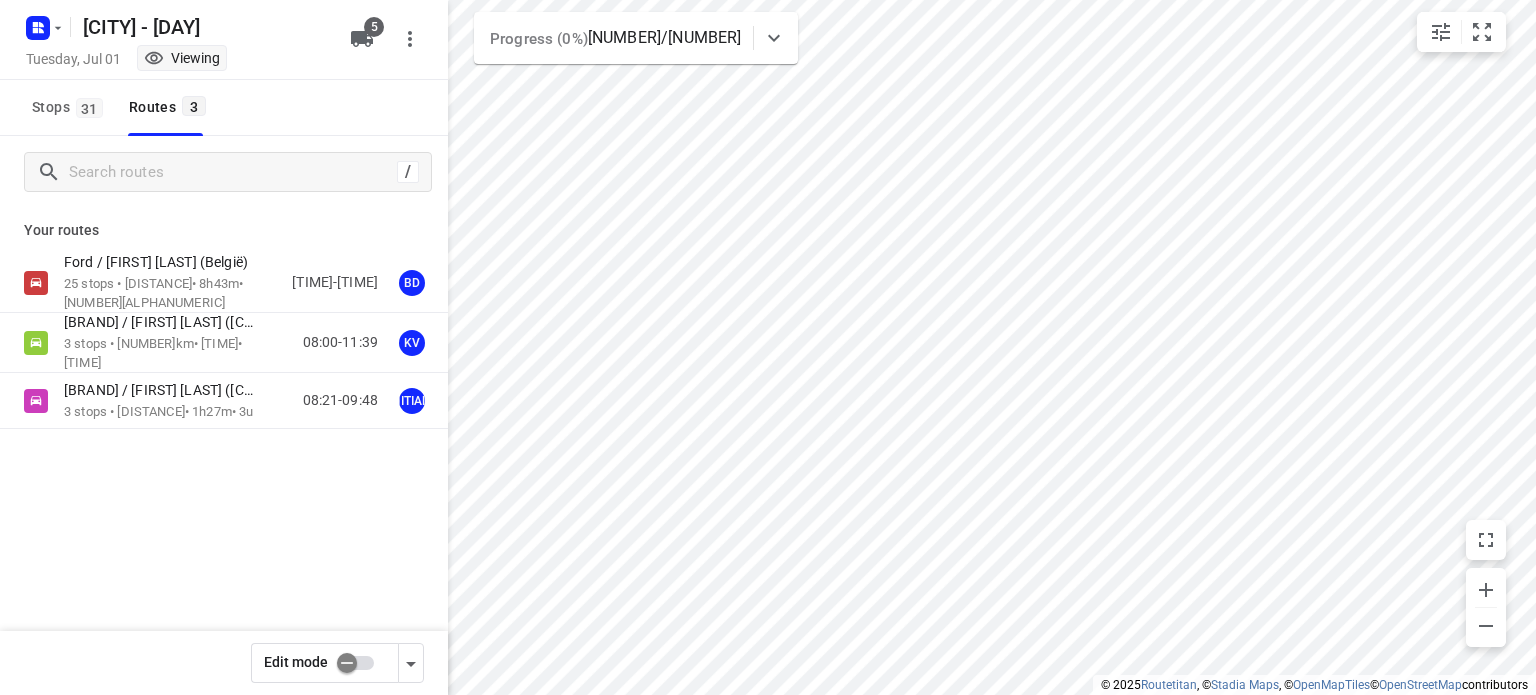 click at bounding box center [347, 663] 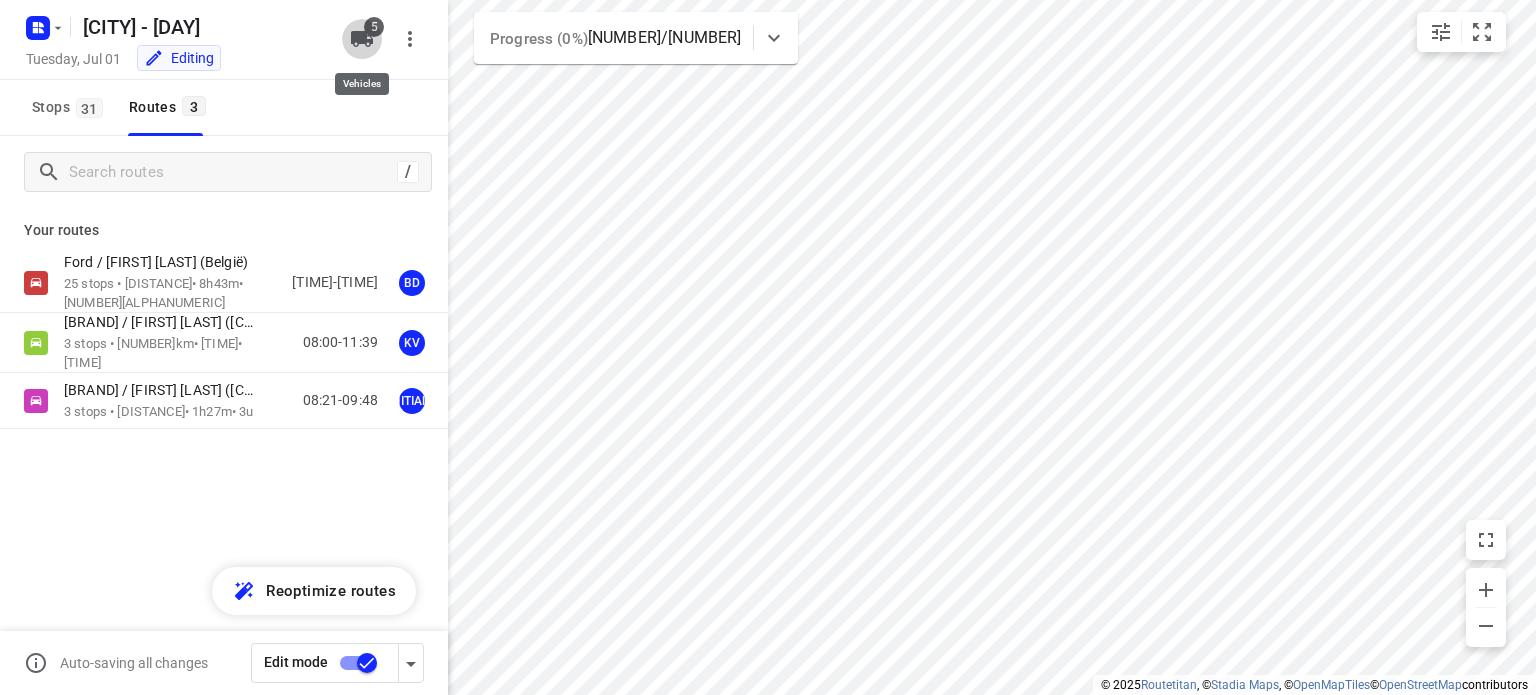 click at bounding box center [362, 39] 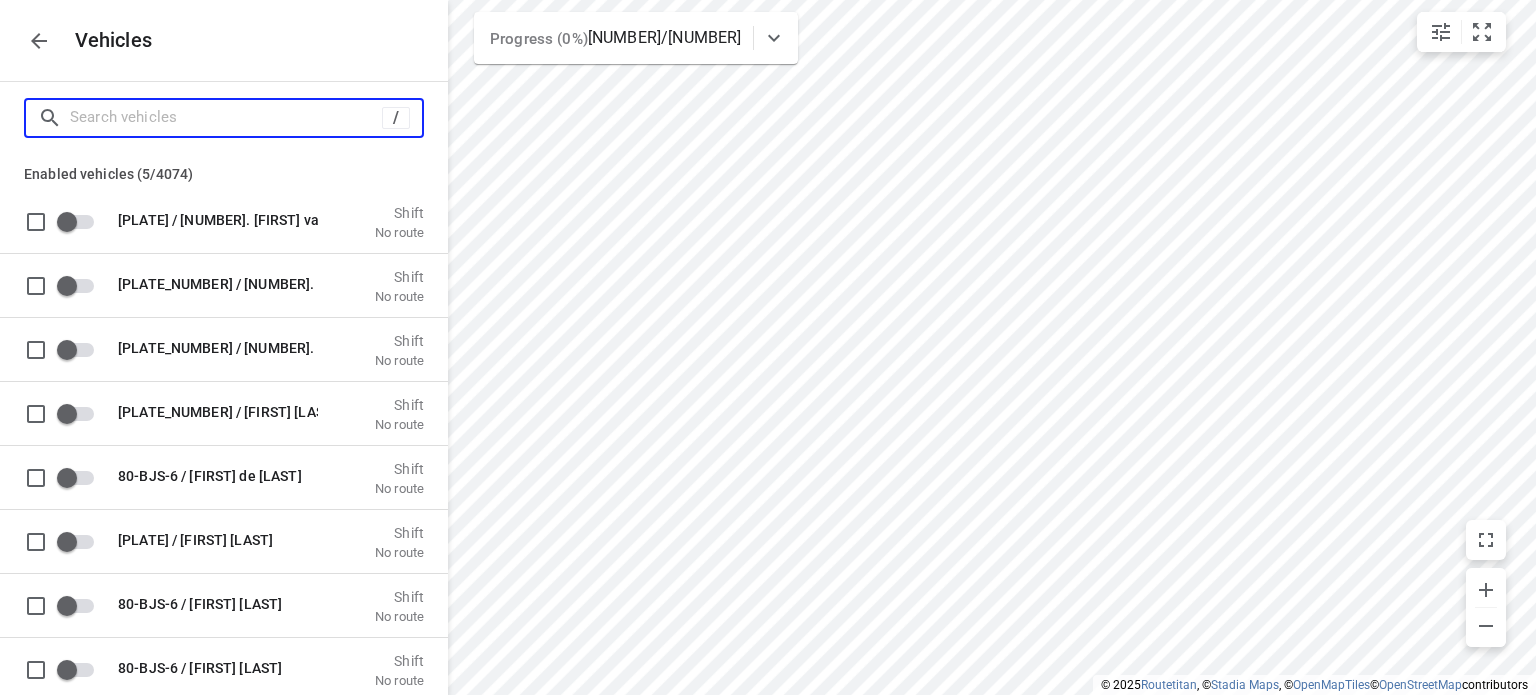 click at bounding box center [226, 117] 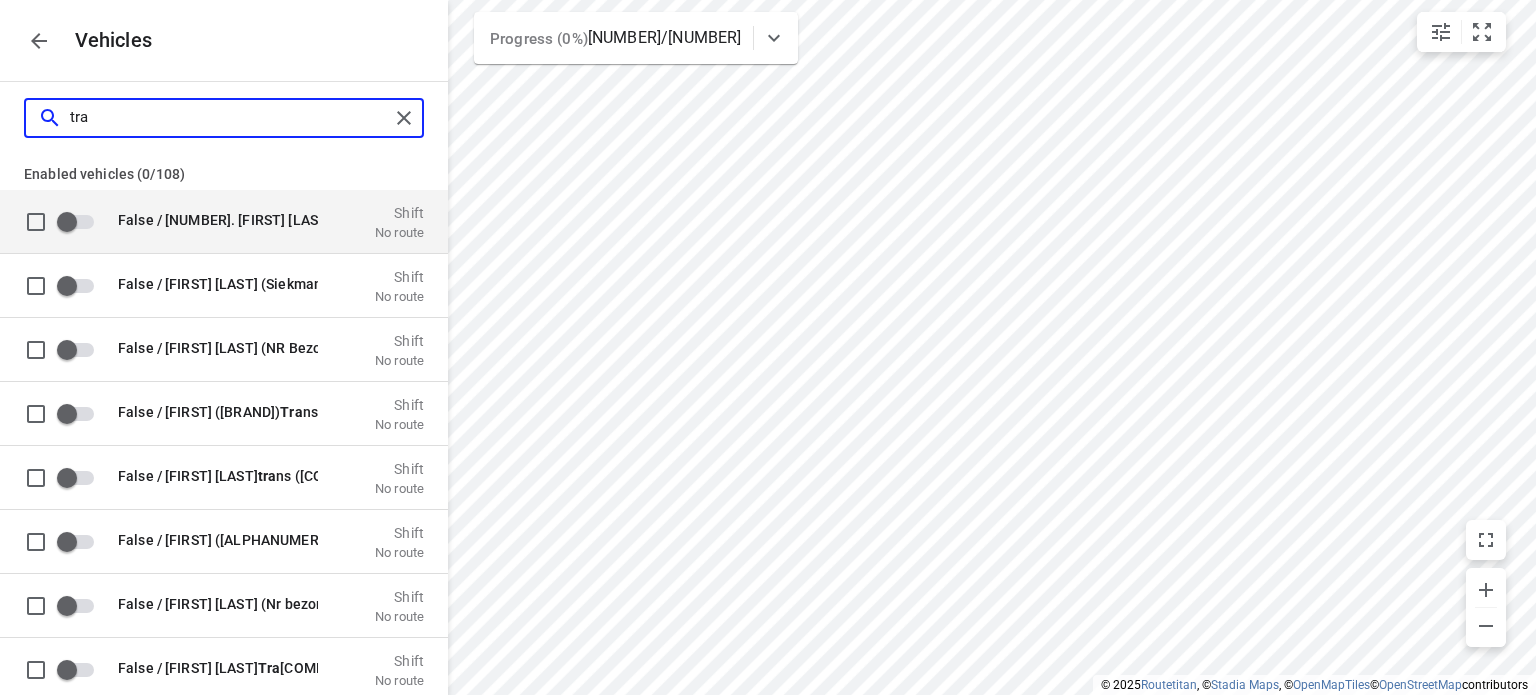 type on "trar" 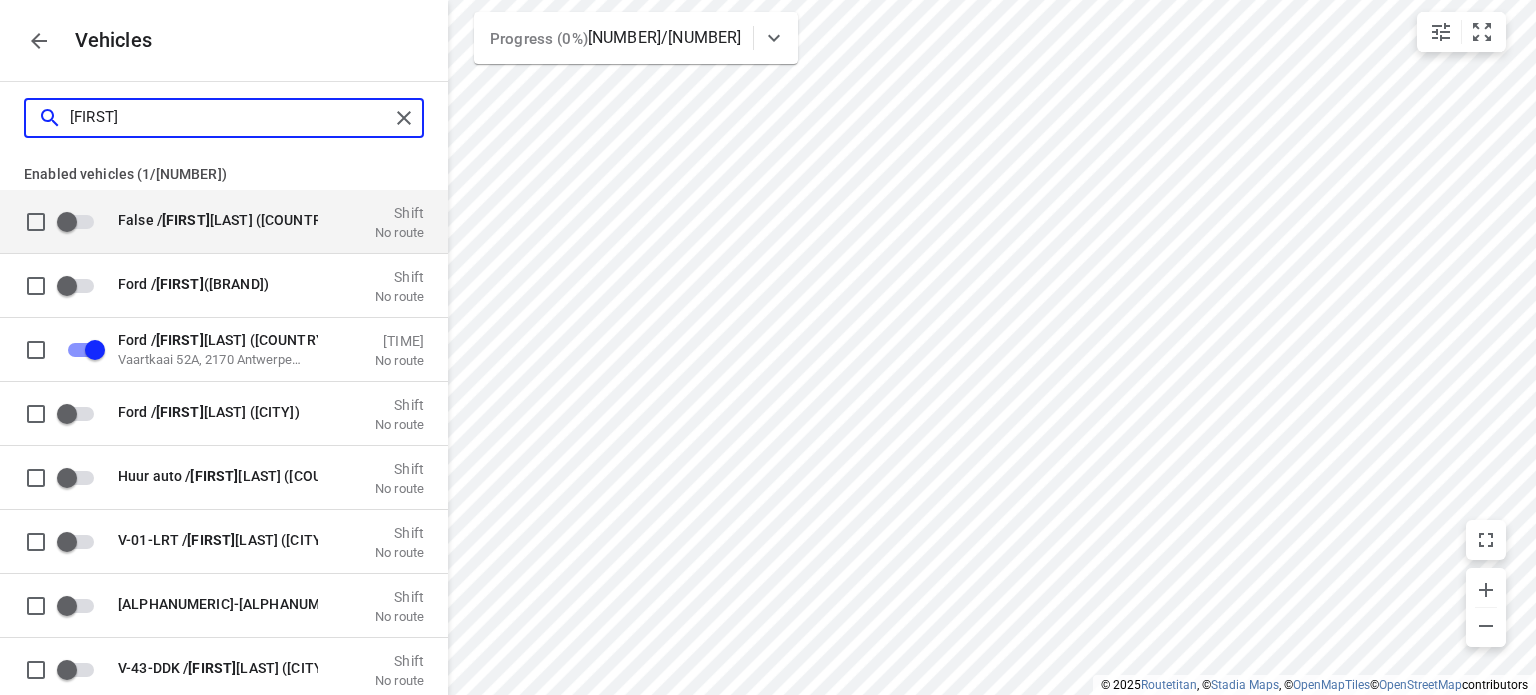 type on "[FIRST]" 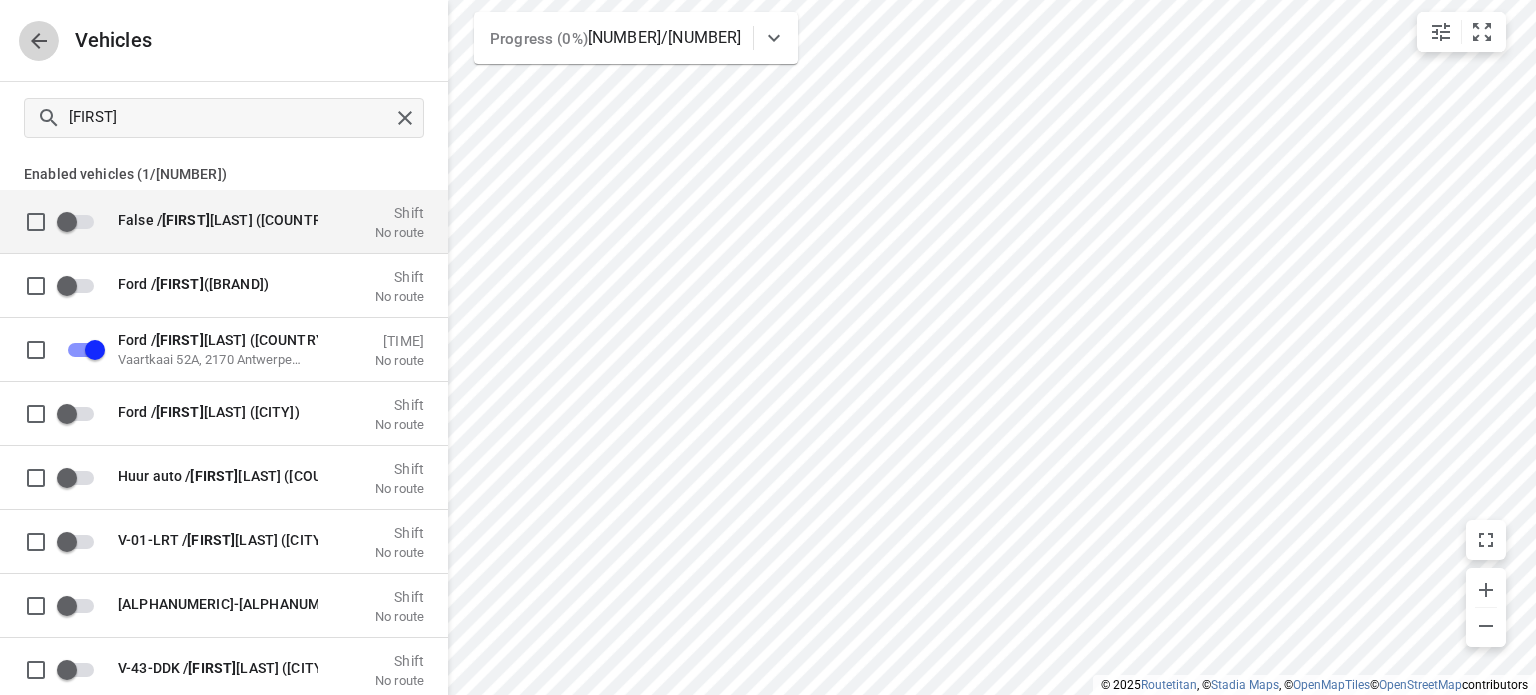 click at bounding box center (39, 41) 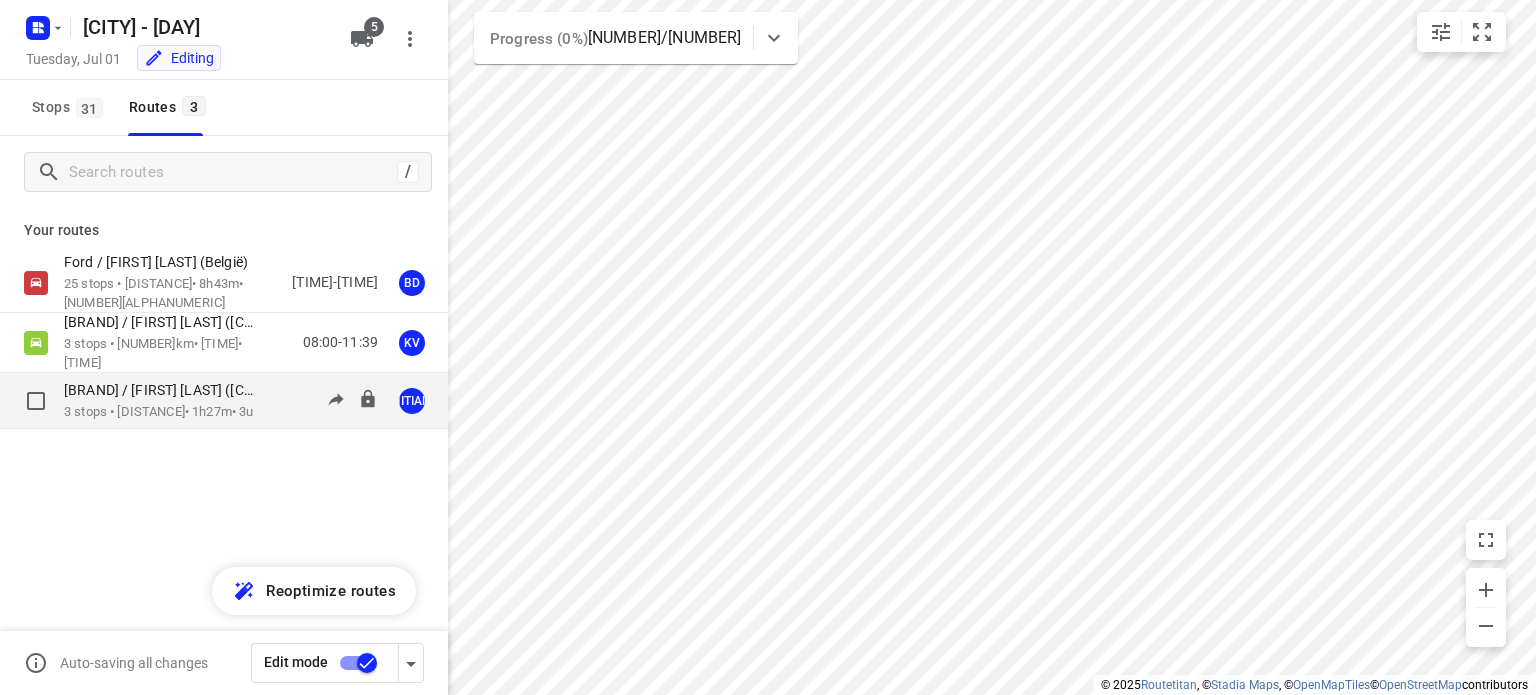click on "[BRAND] / [FIRST] [LAST] ([COUNTRY])" at bounding box center [167, 390] 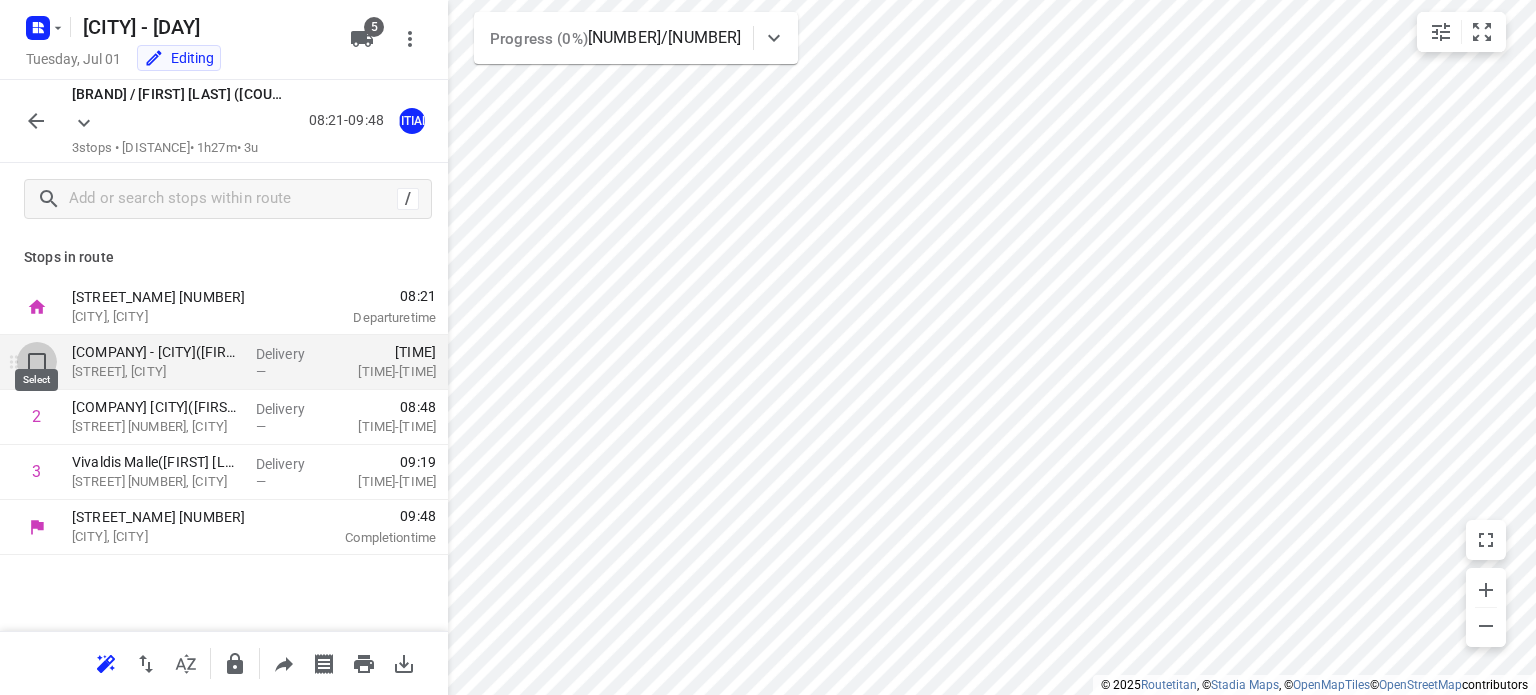 click at bounding box center (37, 362) 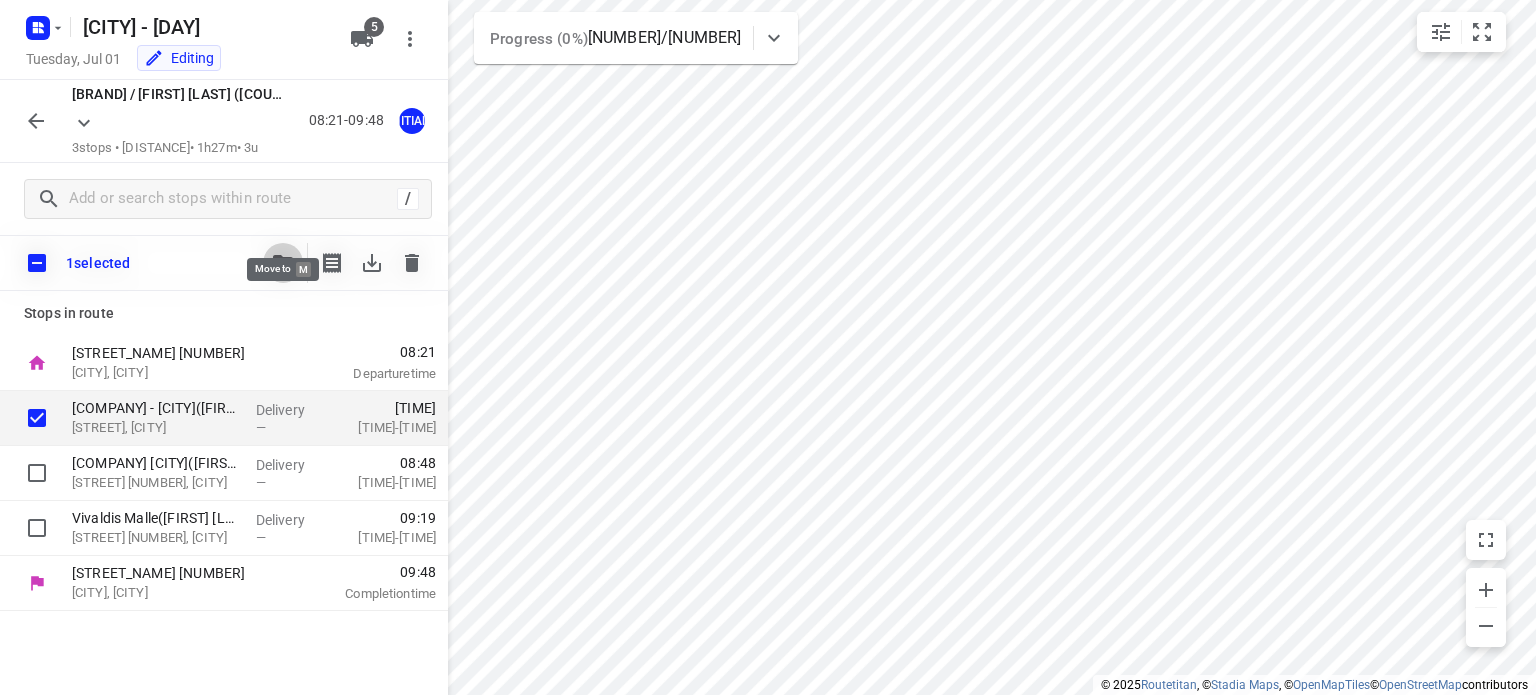 click at bounding box center (283, 263) 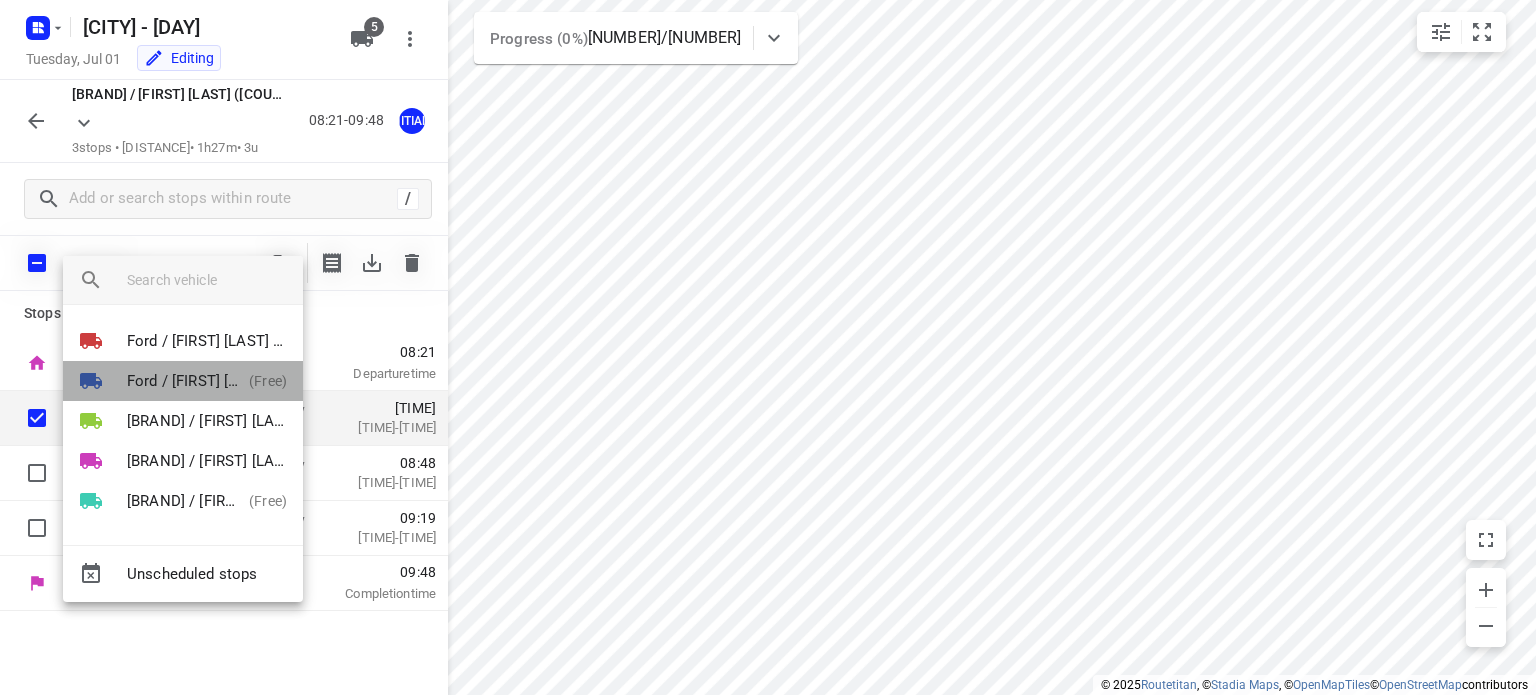 click on "Ford / [FIRST] [LAST] (België)" at bounding box center (184, 381) 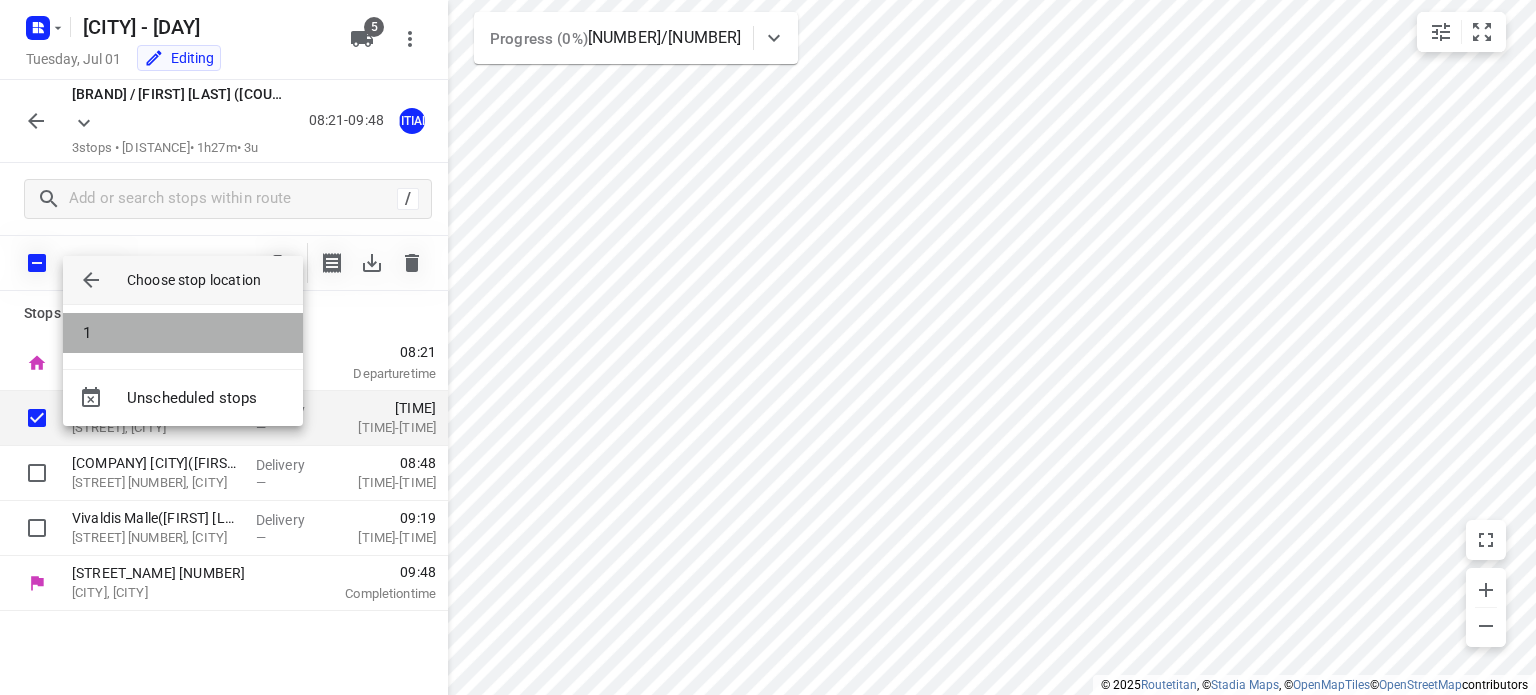 click on "1" at bounding box center (183, 333) 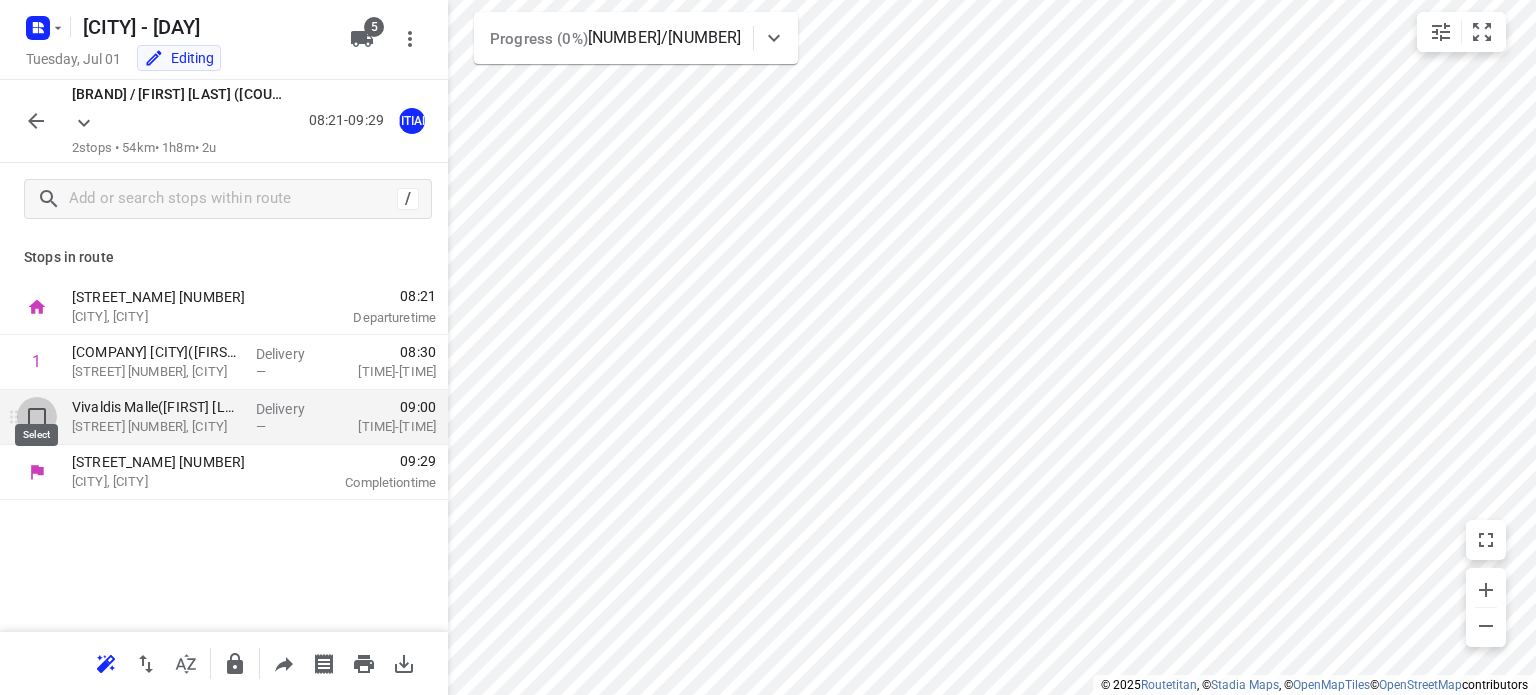 click at bounding box center (37, 417) 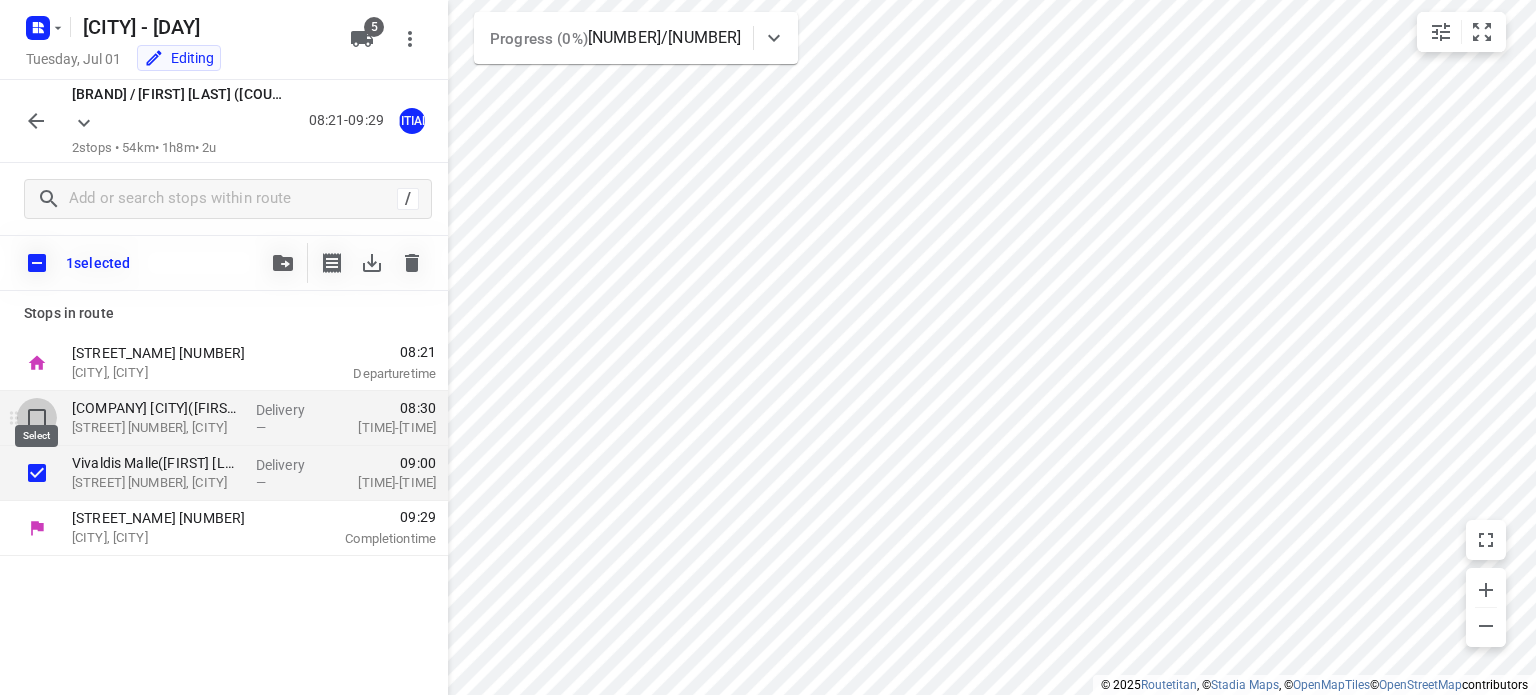 click at bounding box center (37, 418) 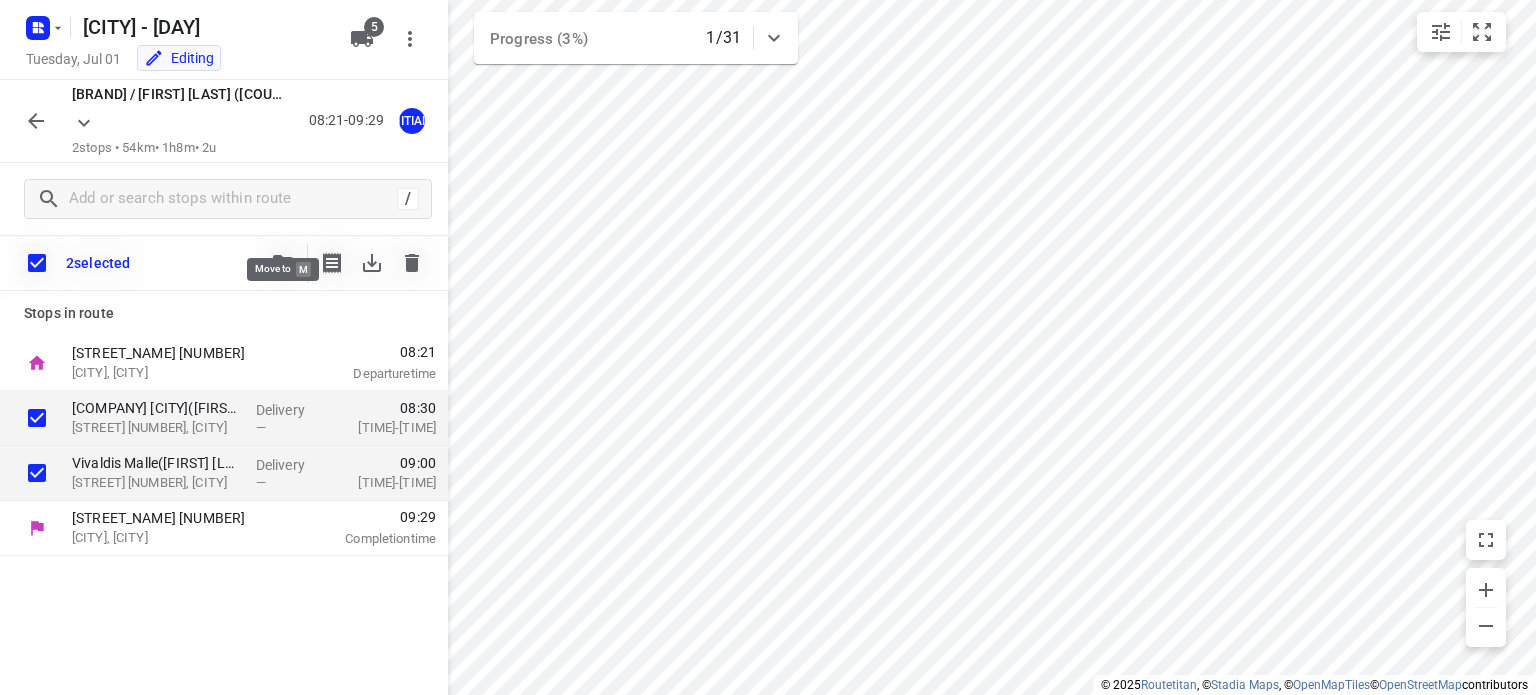 click at bounding box center [283, 263] 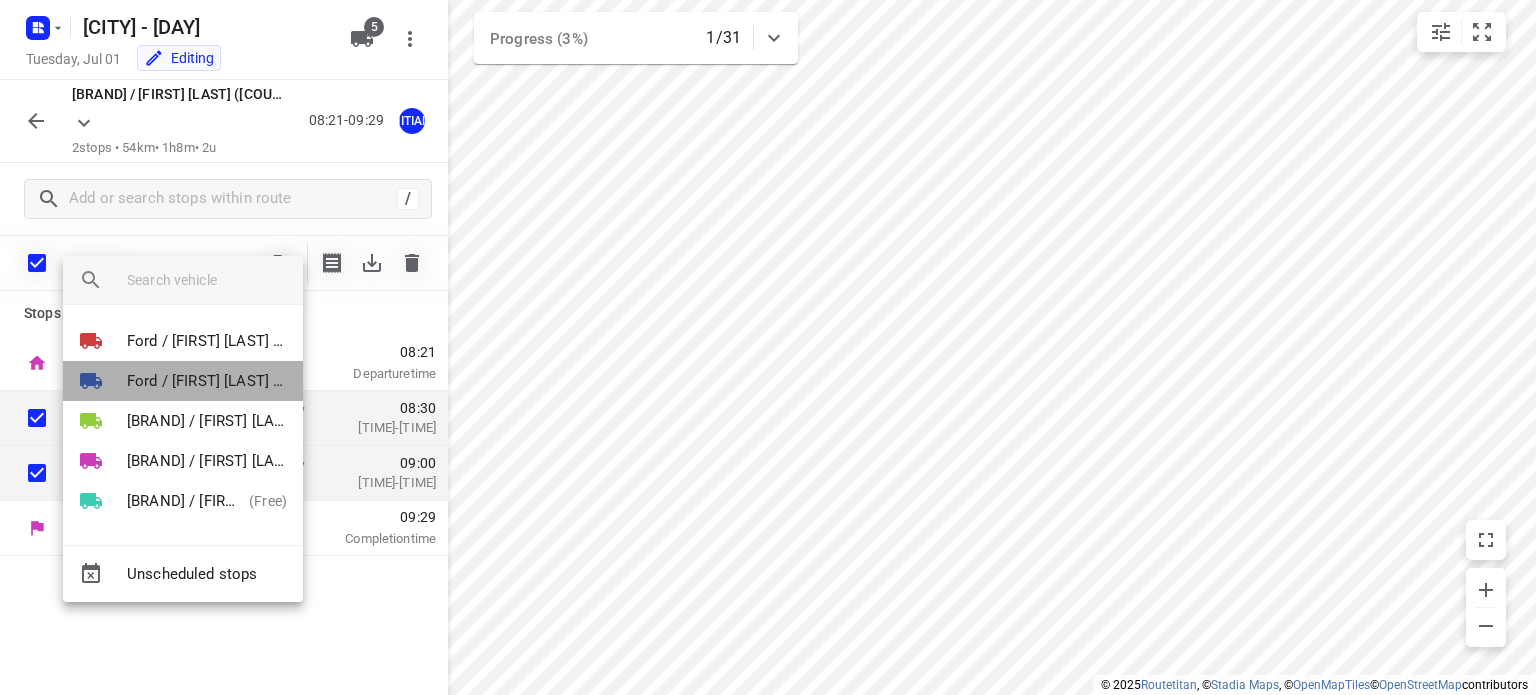 click on "Ford / [FIRST] [LAST] (België)" at bounding box center (183, 381) 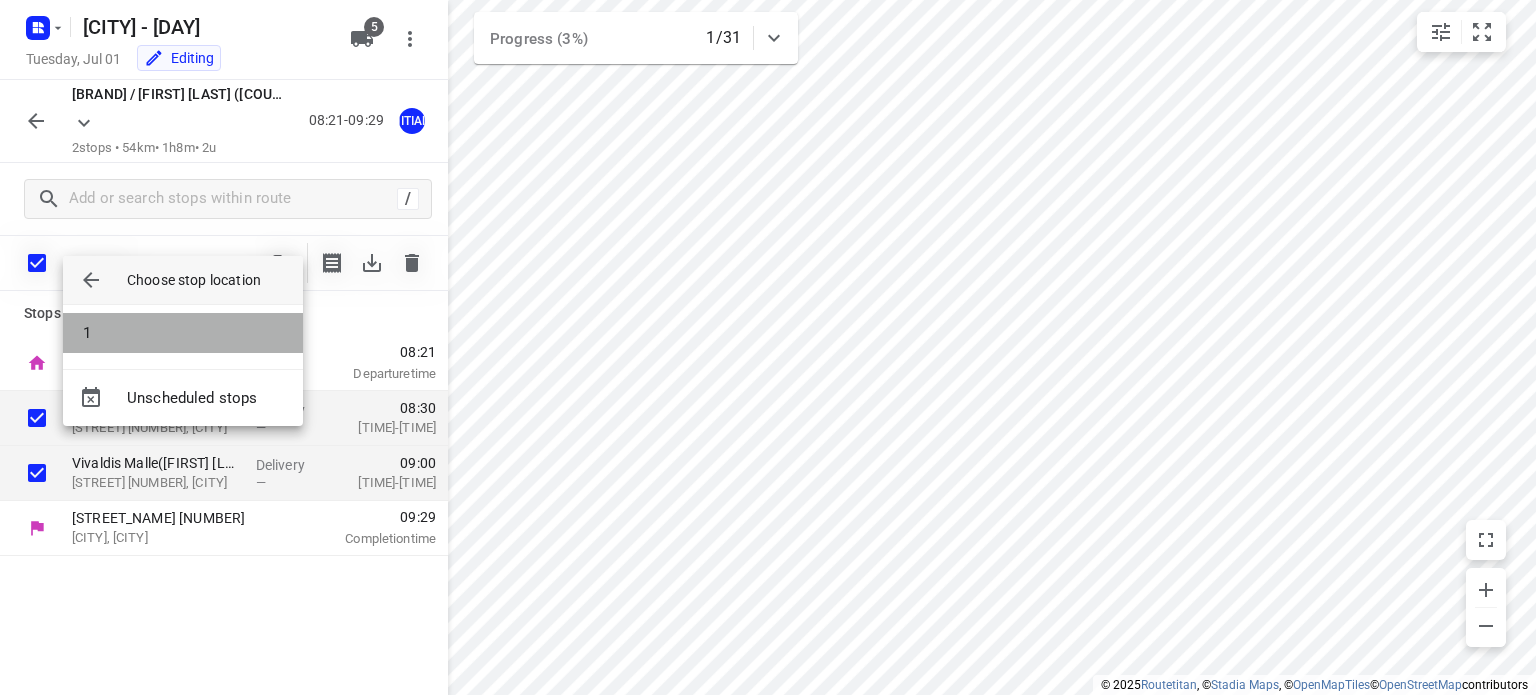 click on "1" at bounding box center (183, 333) 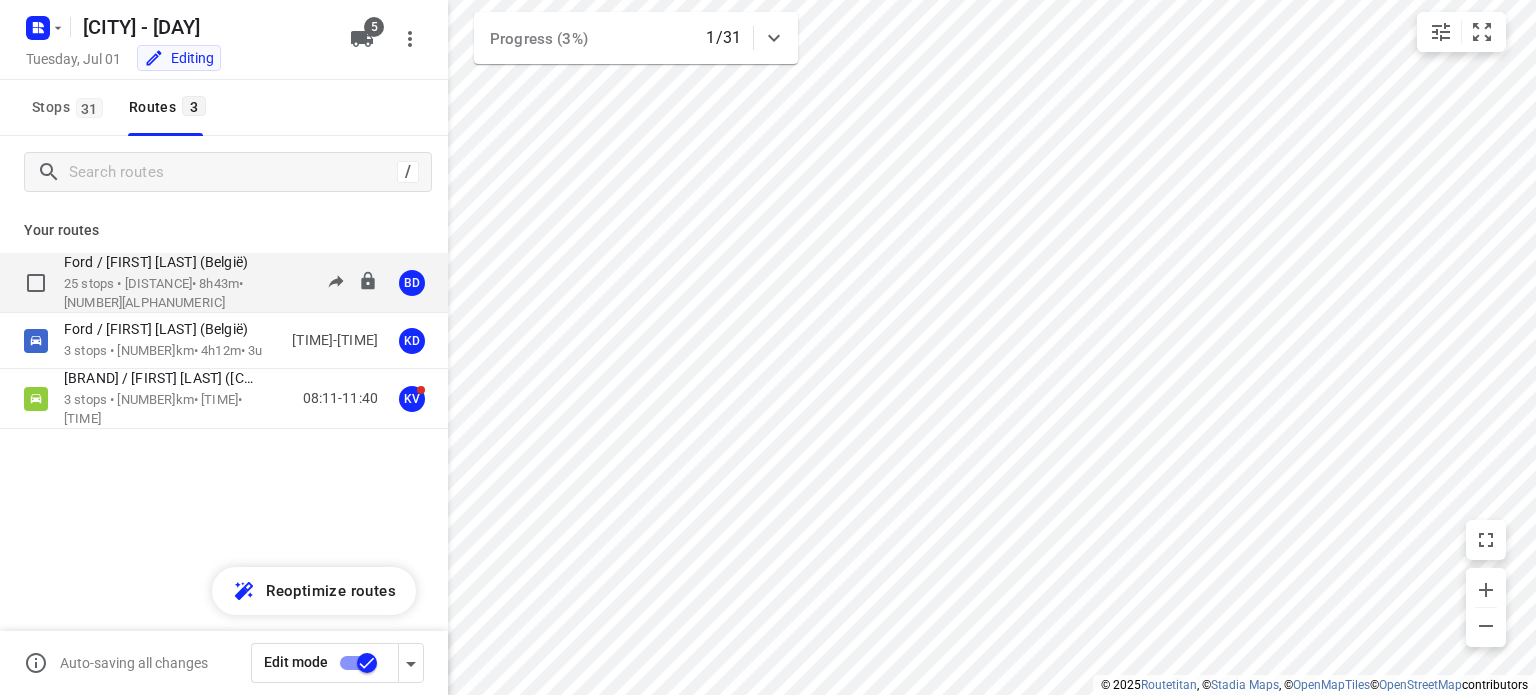 click on "Ford / [FIRST] [LAST] (België)" at bounding box center (162, 262) 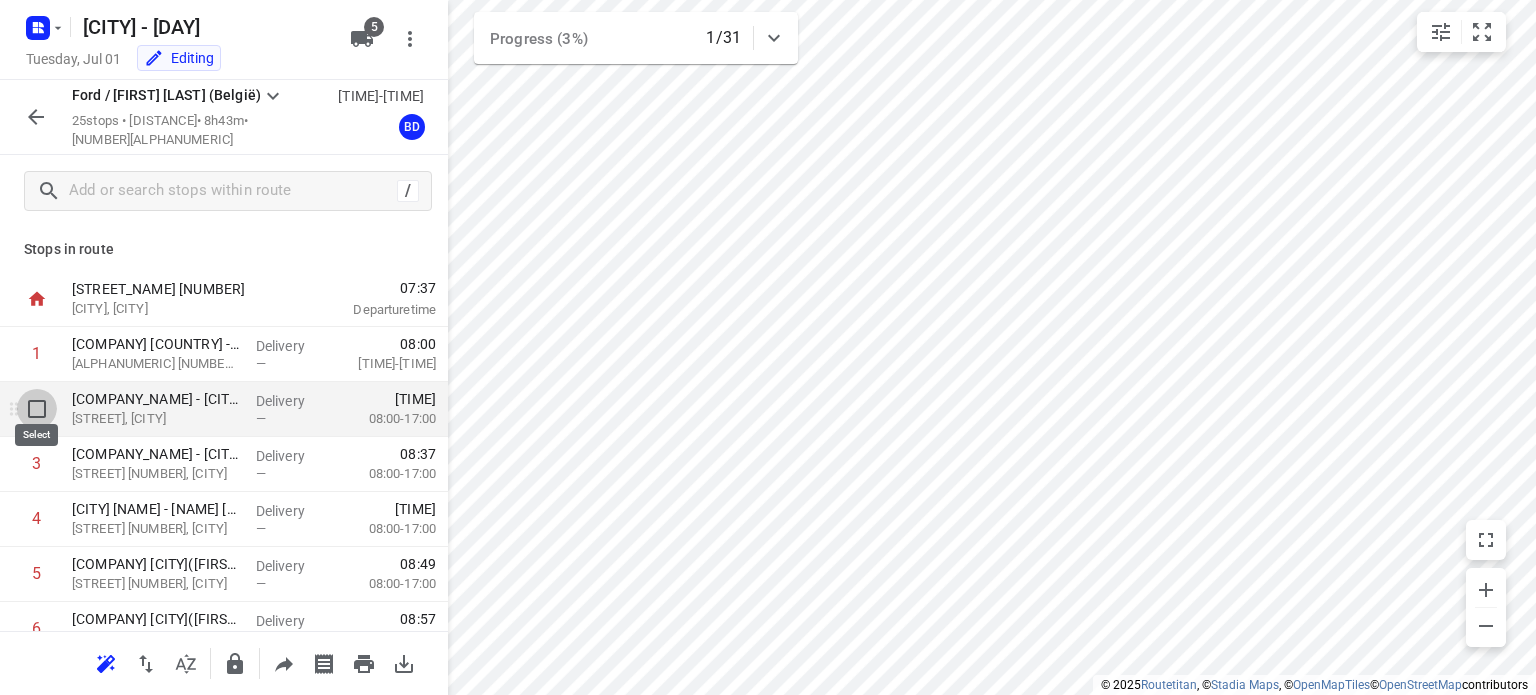 click at bounding box center [37, 409] 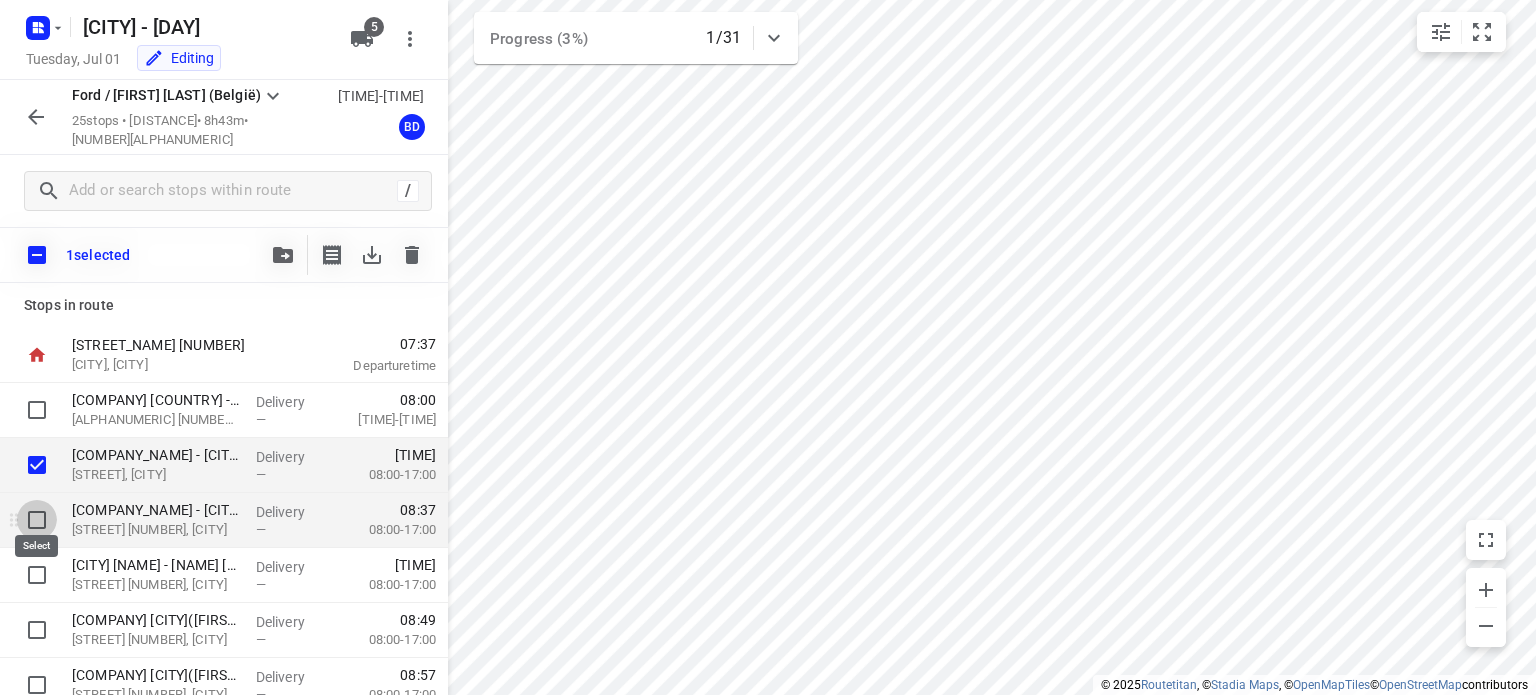 click at bounding box center [37, 520] 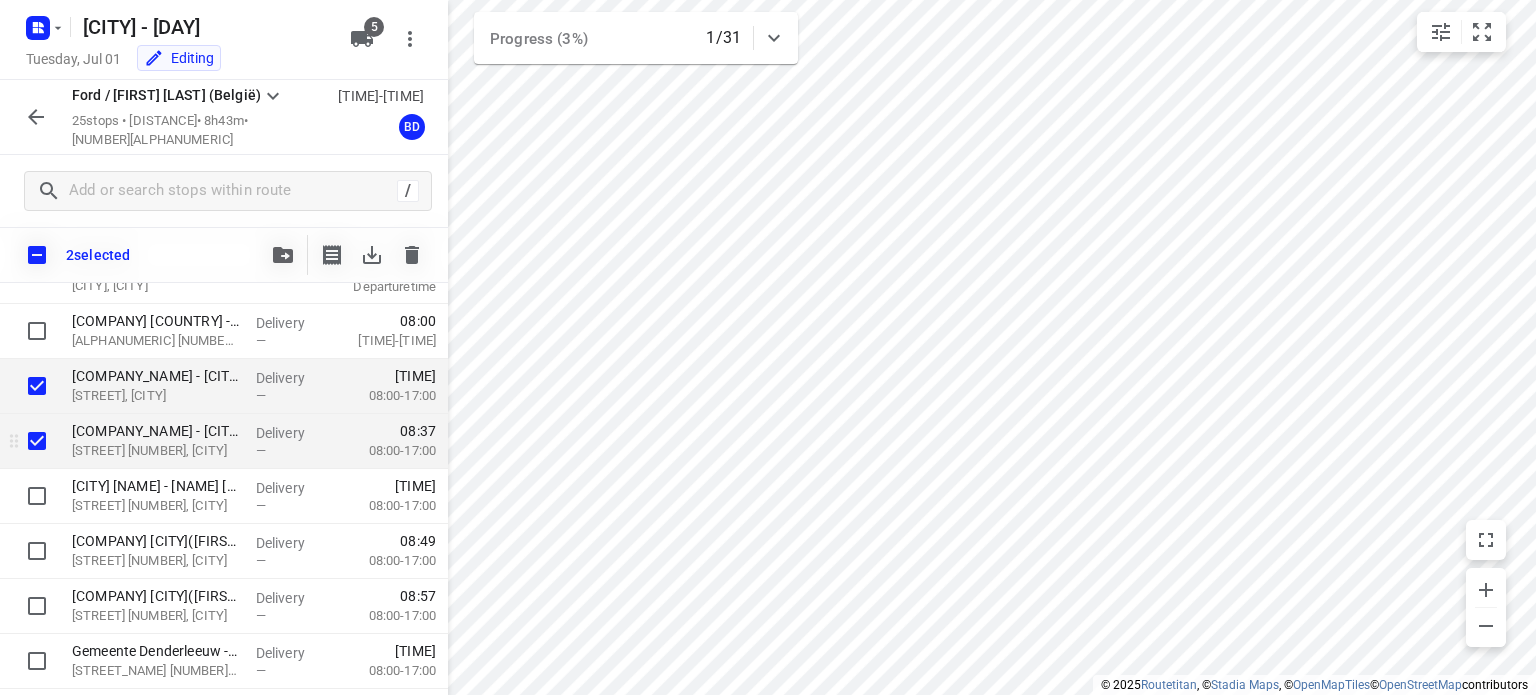 scroll, scrollTop: 84, scrollLeft: 0, axis: vertical 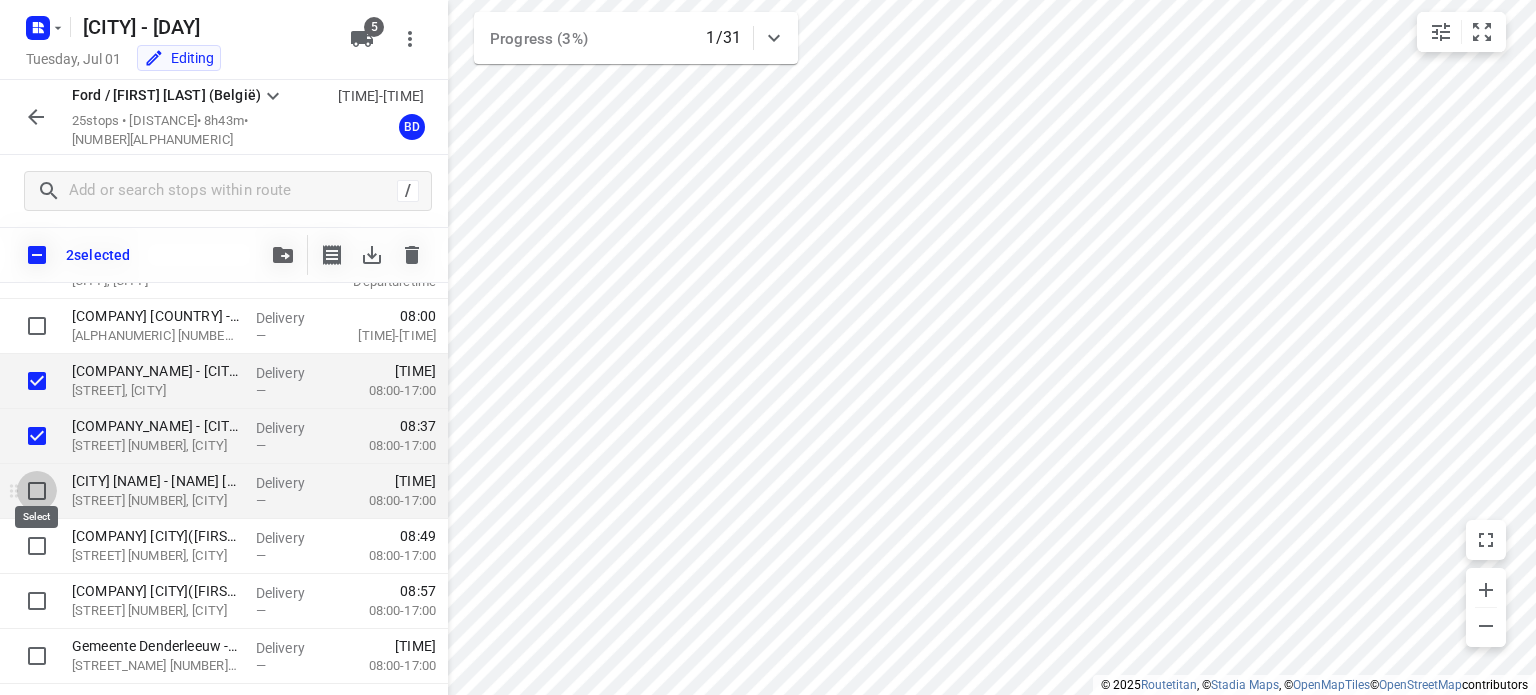 click at bounding box center [37, 491] 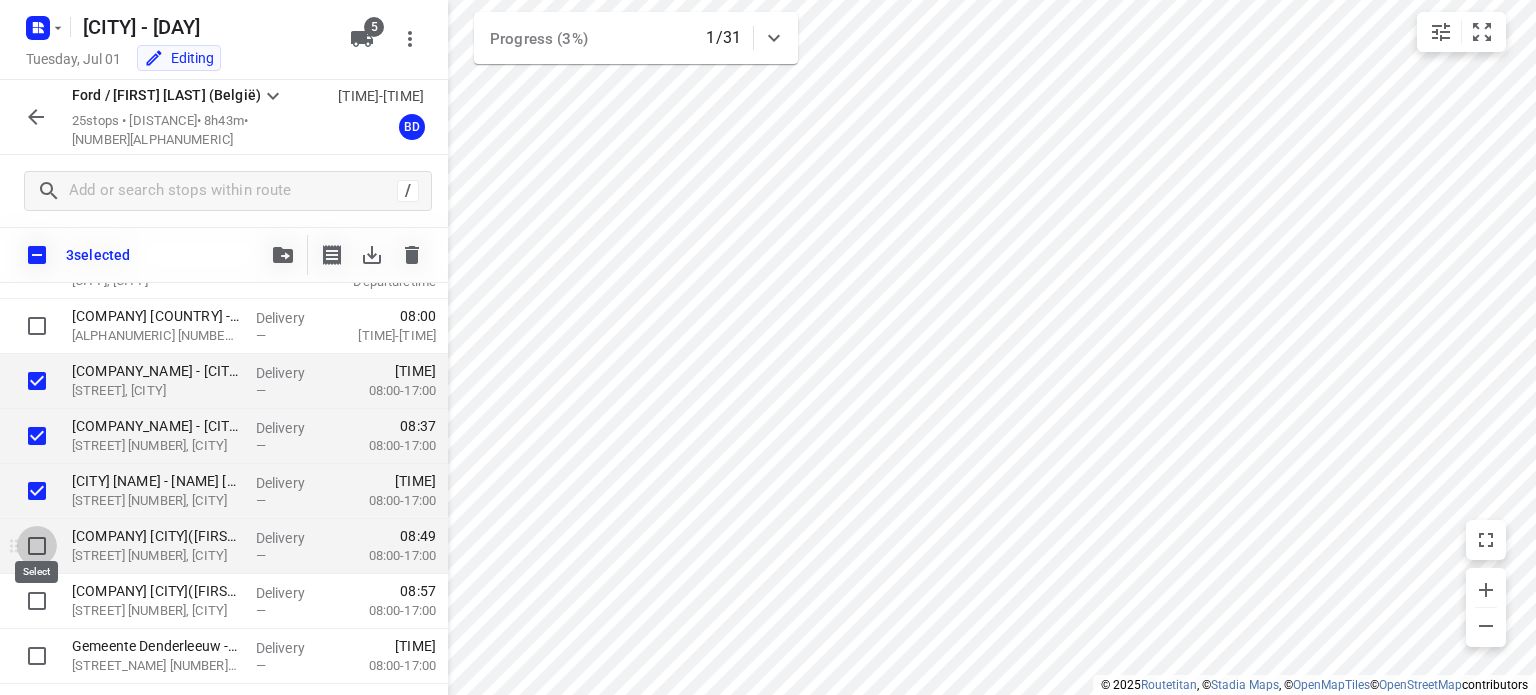 click at bounding box center [37, 546] 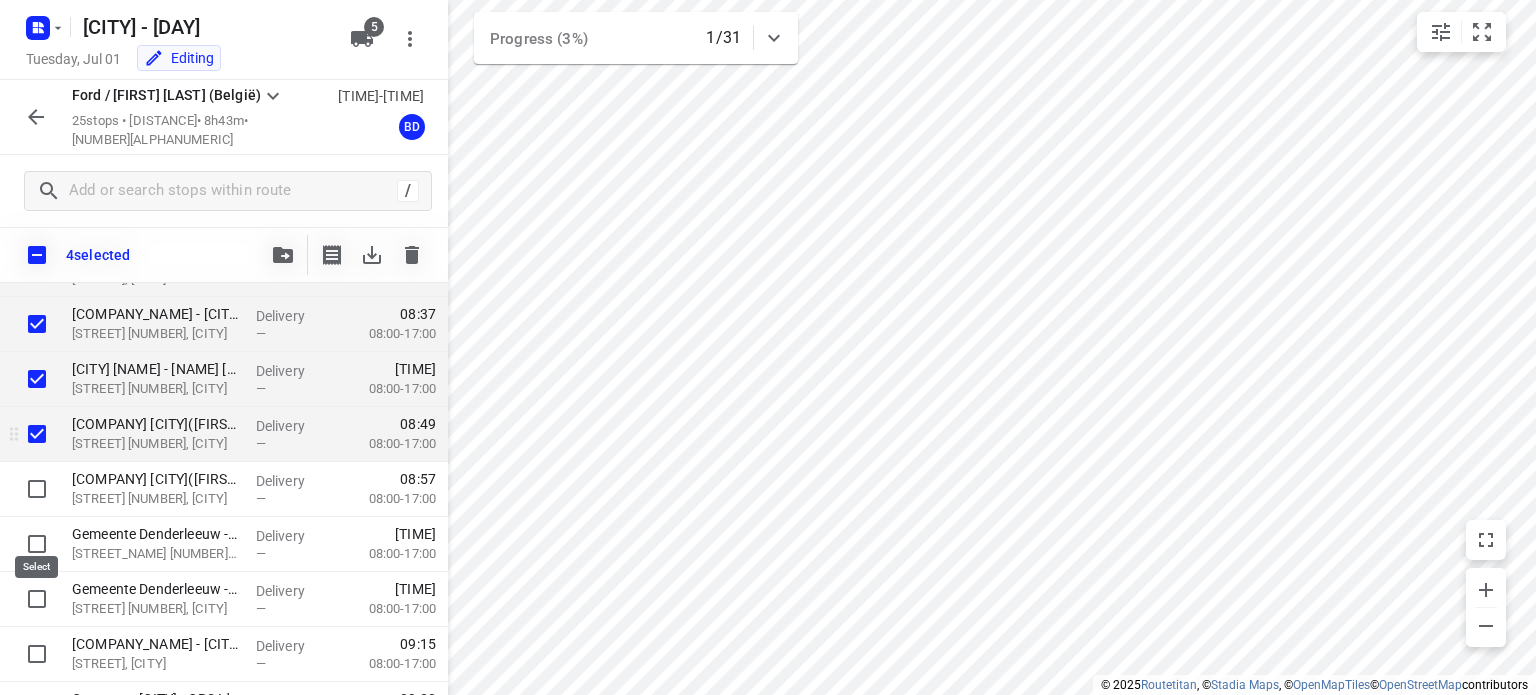 scroll, scrollTop: 198, scrollLeft: 0, axis: vertical 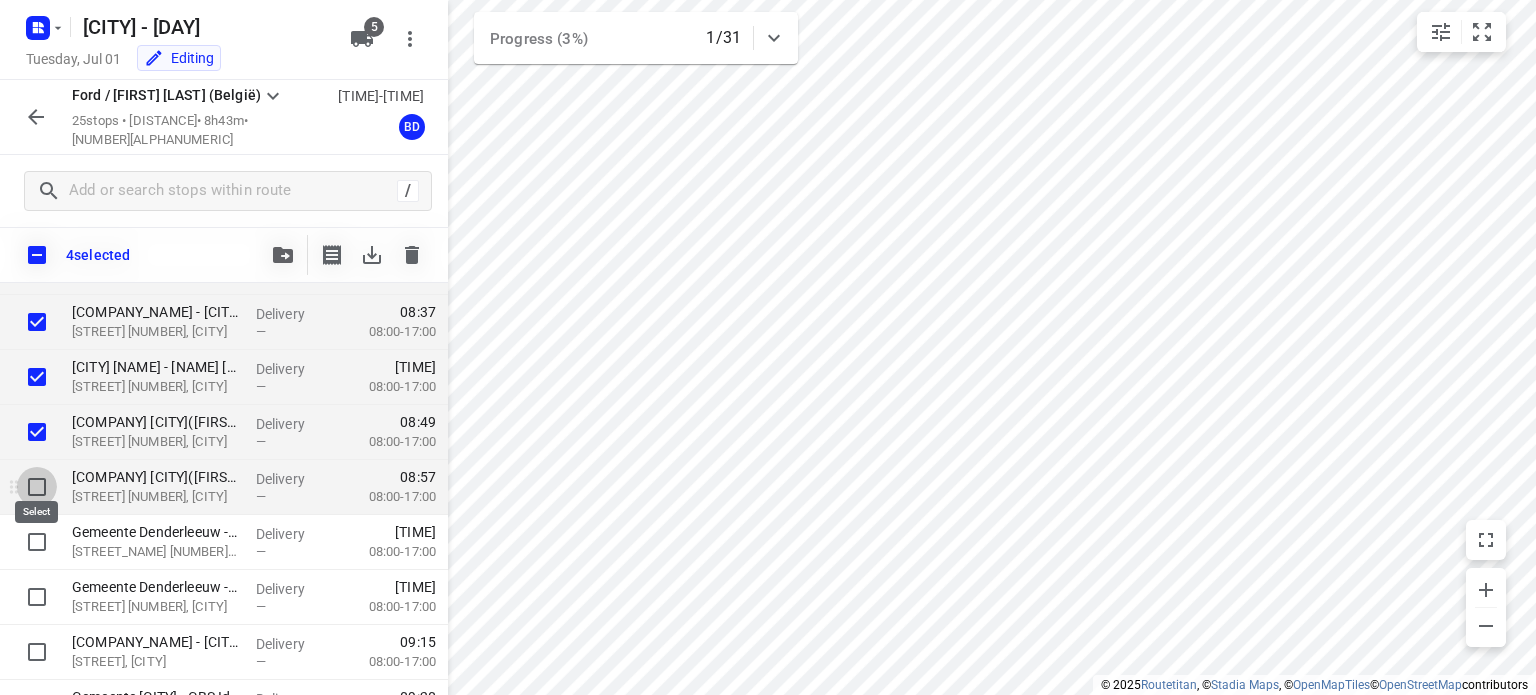 click at bounding box center (37, 487) 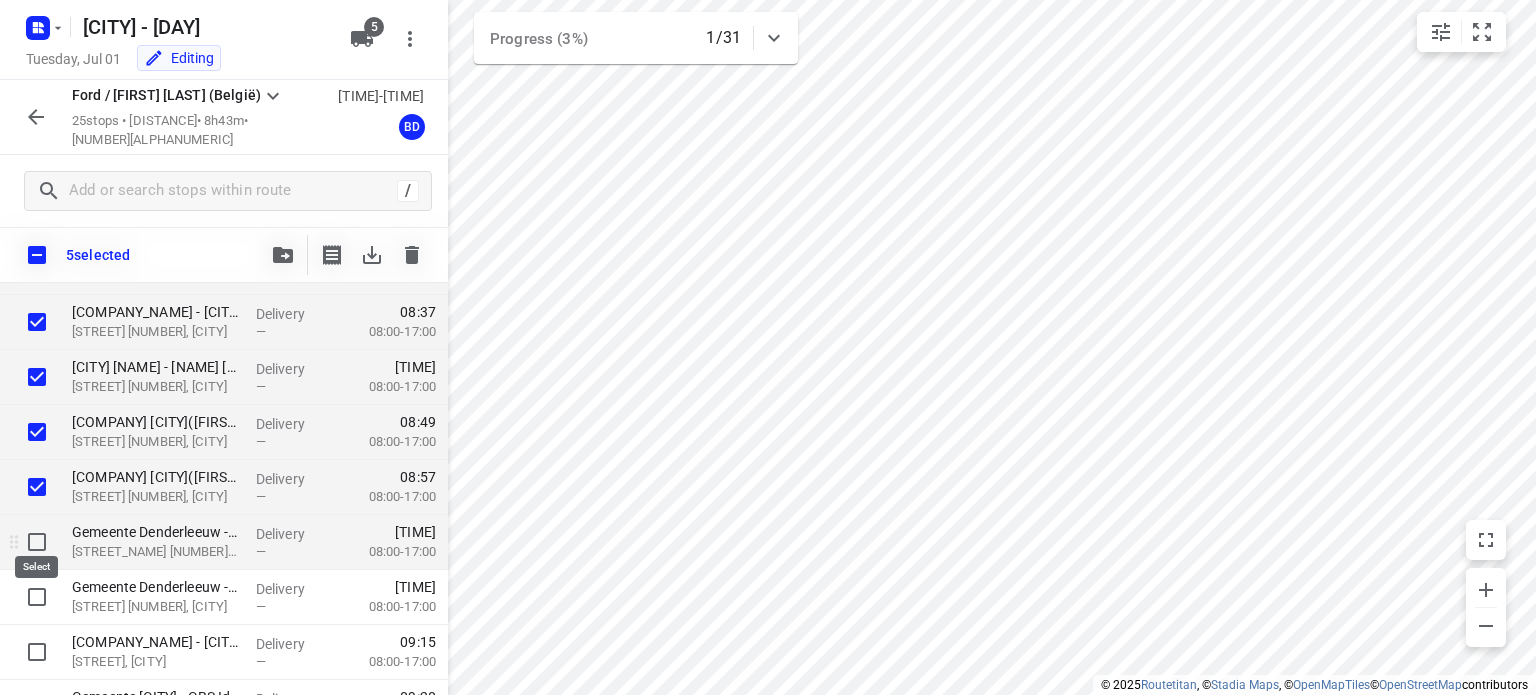 click at bounding box center [37, 542] 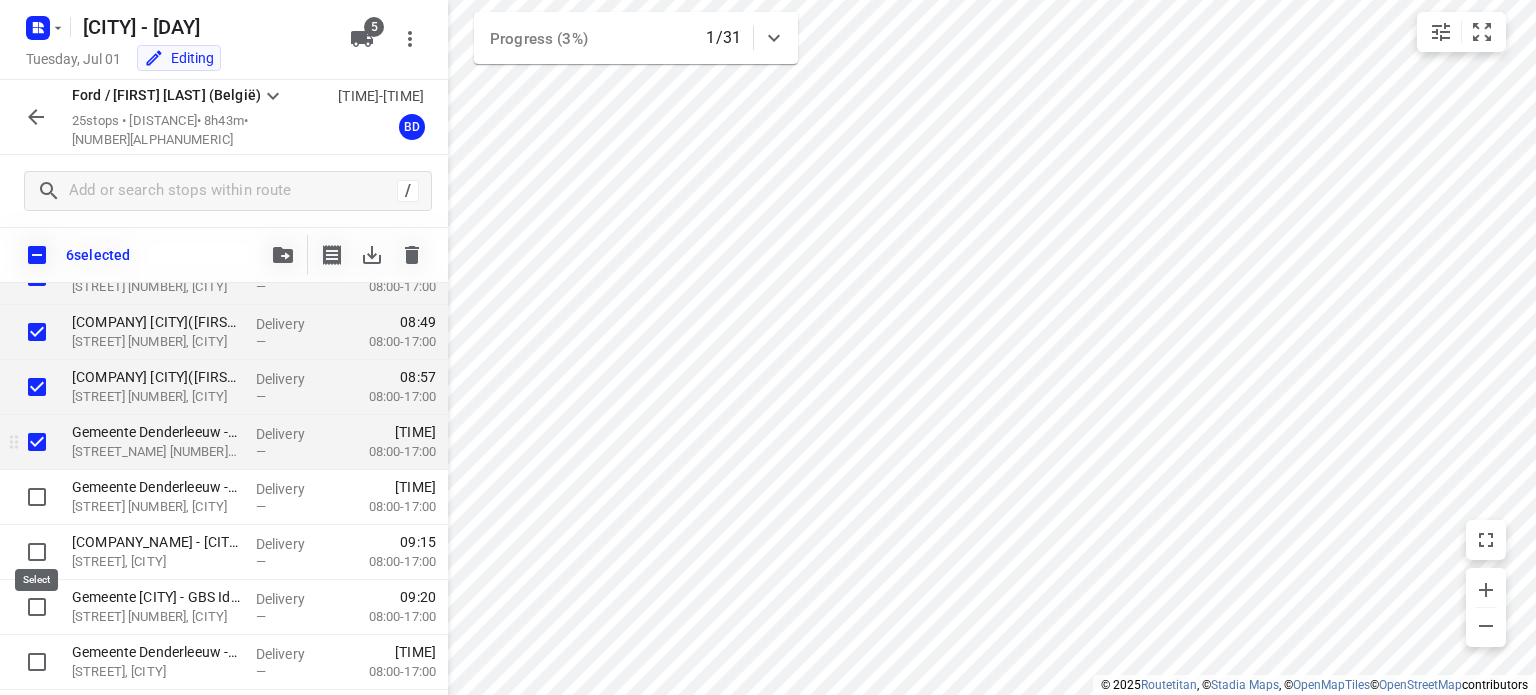 scroll, scrollTop: 303, scrollLeft: 0, axis: vertical 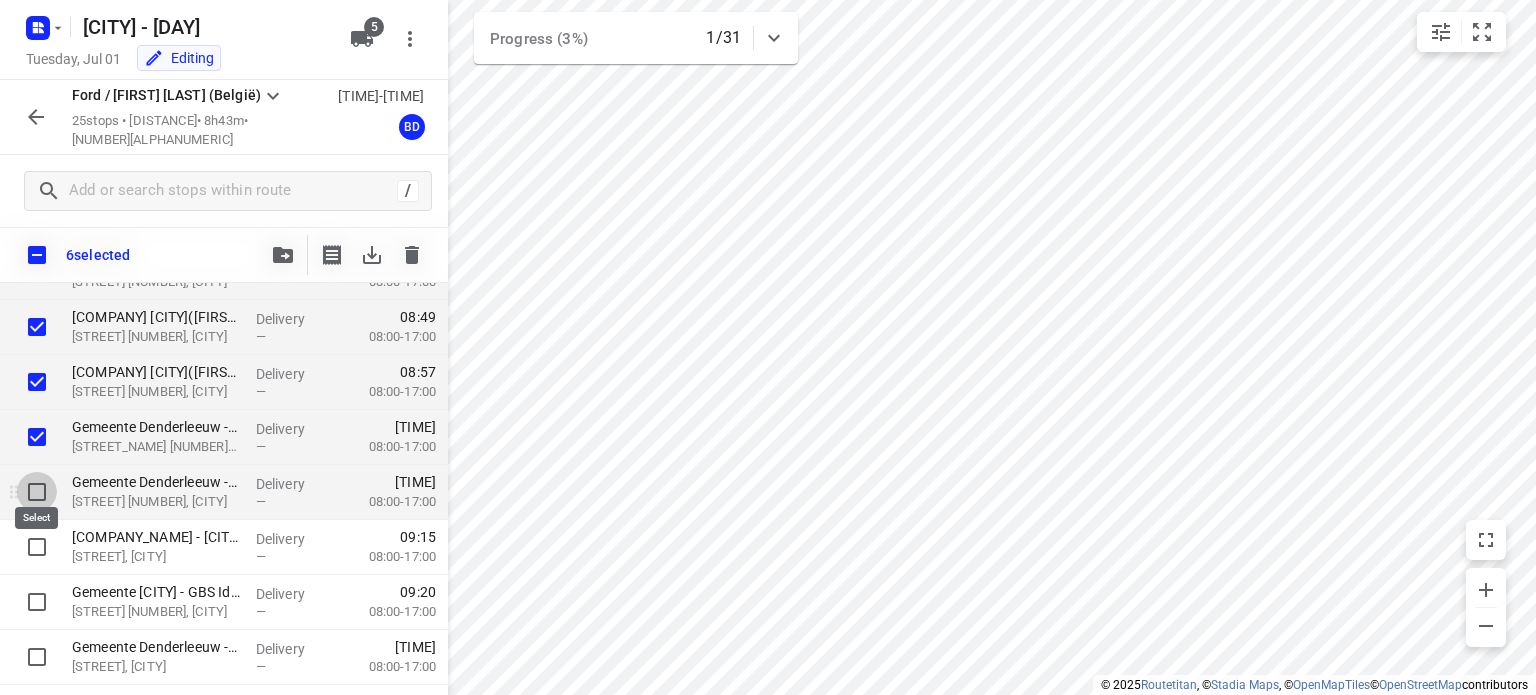 click at bounding box center (37, 492) 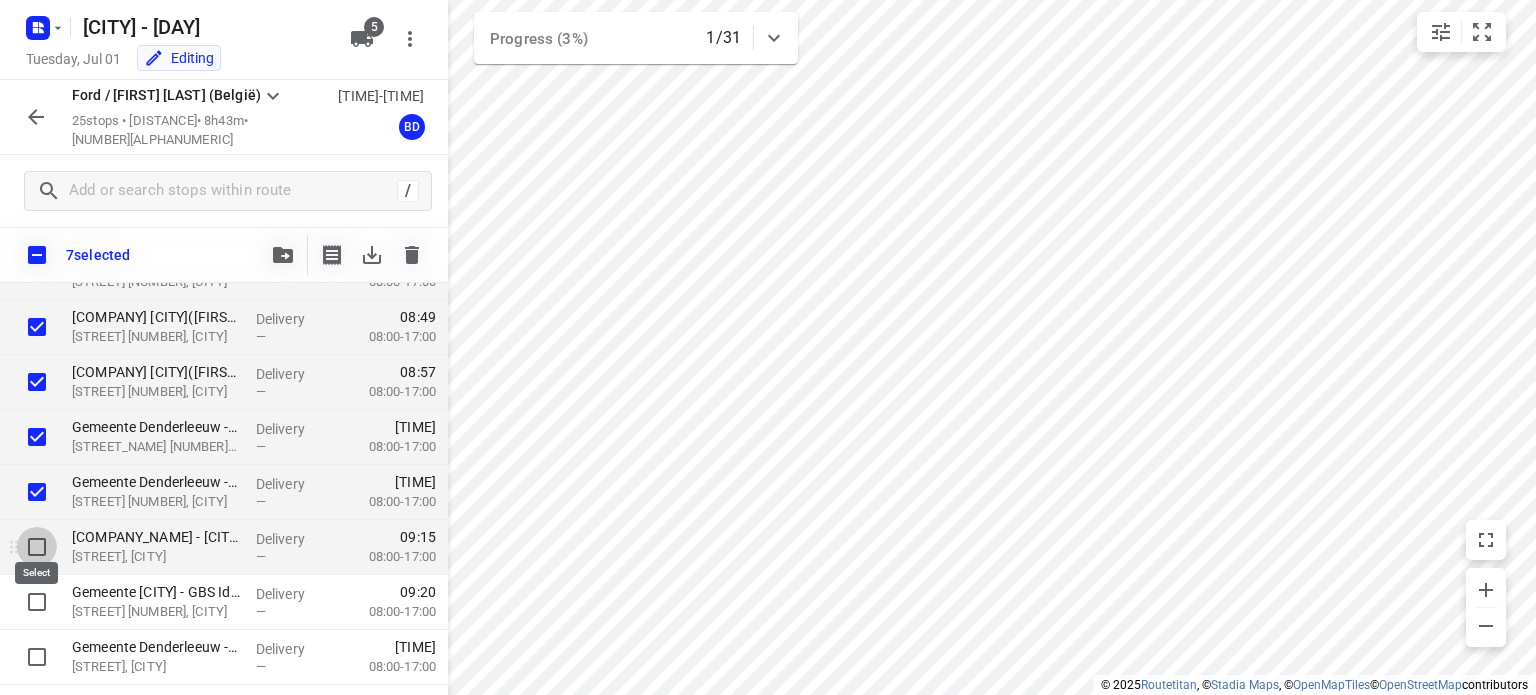 click at bounding box center [37, 547] 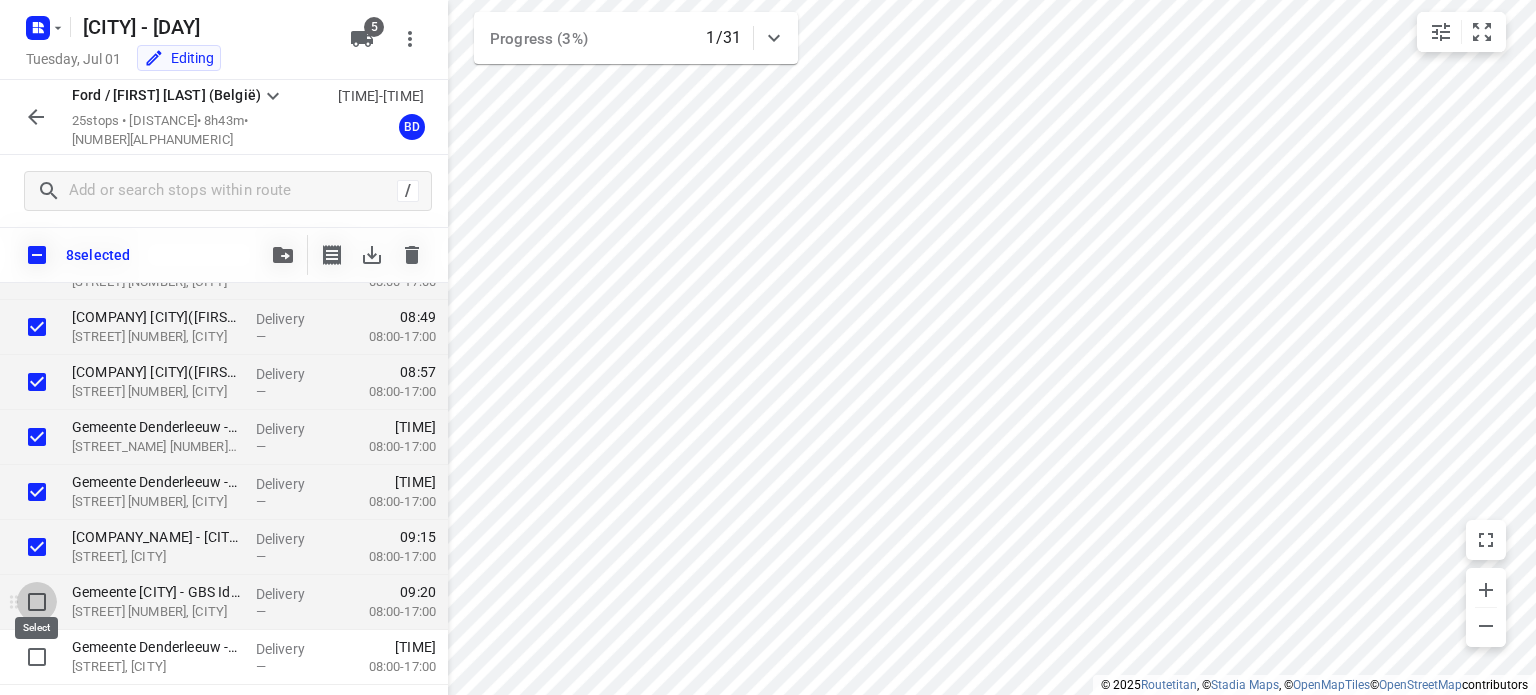 click at bounding box center (37, 602) 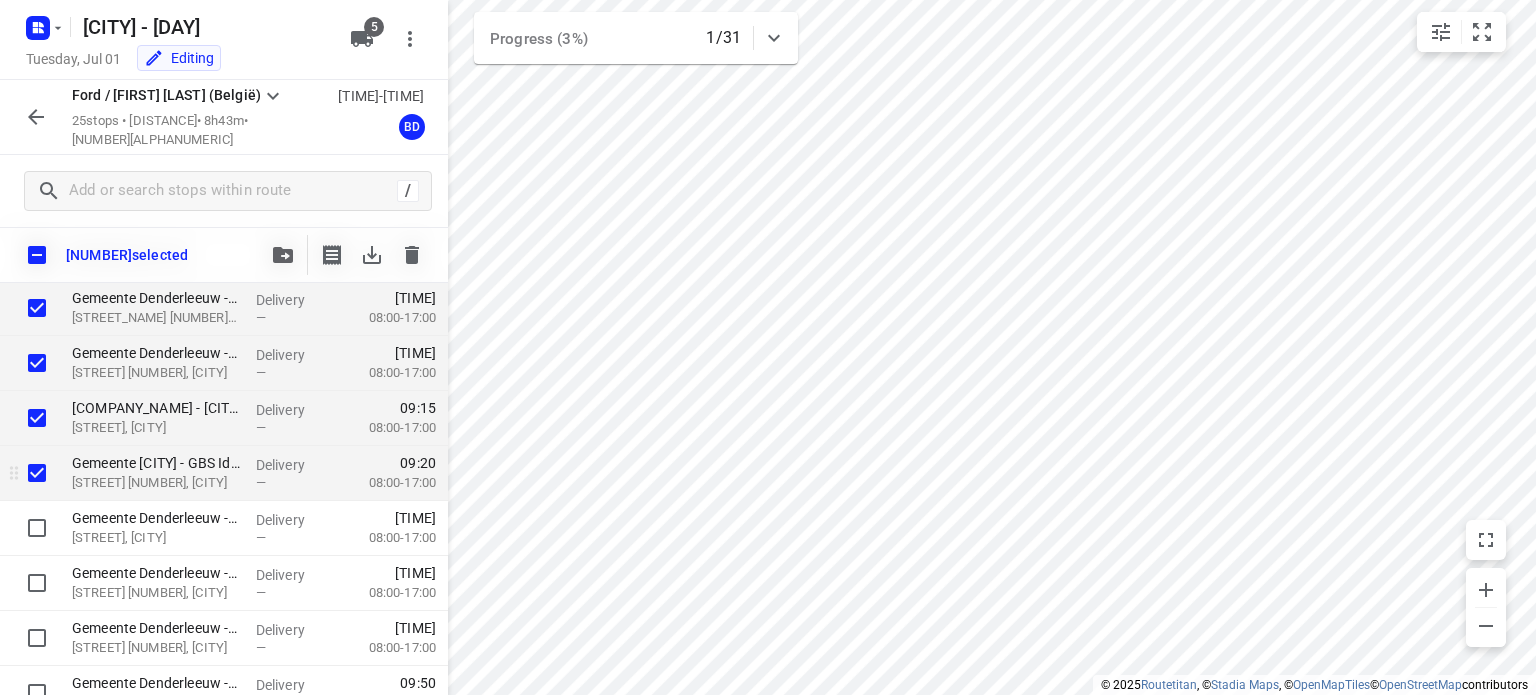 scroll, scrollTop: 435, scrollLeft: 0, axis: vertical 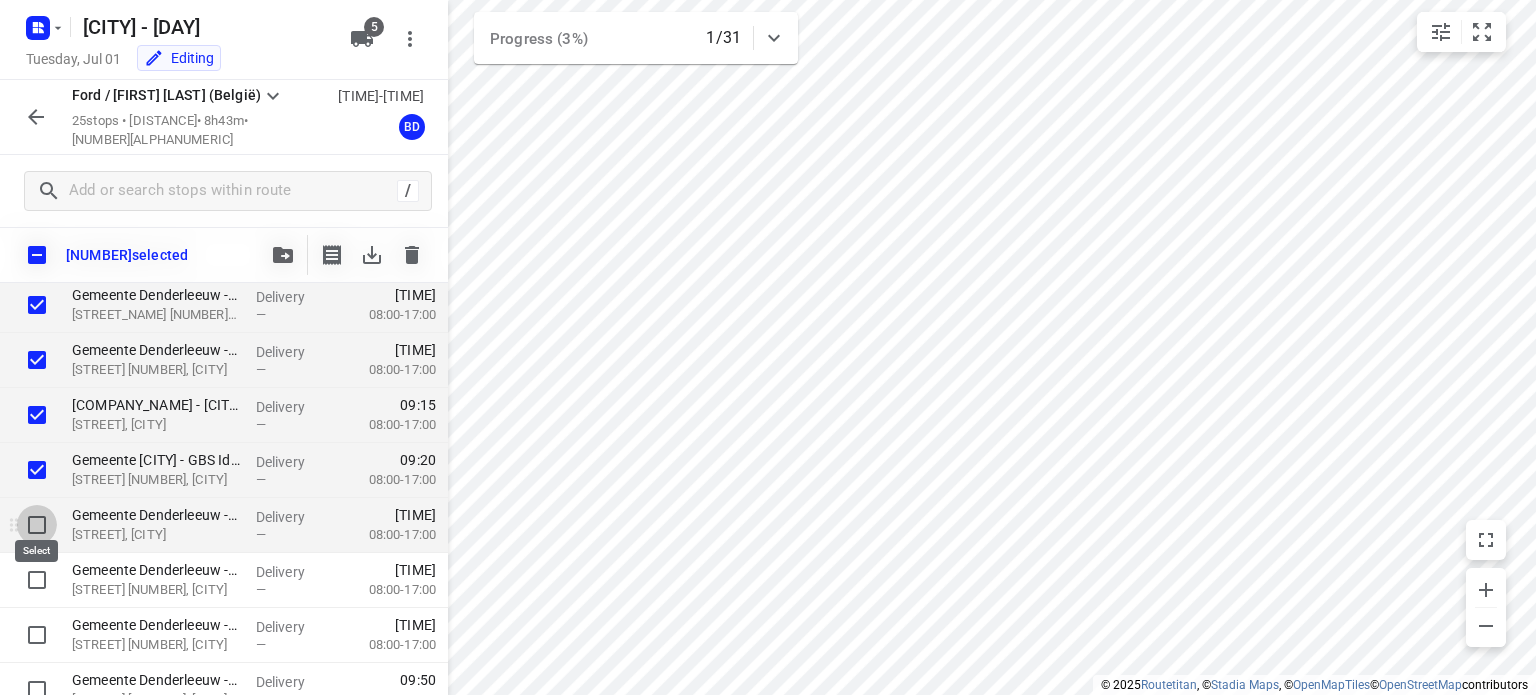 click at bounding box center [37, 525] 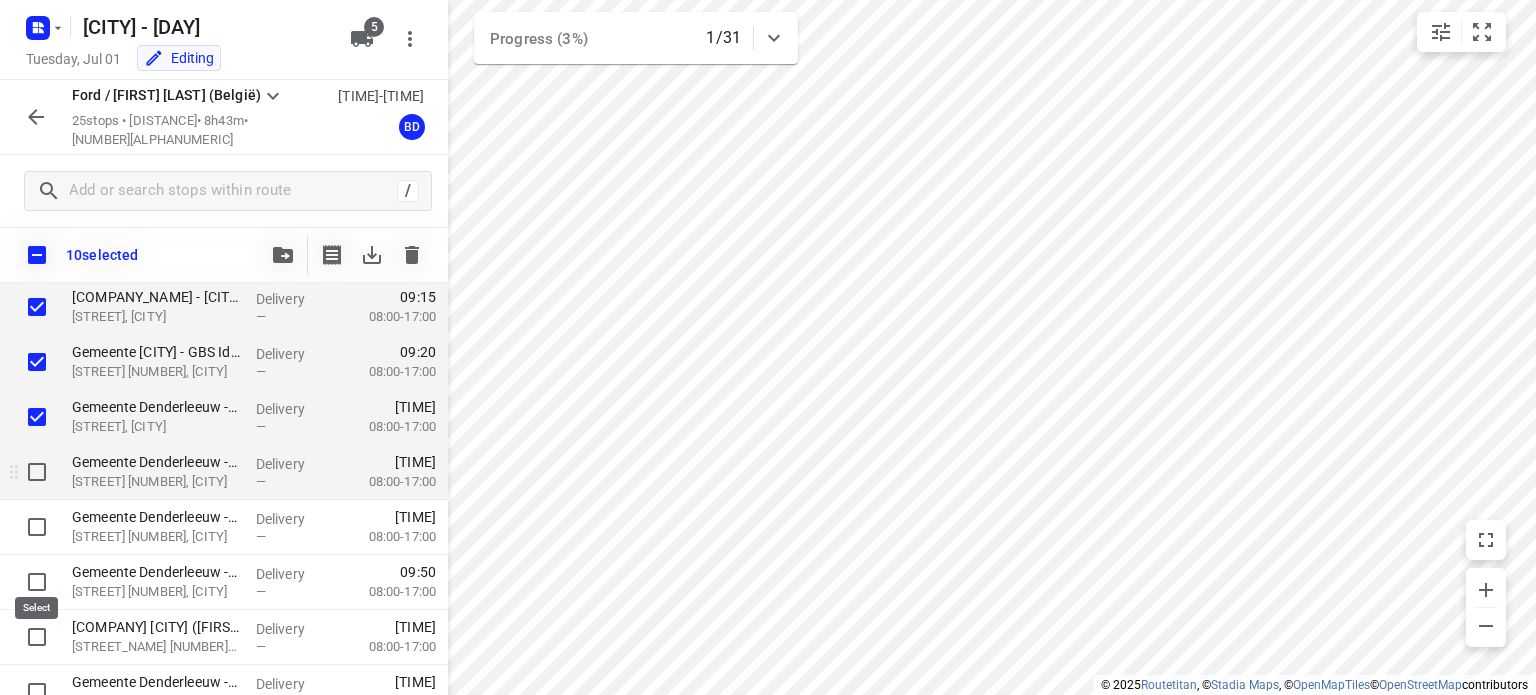 scroll, scrollTop: 544, scrollLeft: 0, axis: vertical 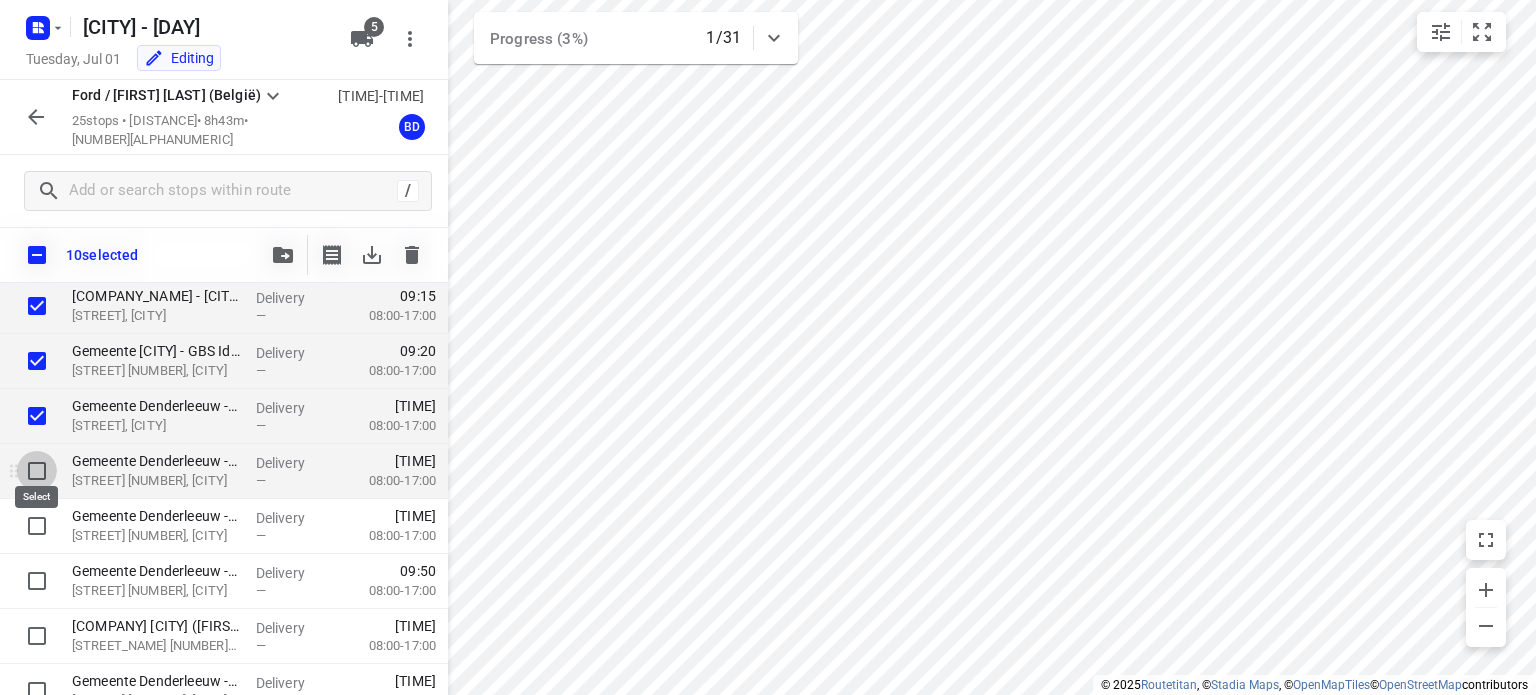 click at bounding box center [37, 471] 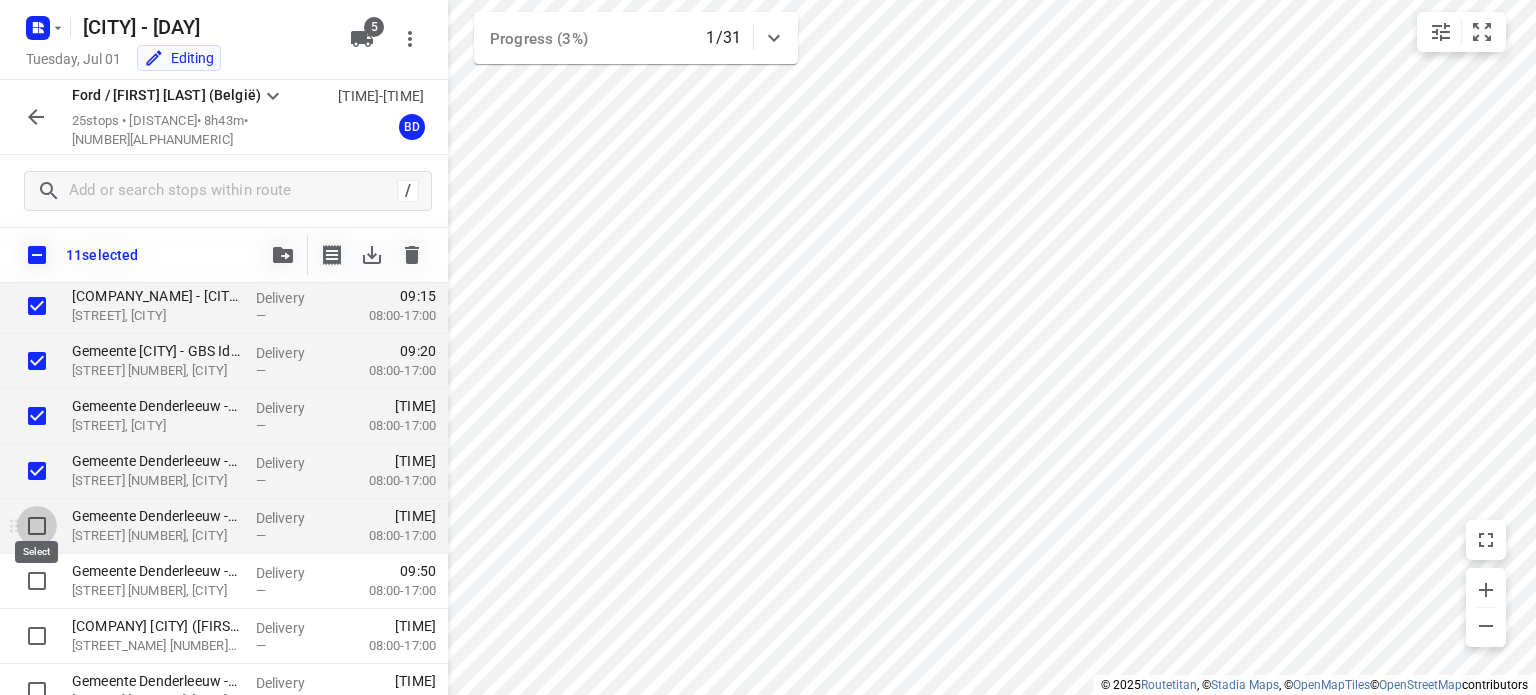 click at bounding box center [37, 526] 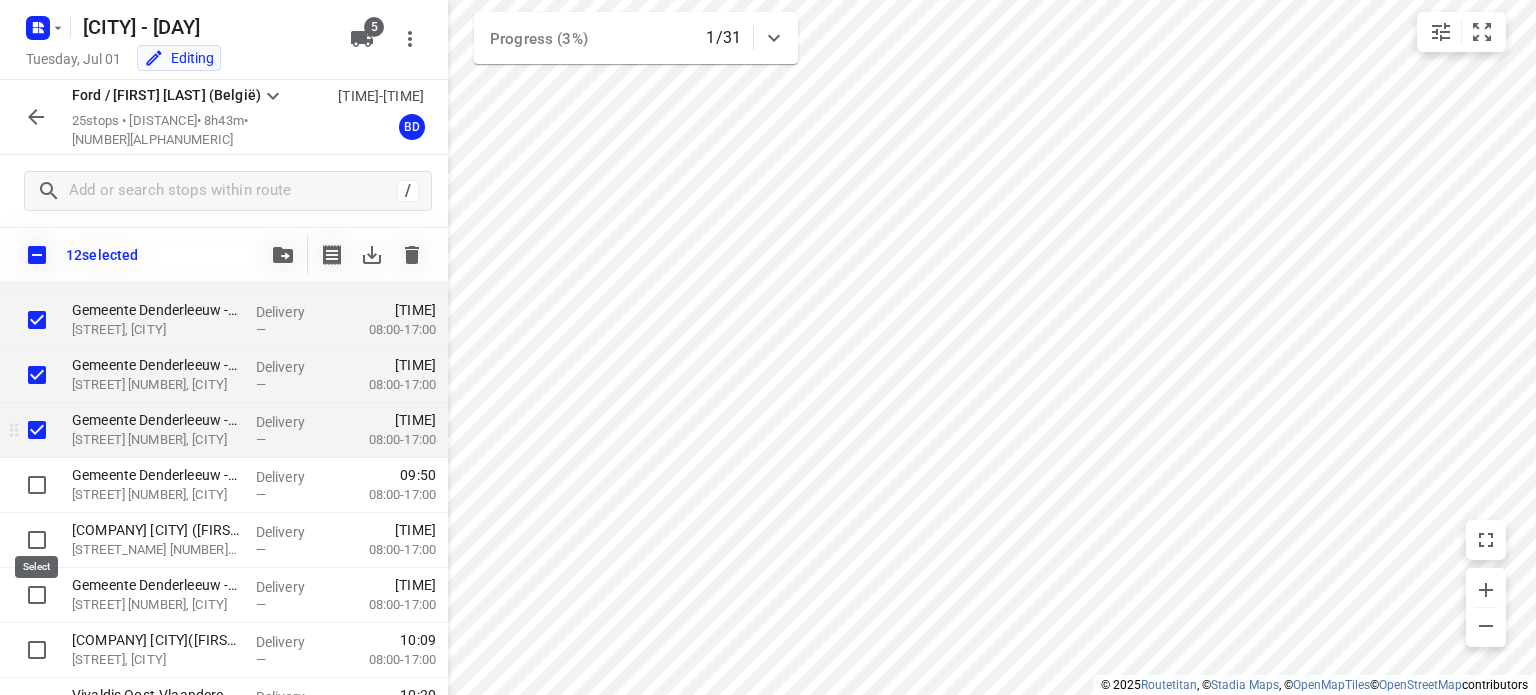 scroll, scrollTop: 640, scrollLeft: 0, axis: vertical 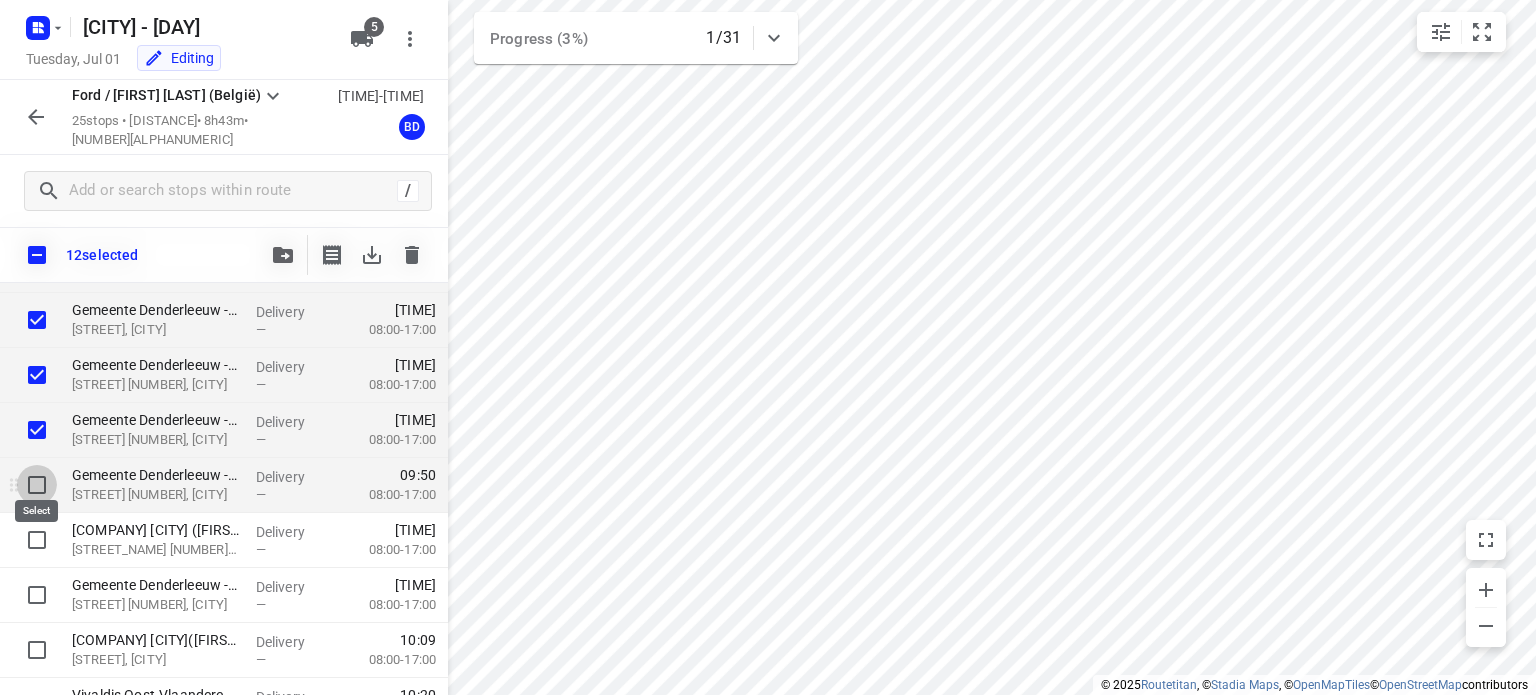 click at bounding box center (37, 485) 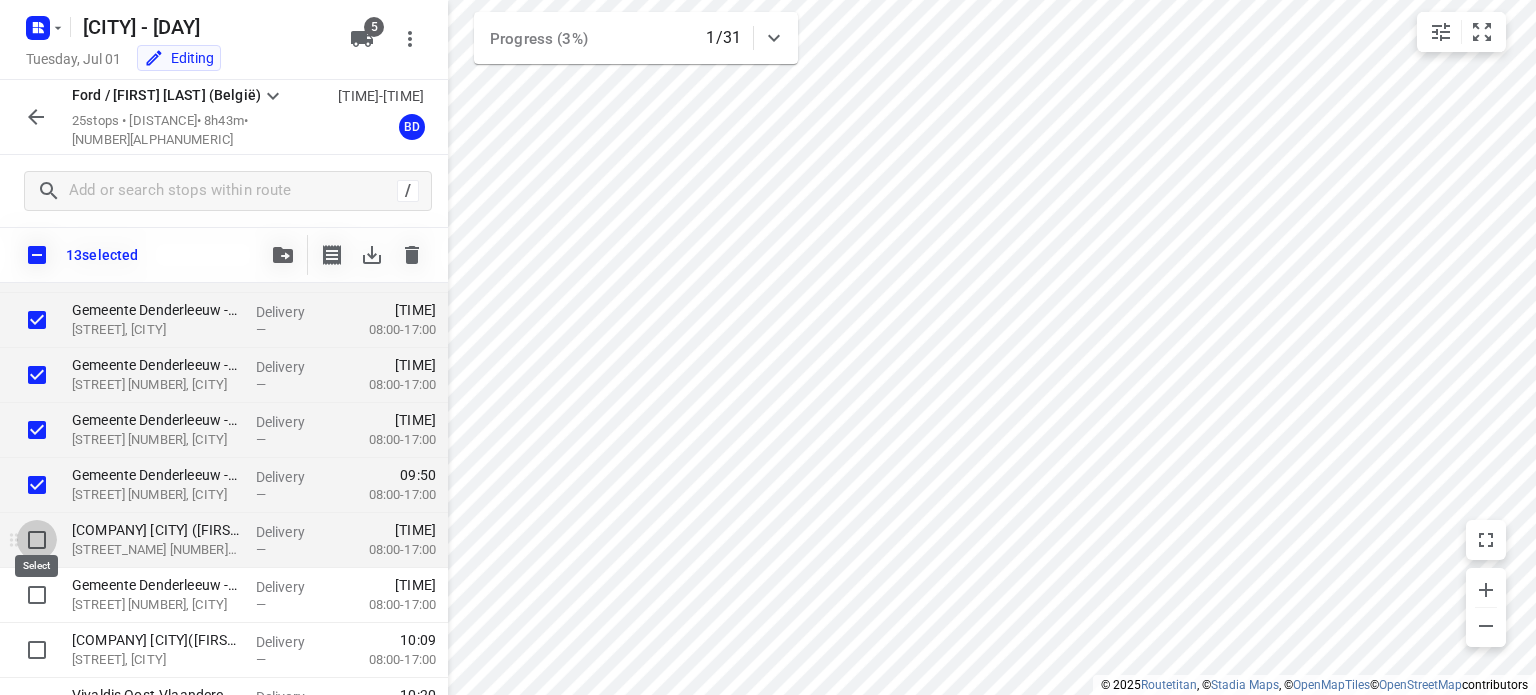 click at bounding box center [37, 540] 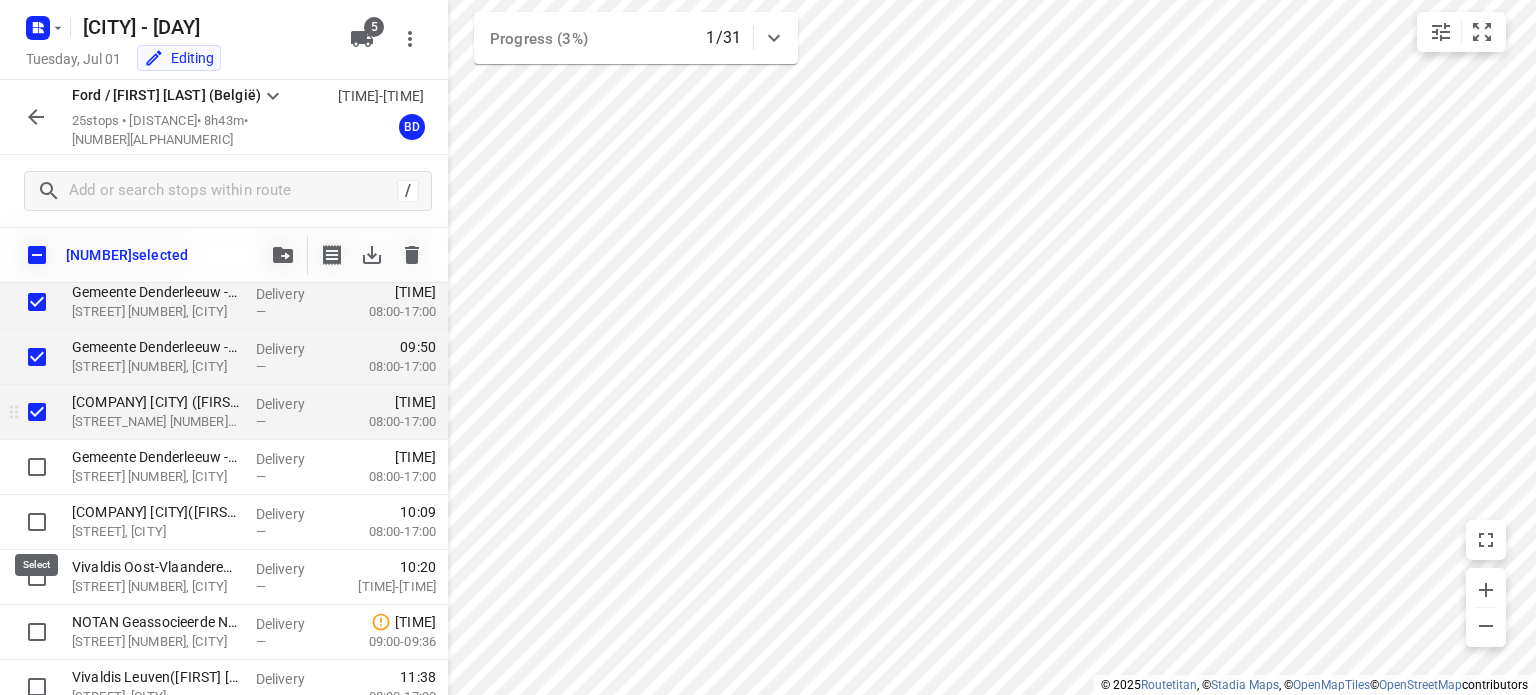 scroll, scrollTop: 772, scrollLeft: 0, axis: vertical 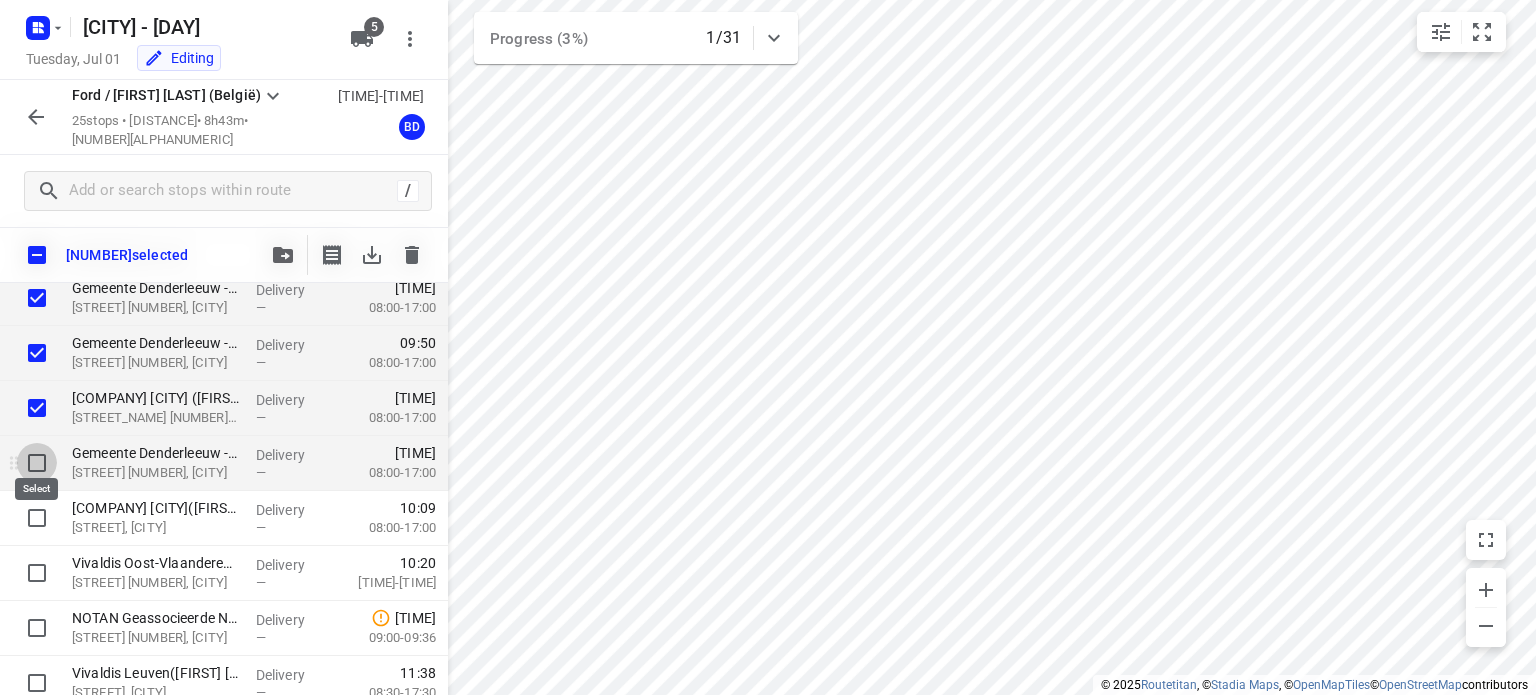 click at bounding box center (37, 463) 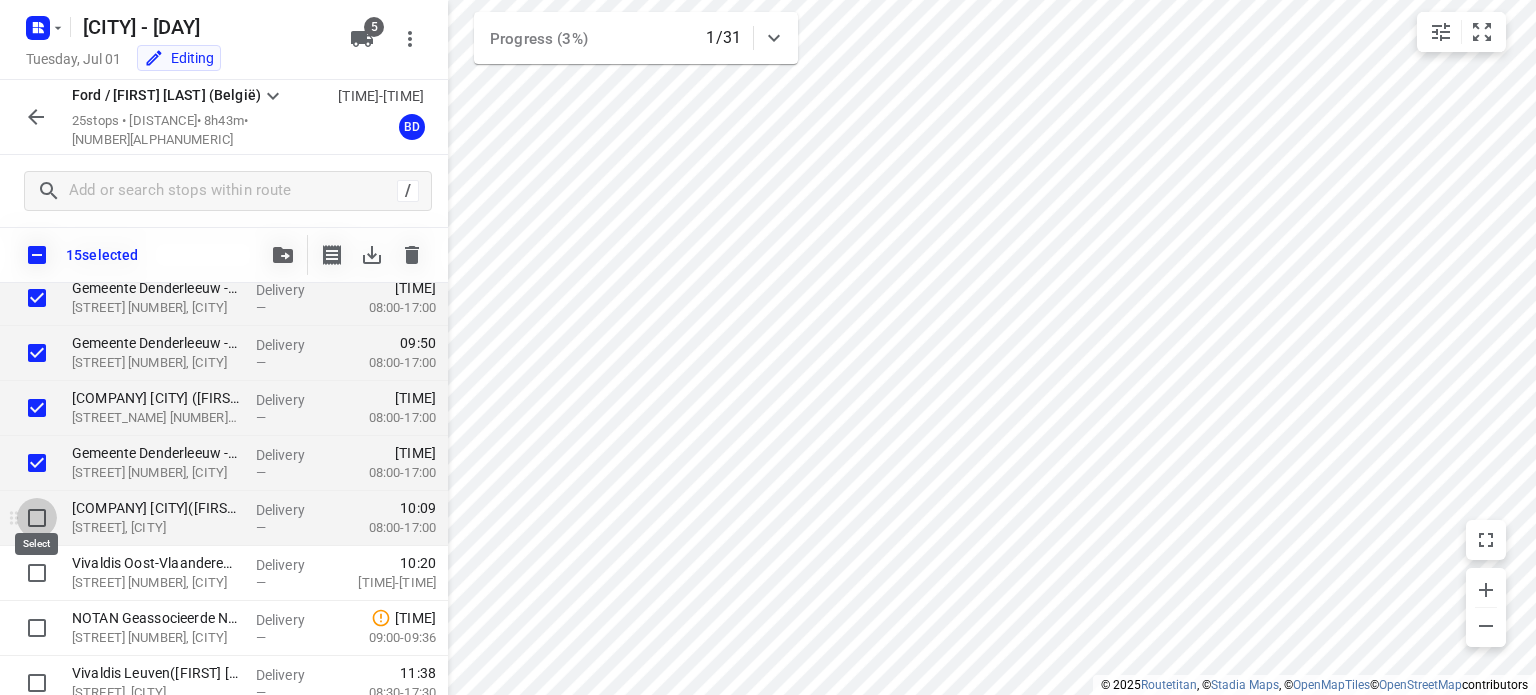 click at bounding box center [37, 518] 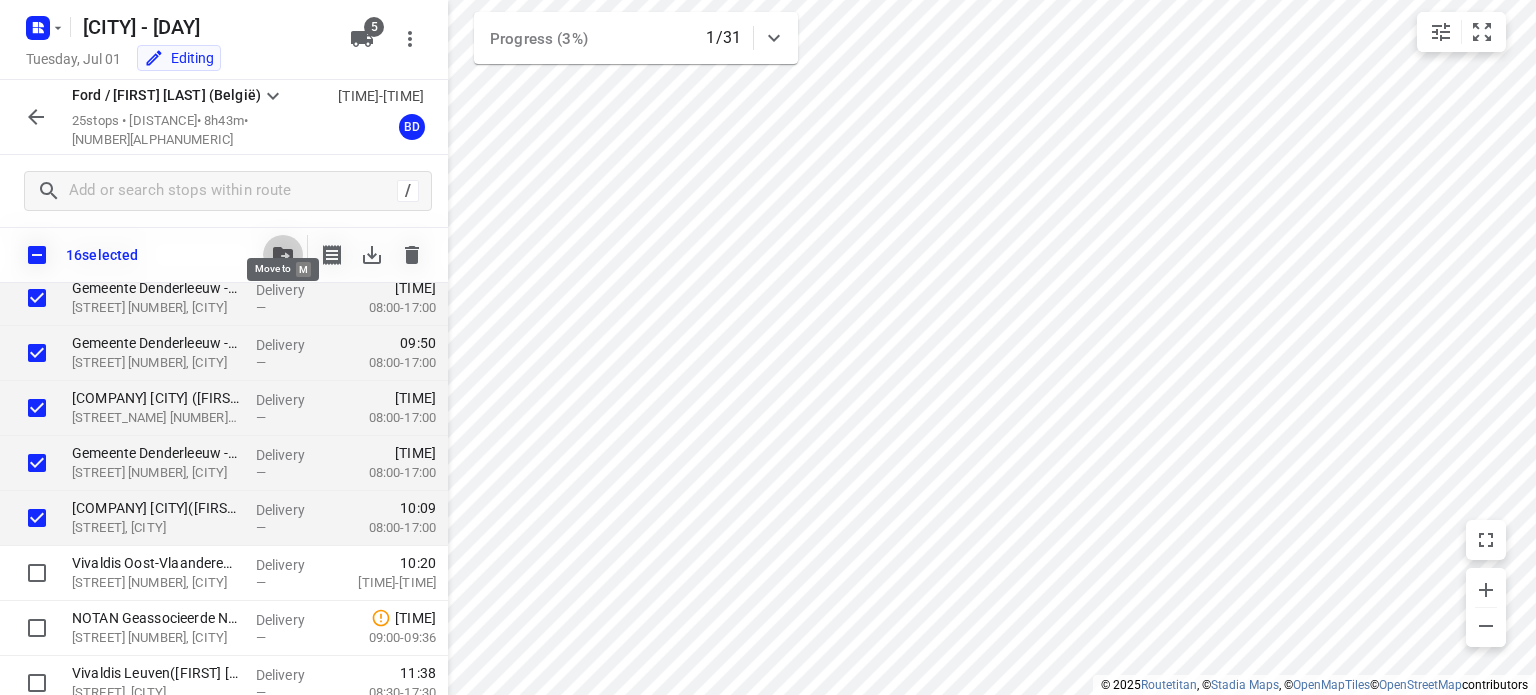 click at bounding box center [283, 255] 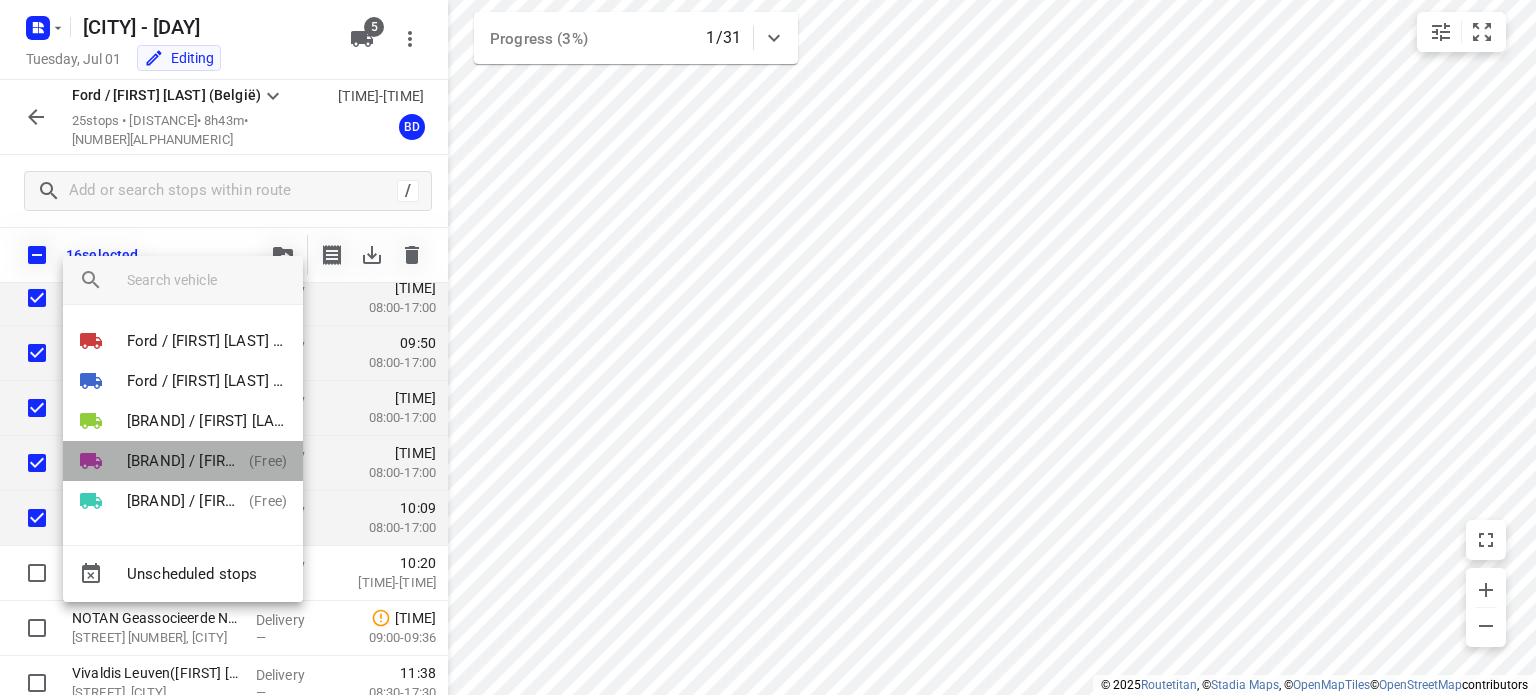click on "[BRAND] / [FIRST] [LAST] ([COUNTRY])" at bounding box center [184, 461] 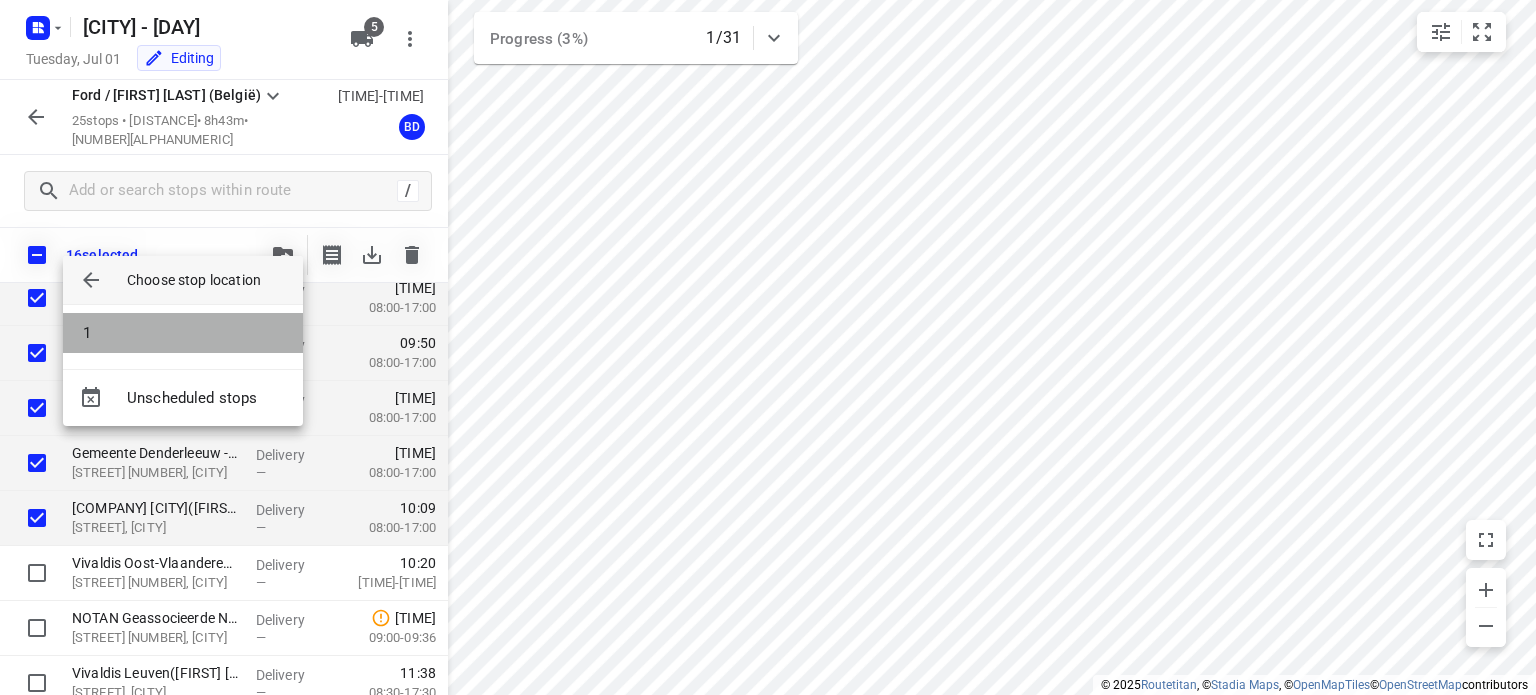 click on "1" at bounding box center (183, 333) 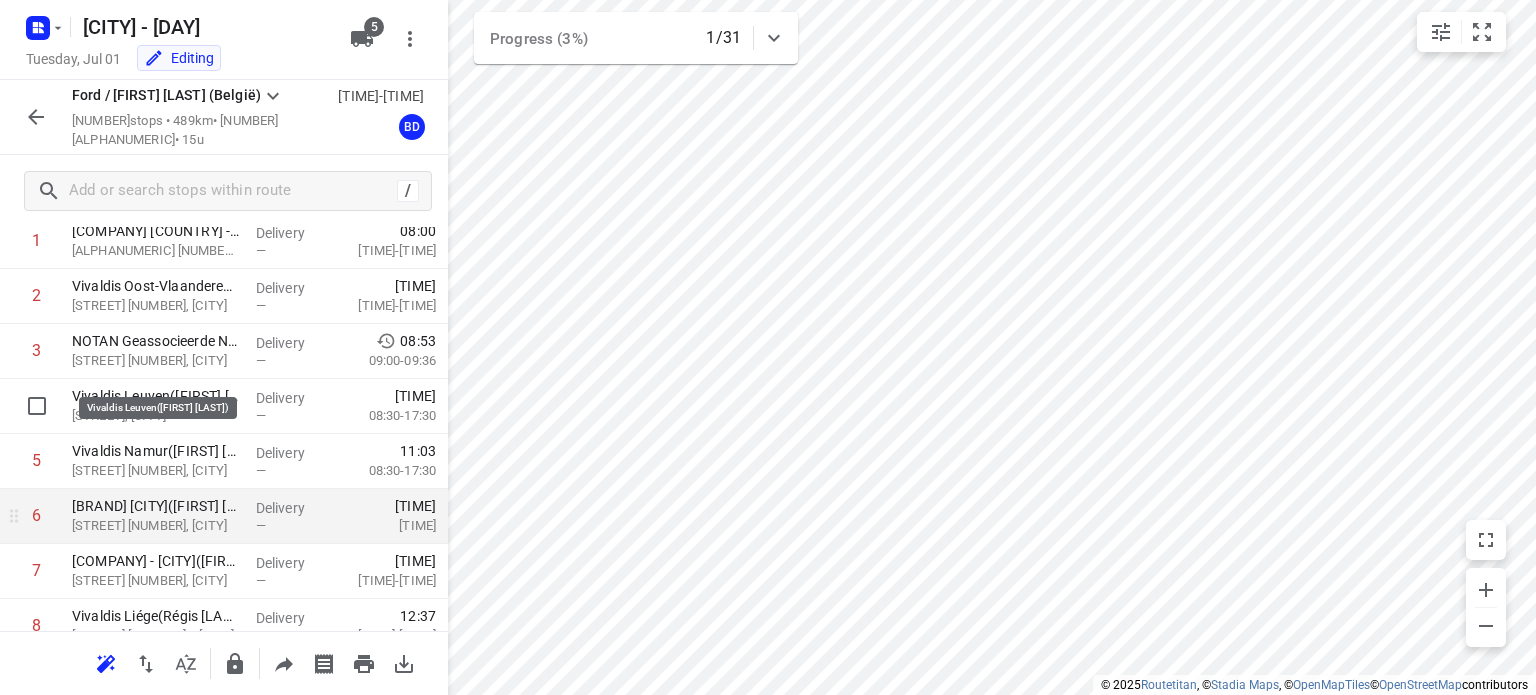 scroll, scrollTop: 112, scrollLeft: 0, axis: vertical 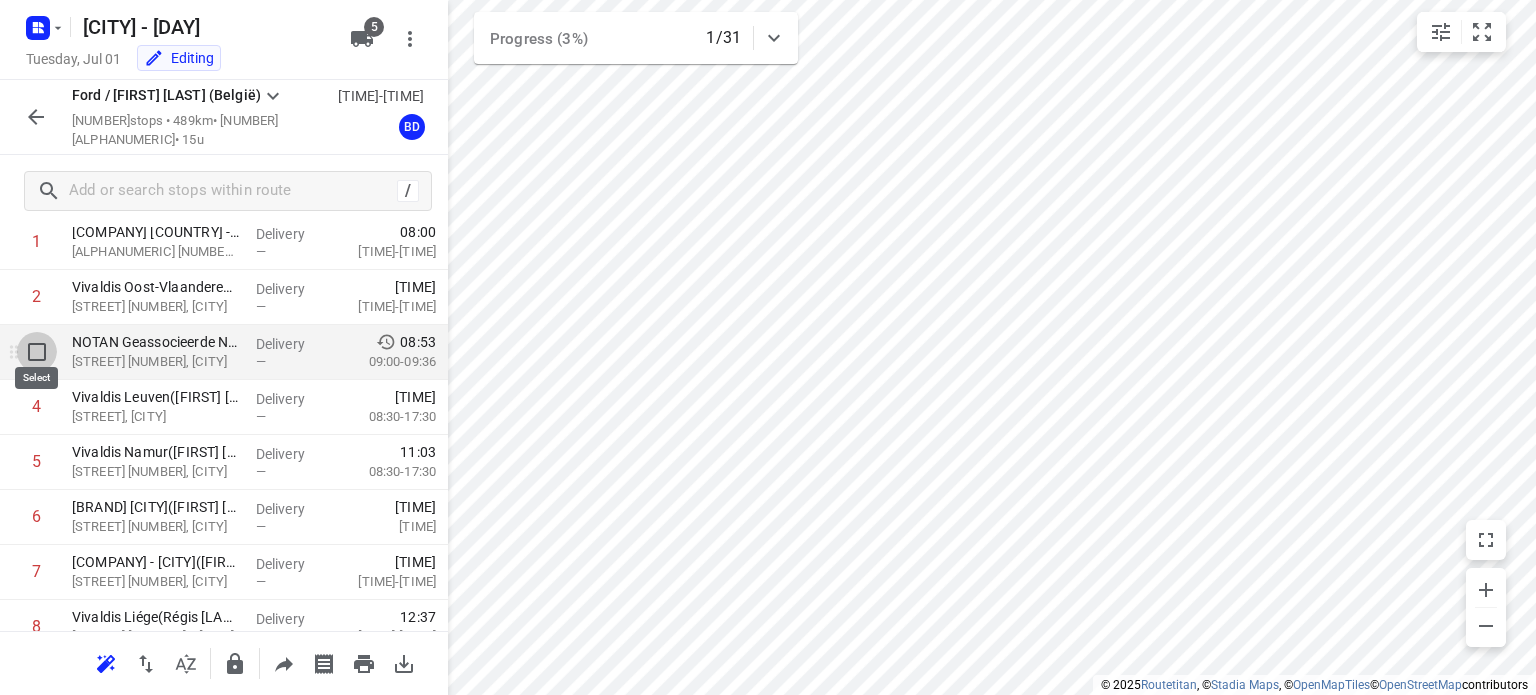 click at bounding box center (37, 352) 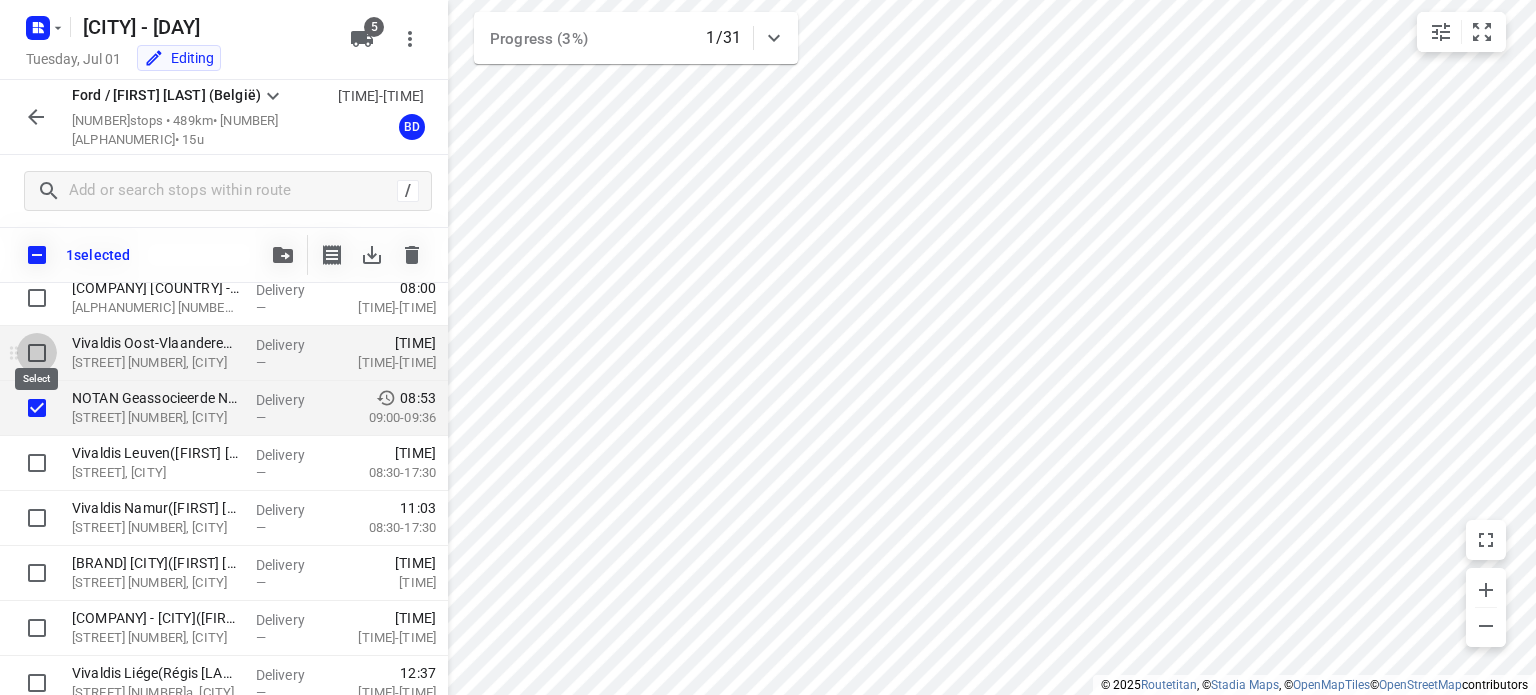 click at bounding box center (37, 353) 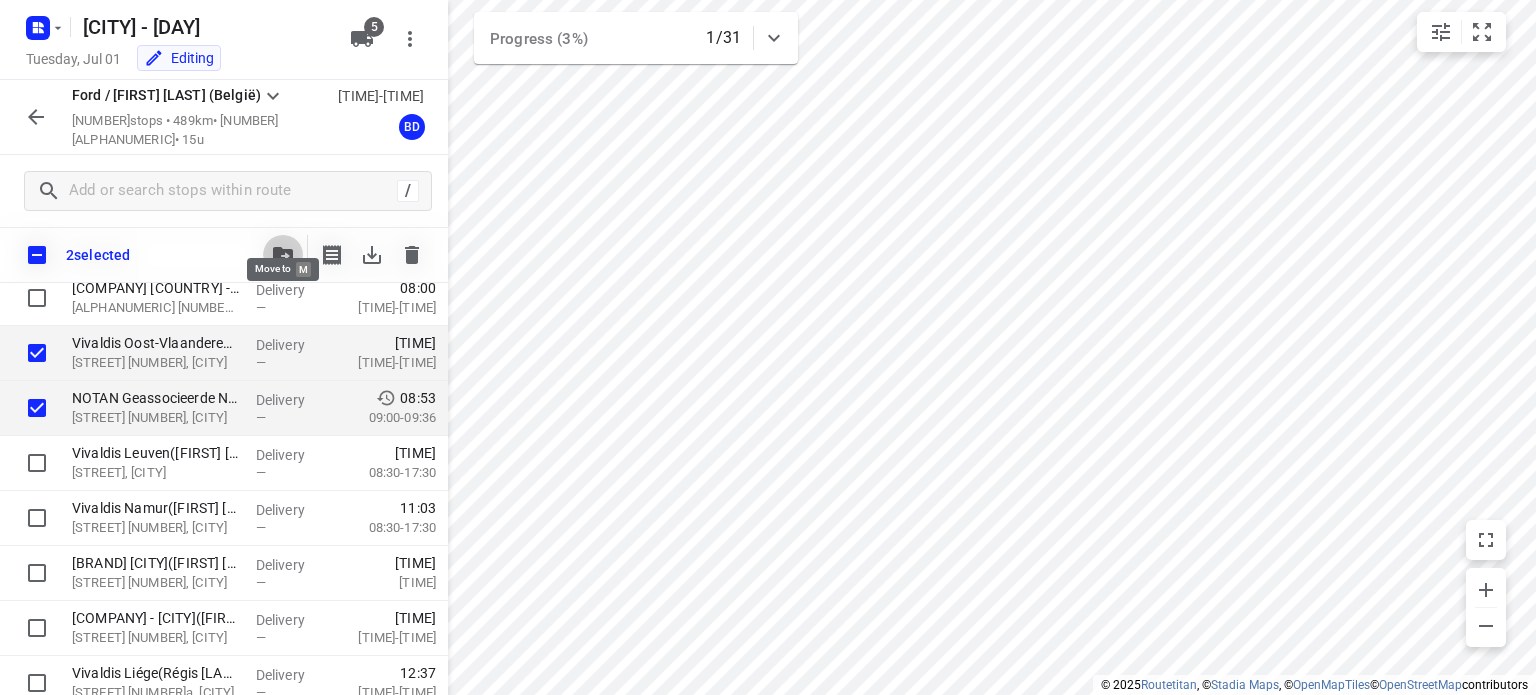 click at bounding box center (283, 255) 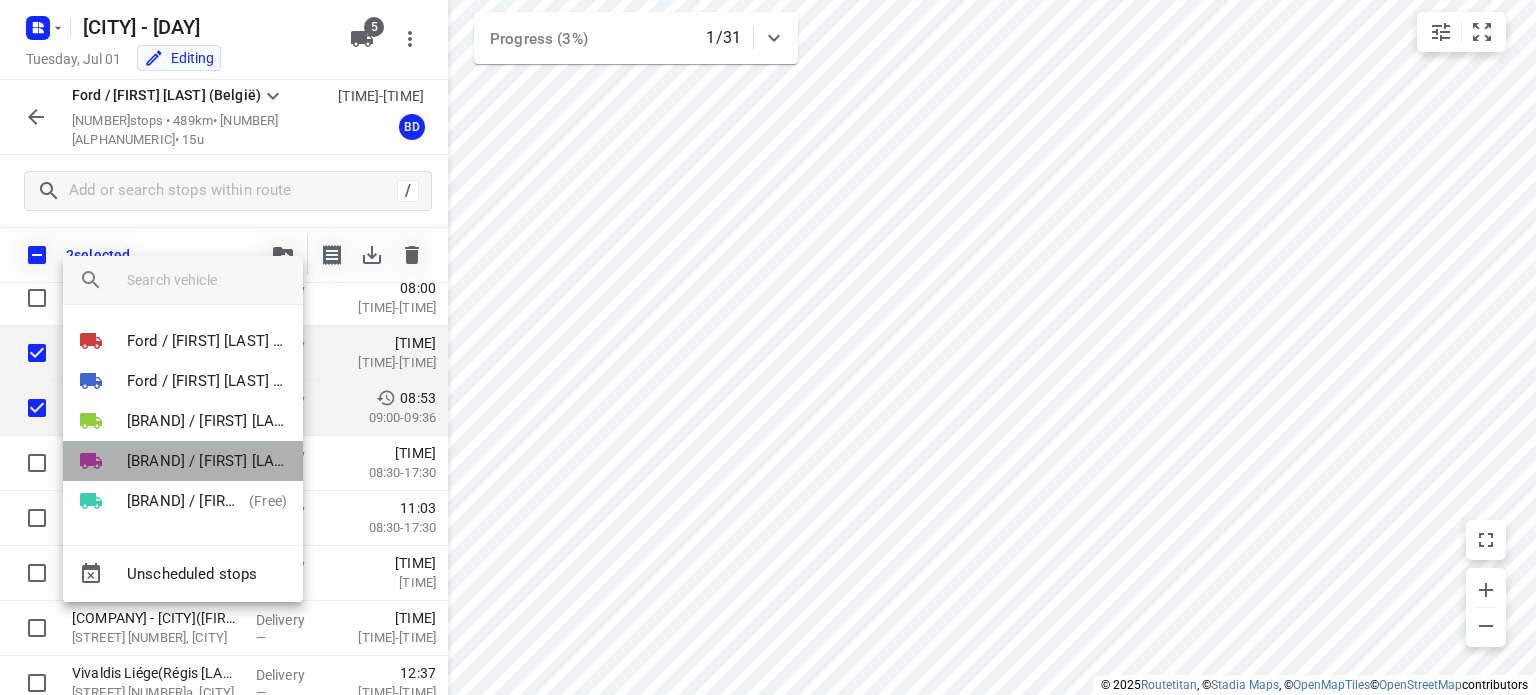 click on "[BRAND] / [FIRST] [LAST] ([COUNTRY])" at bounding box center (207, 461) 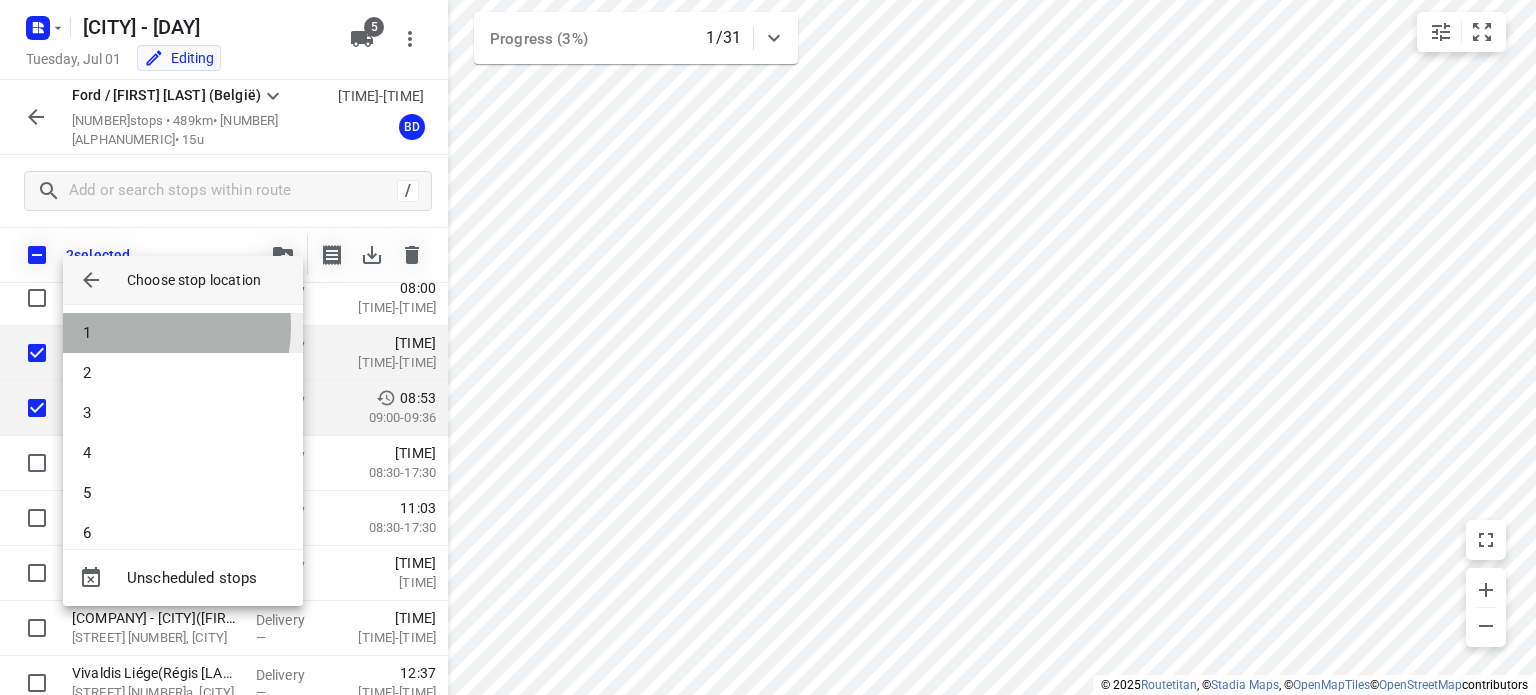 click on "1" at bounding box center [183, 333] 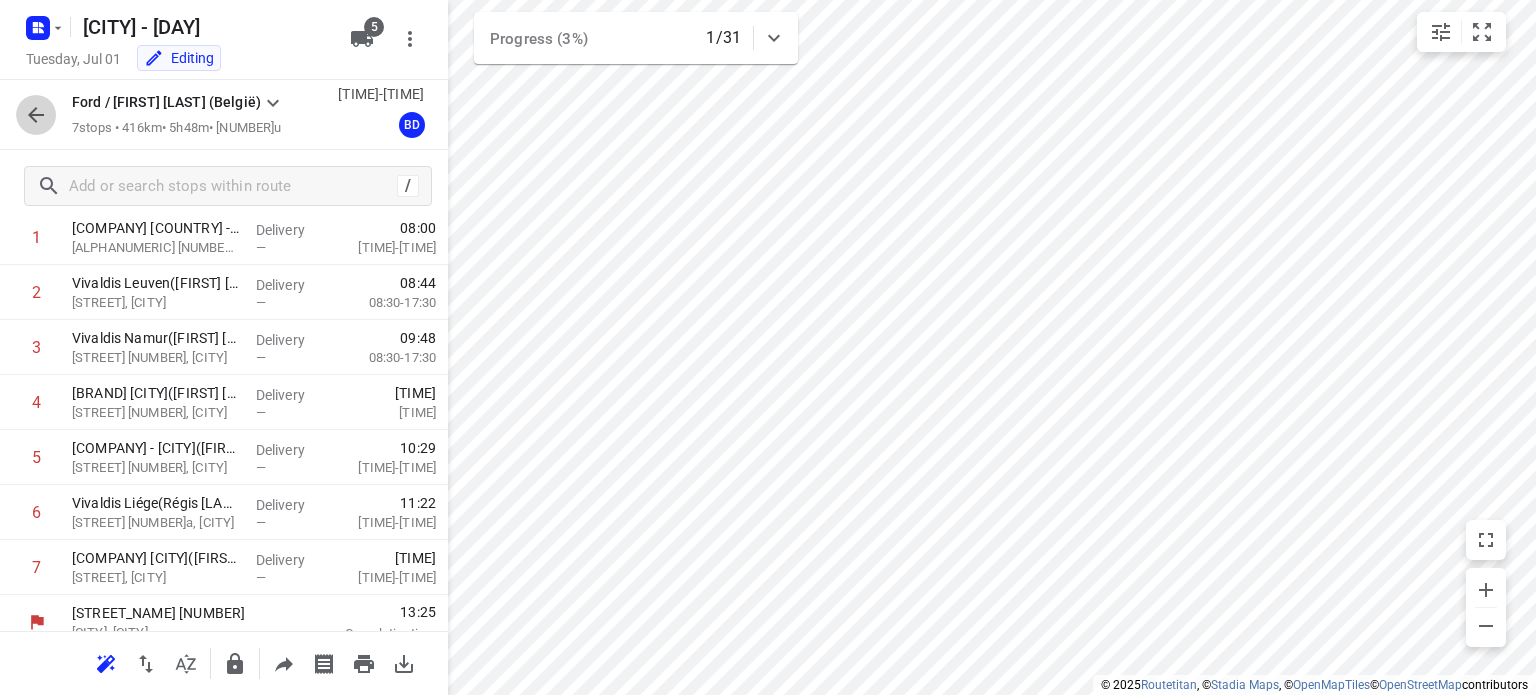 click at bounding box center (36, 115) 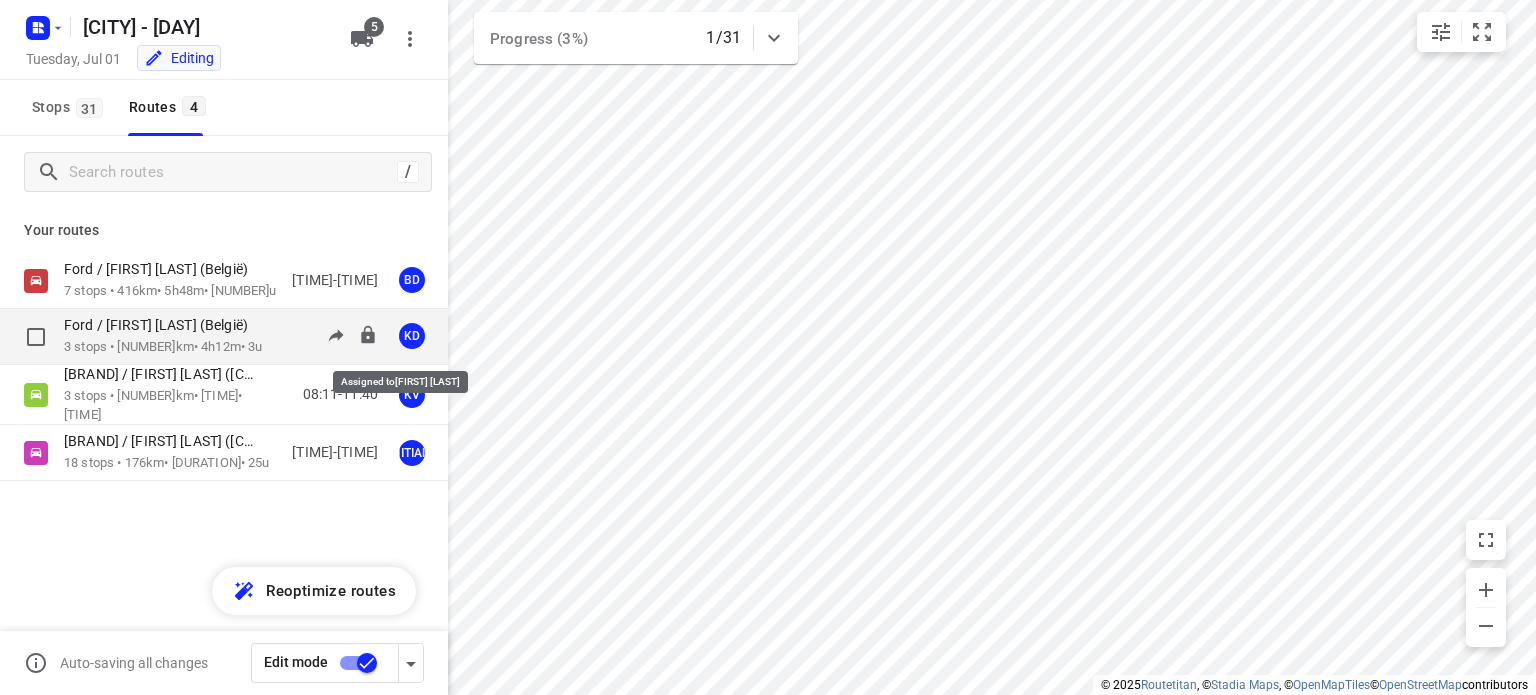 click on "KD" at bounding box center [412, 336] 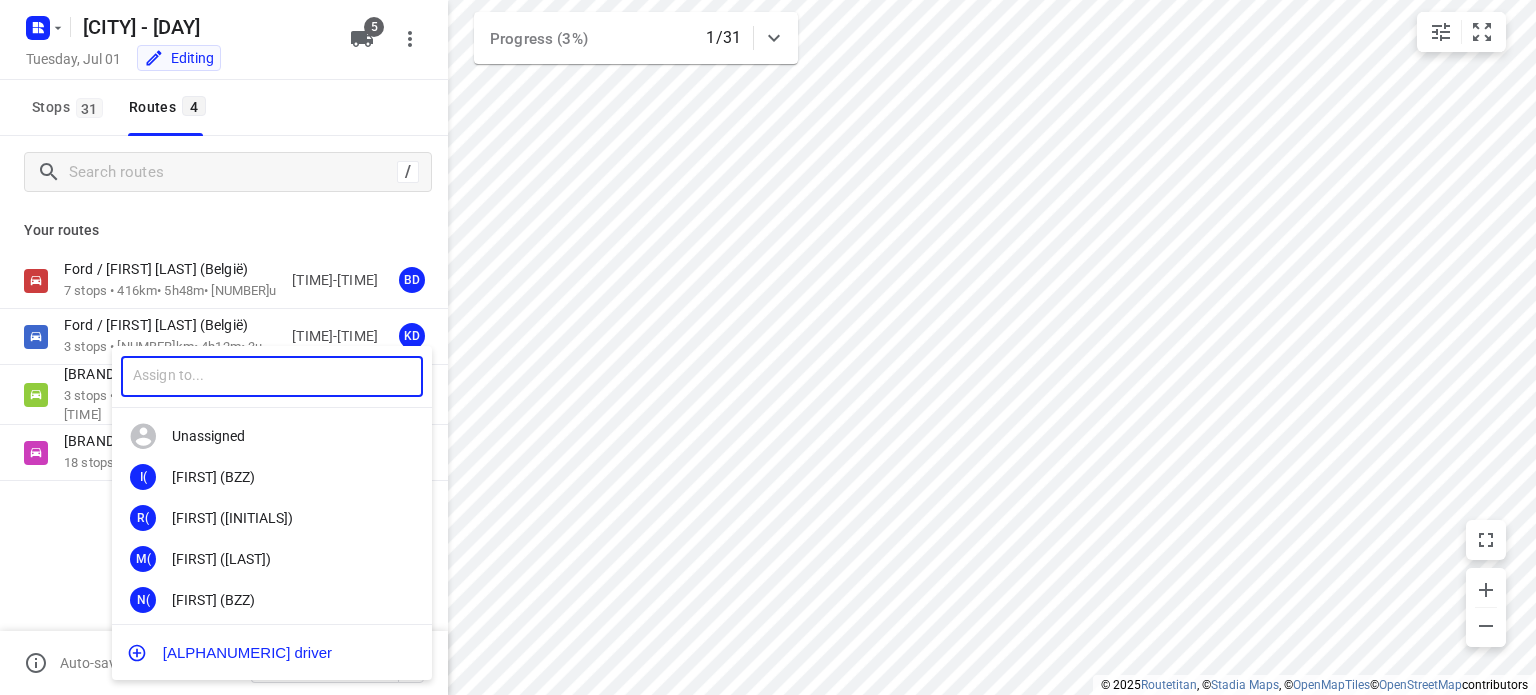 click at bounding box center (272, 376) 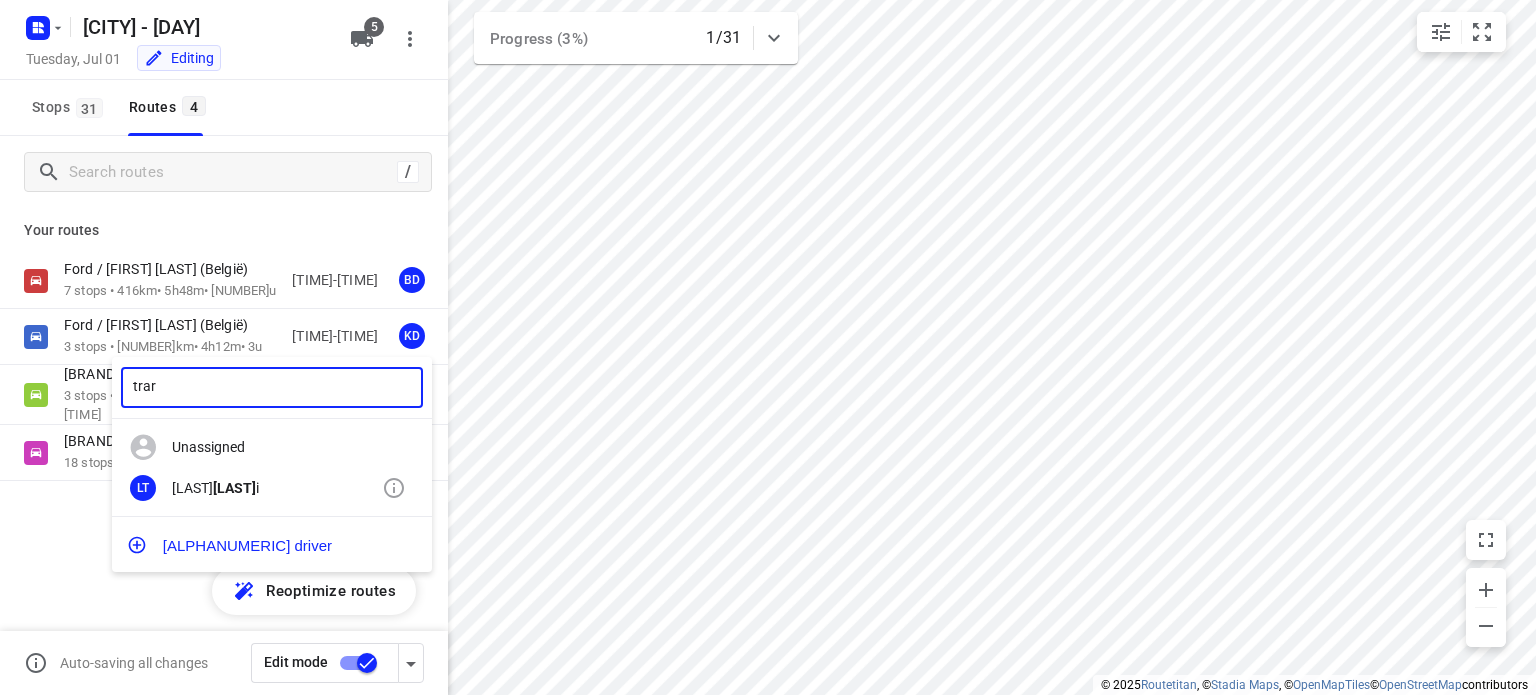 type on "trar" 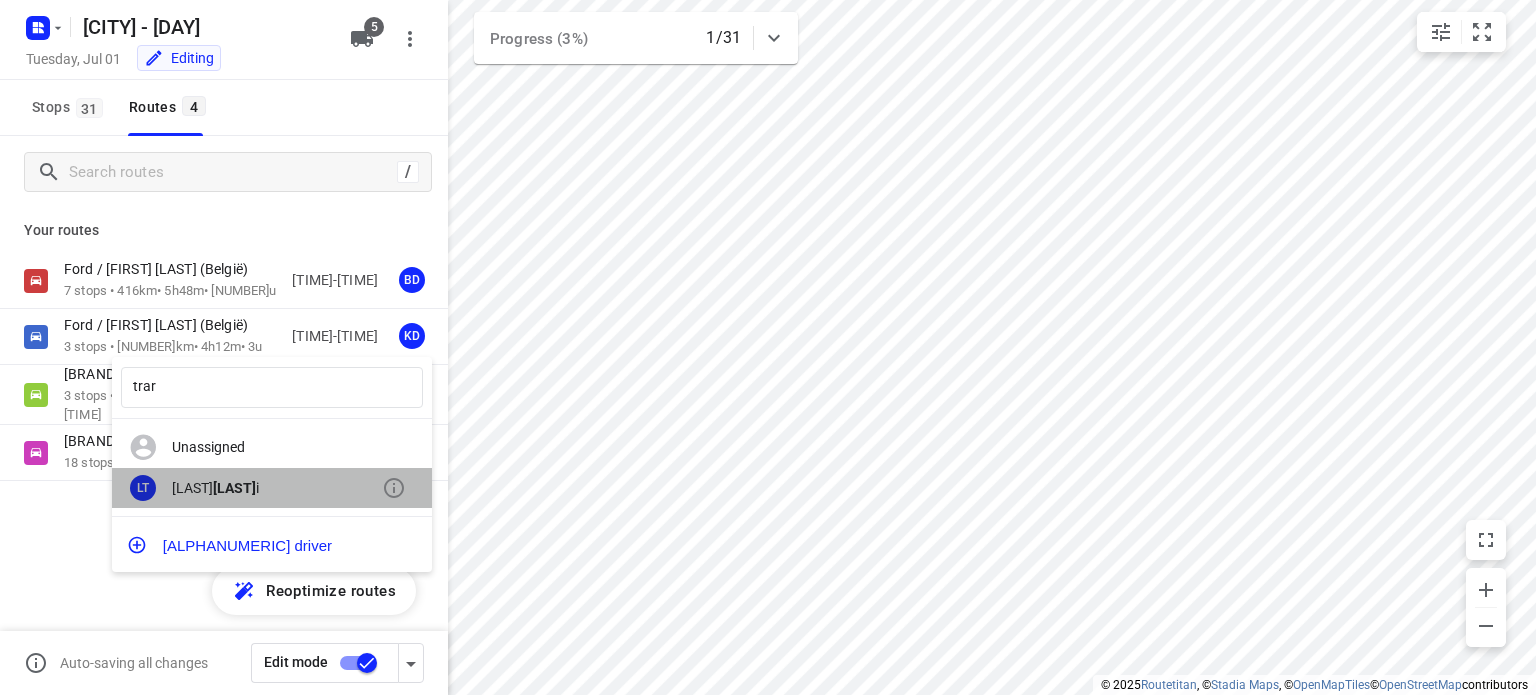 click on "[LAST] [LAST]" at bounding box center (277, 447) 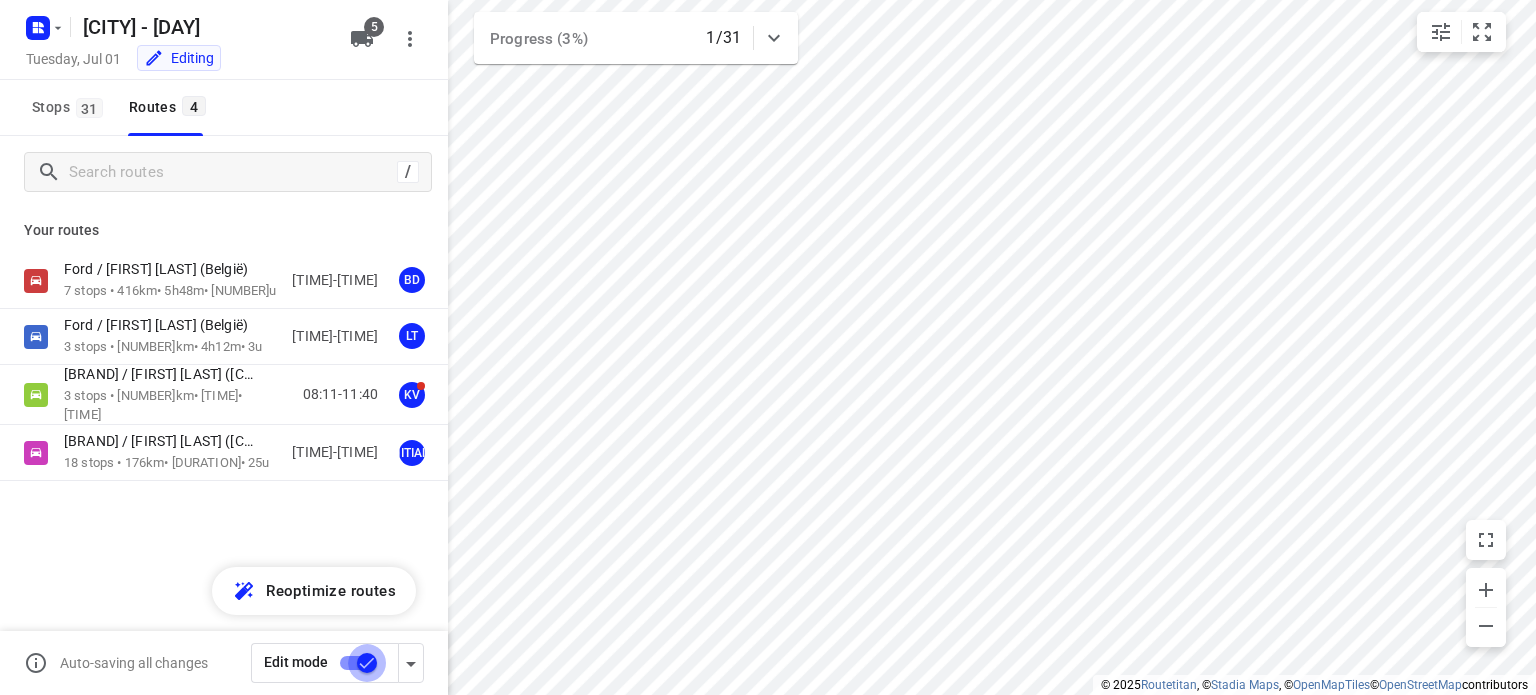 click at bounding box center [367, 663] 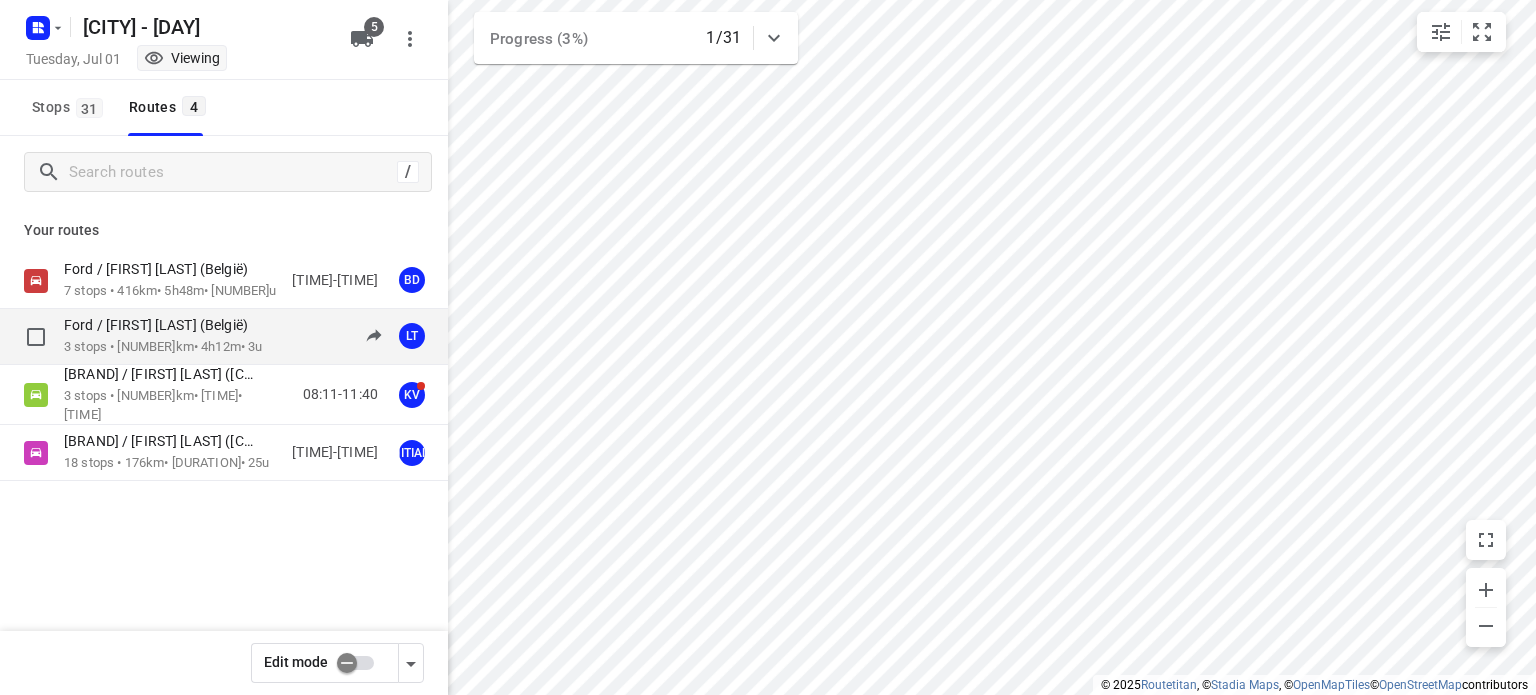 click on "Ford / [FIRST] [LAST] (België)" at bounding box center [162, 325] 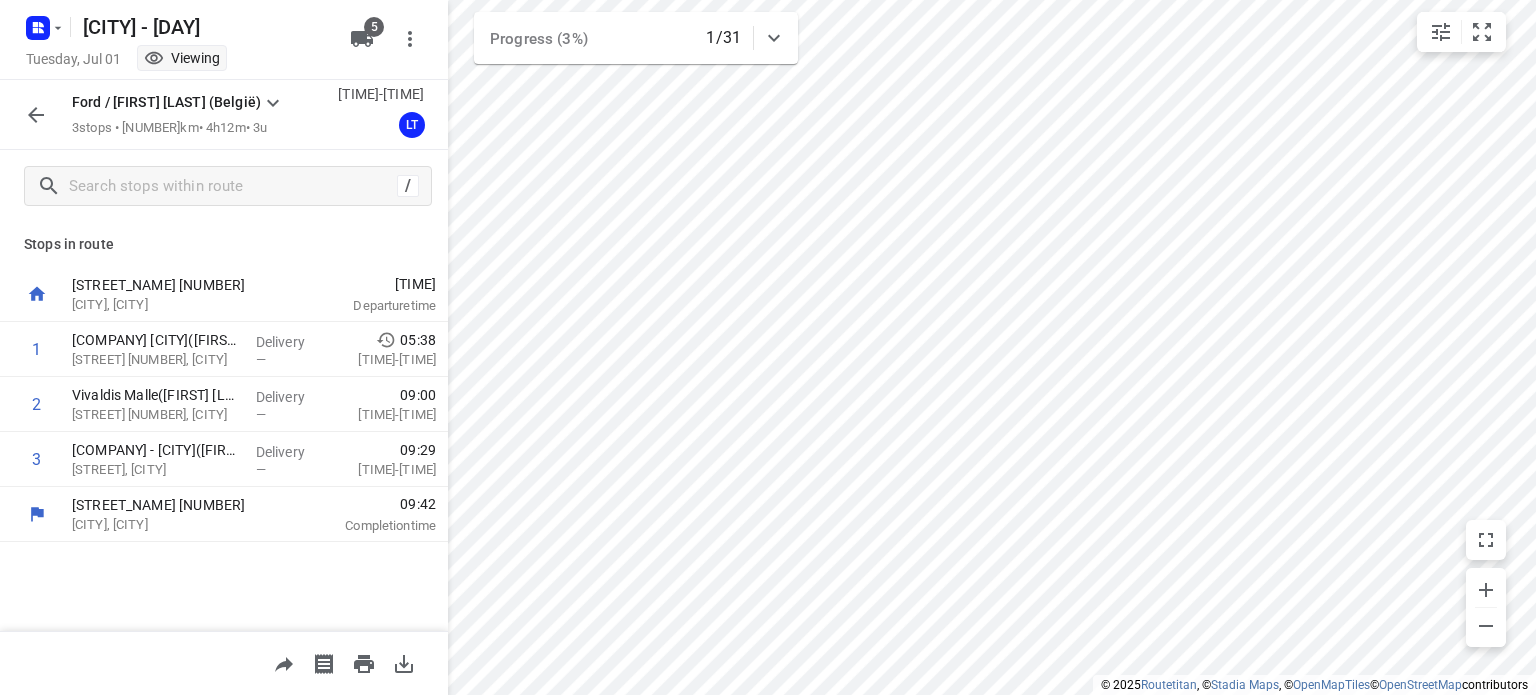 click at bounding box center (36, 115) 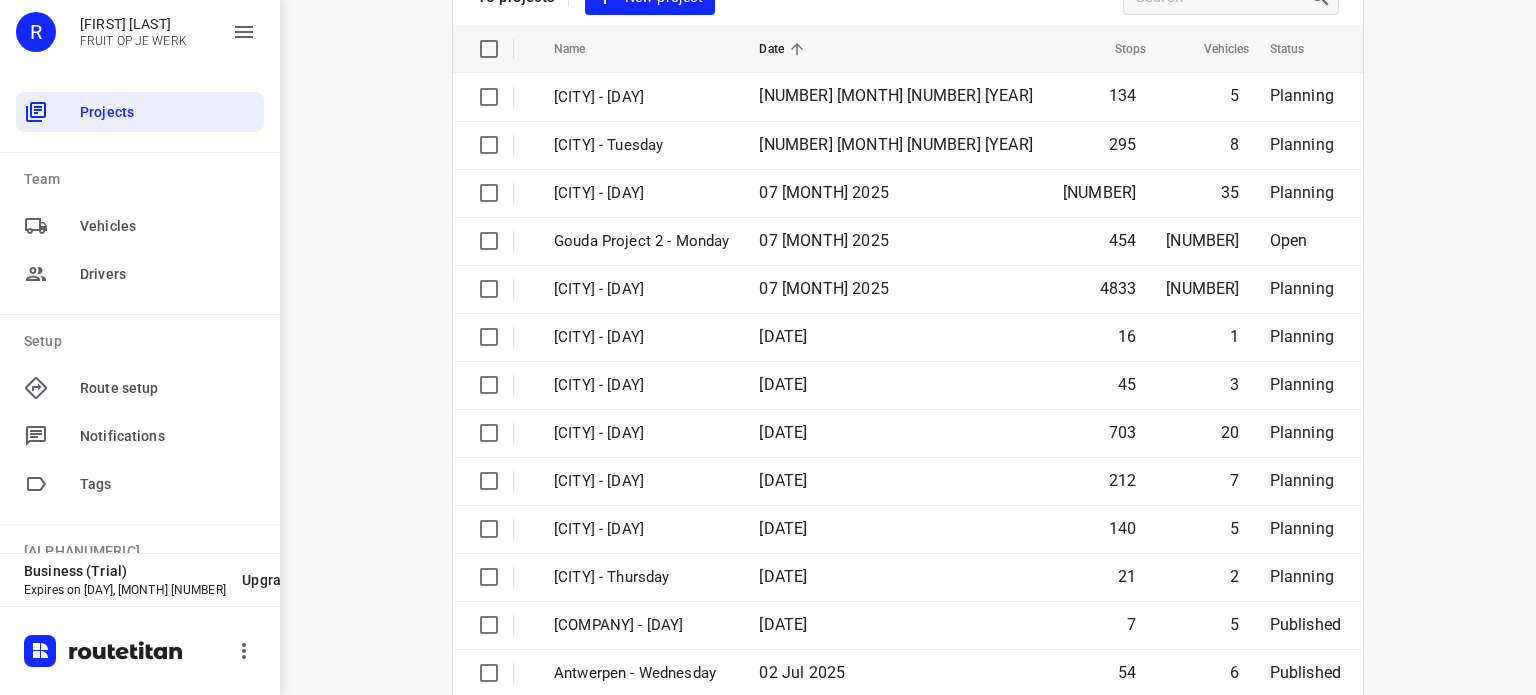 scroll, scrollTop: 315, scrollLeft: 0, axis: vertical 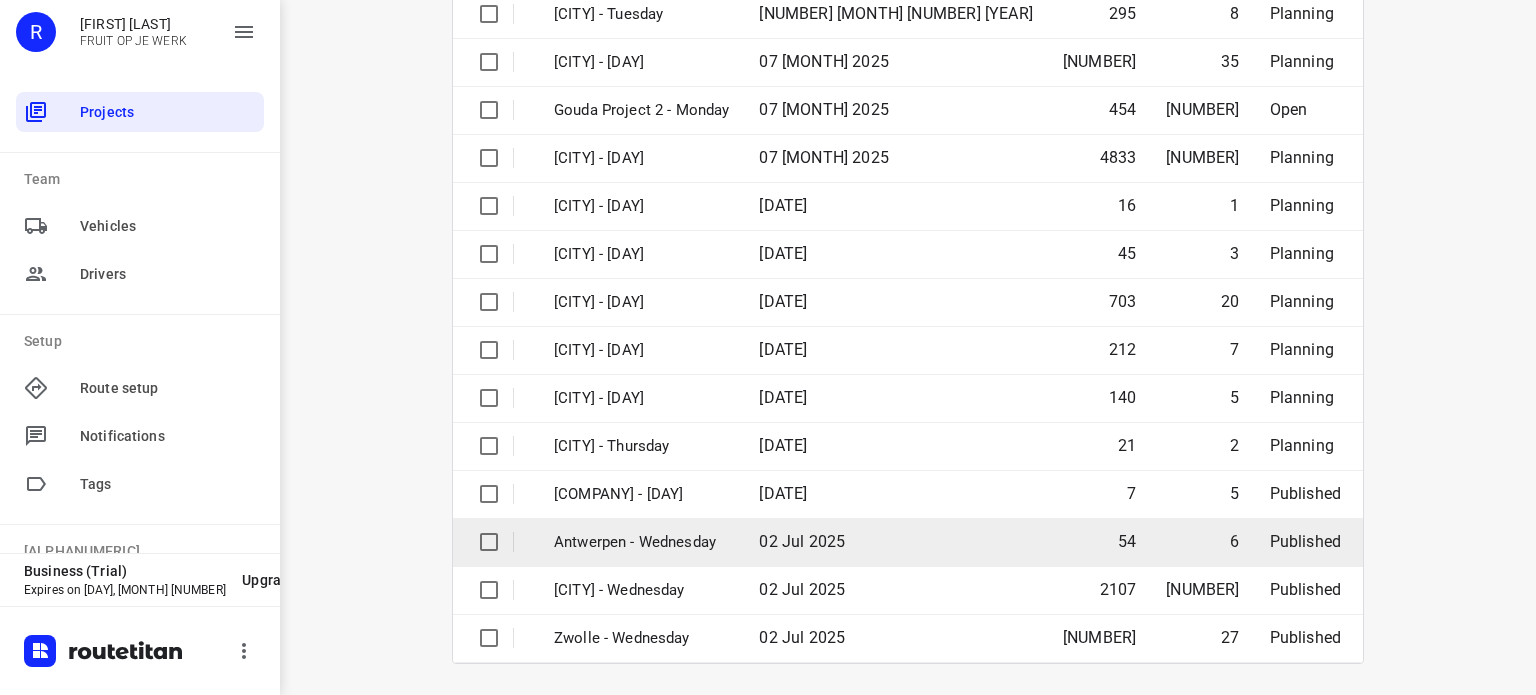 click on "Antwerpen - Wednesday" at bounding box center [641, 542] 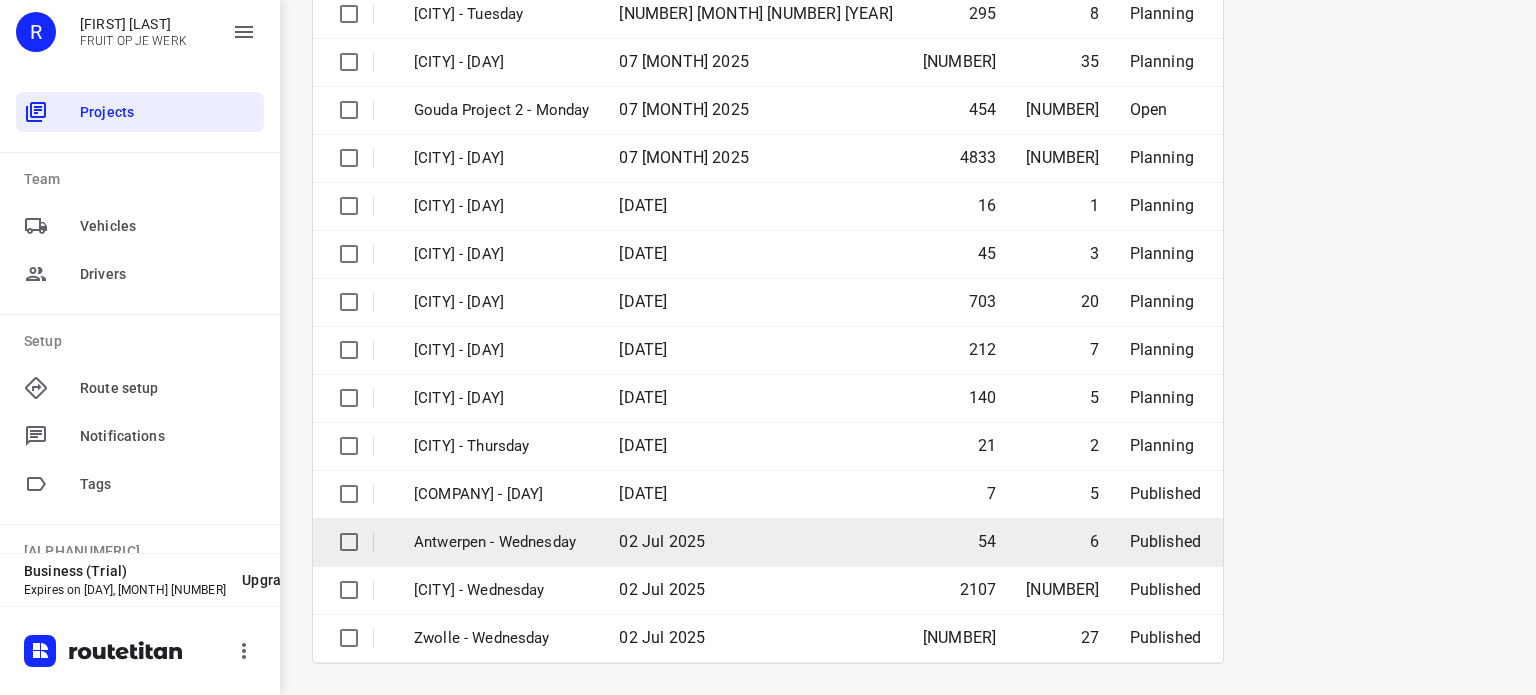 scroll, scrollTop: 0, scrollLeft: 0, axis: both 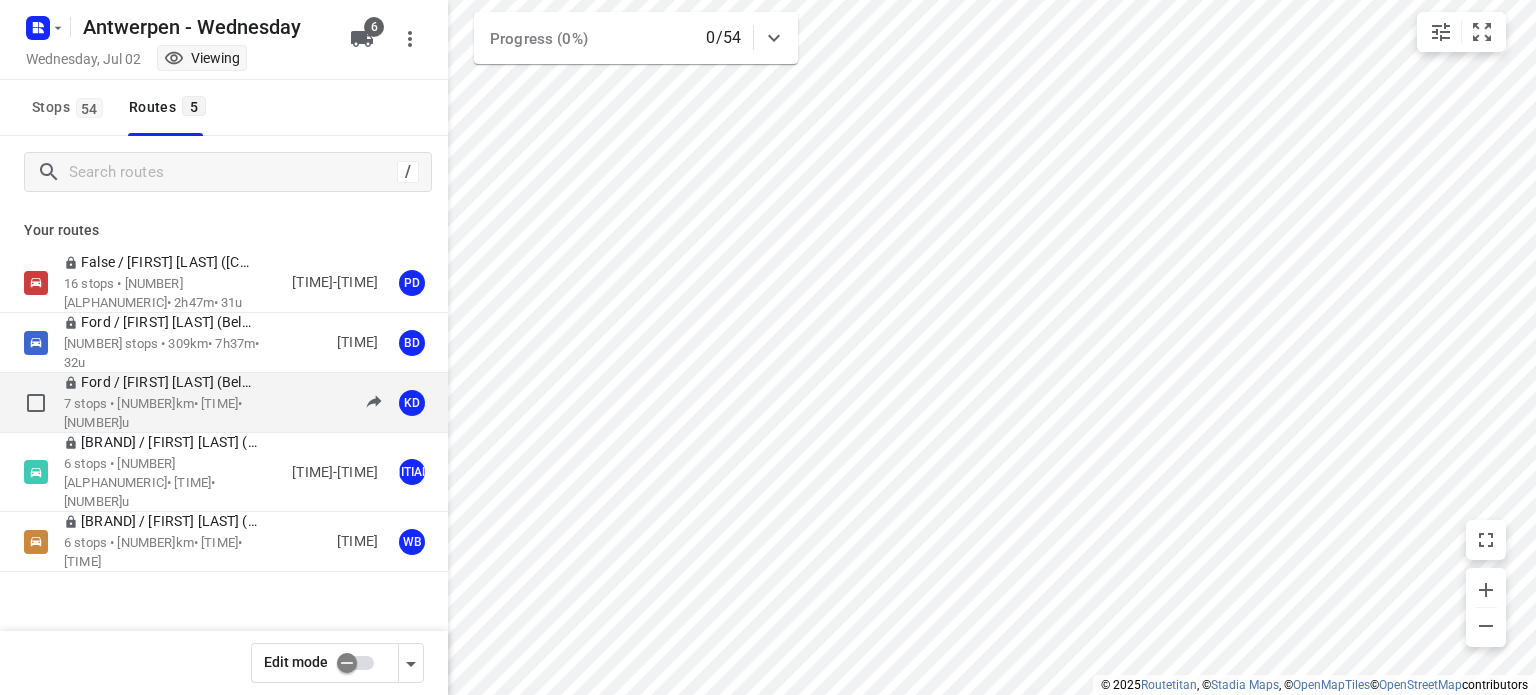 click on "Ford / [FIRST] [LAST] (België)" at bounding box center [167, 382] 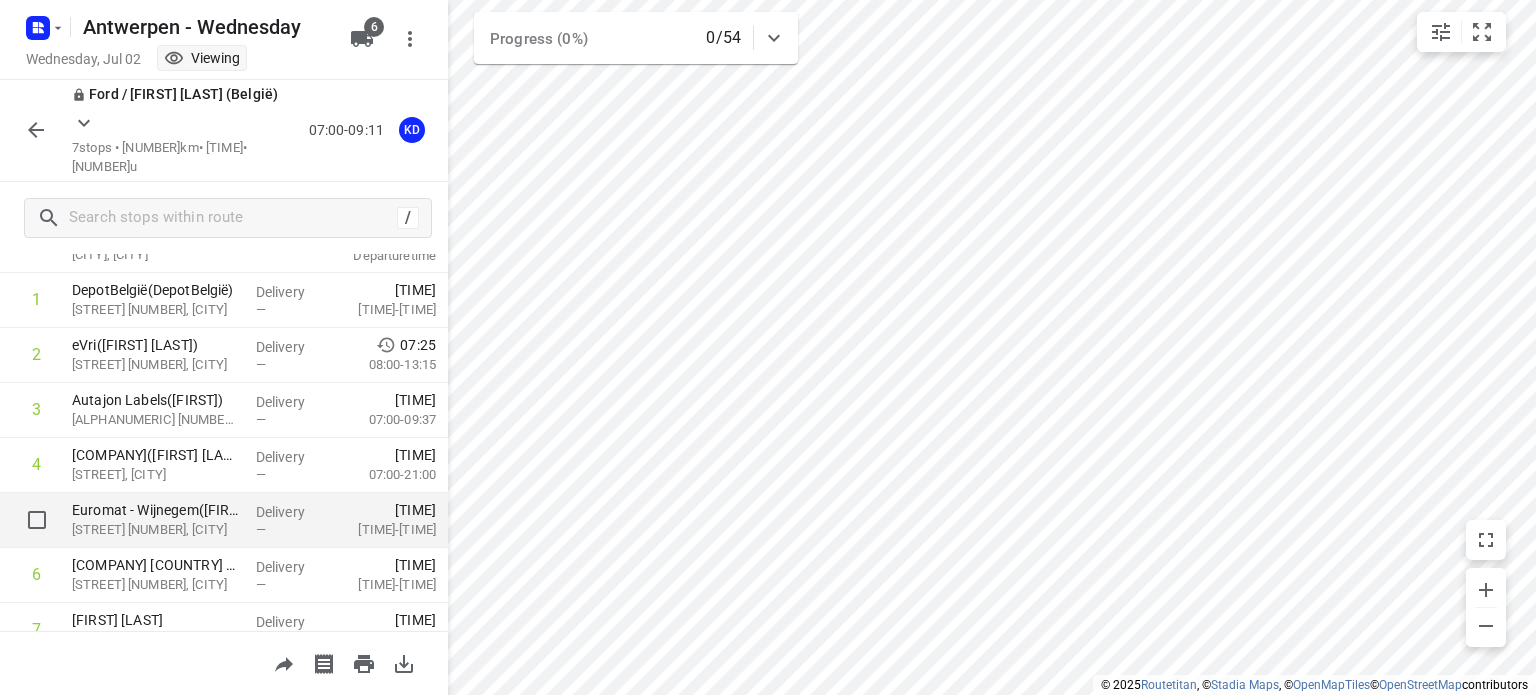 scroll, scrollTop: 84, scrollLeft: 0, axis: vertical 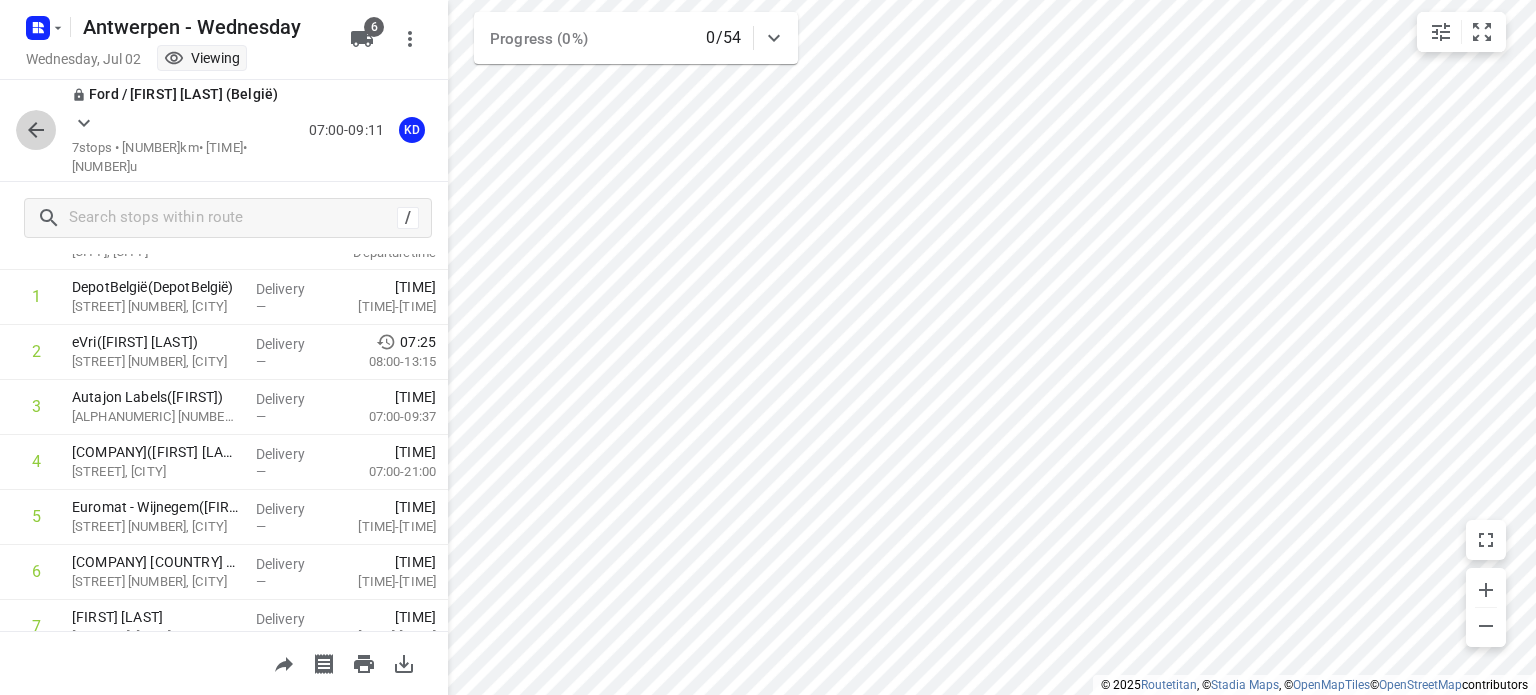 click at bounding box center (36, 130) 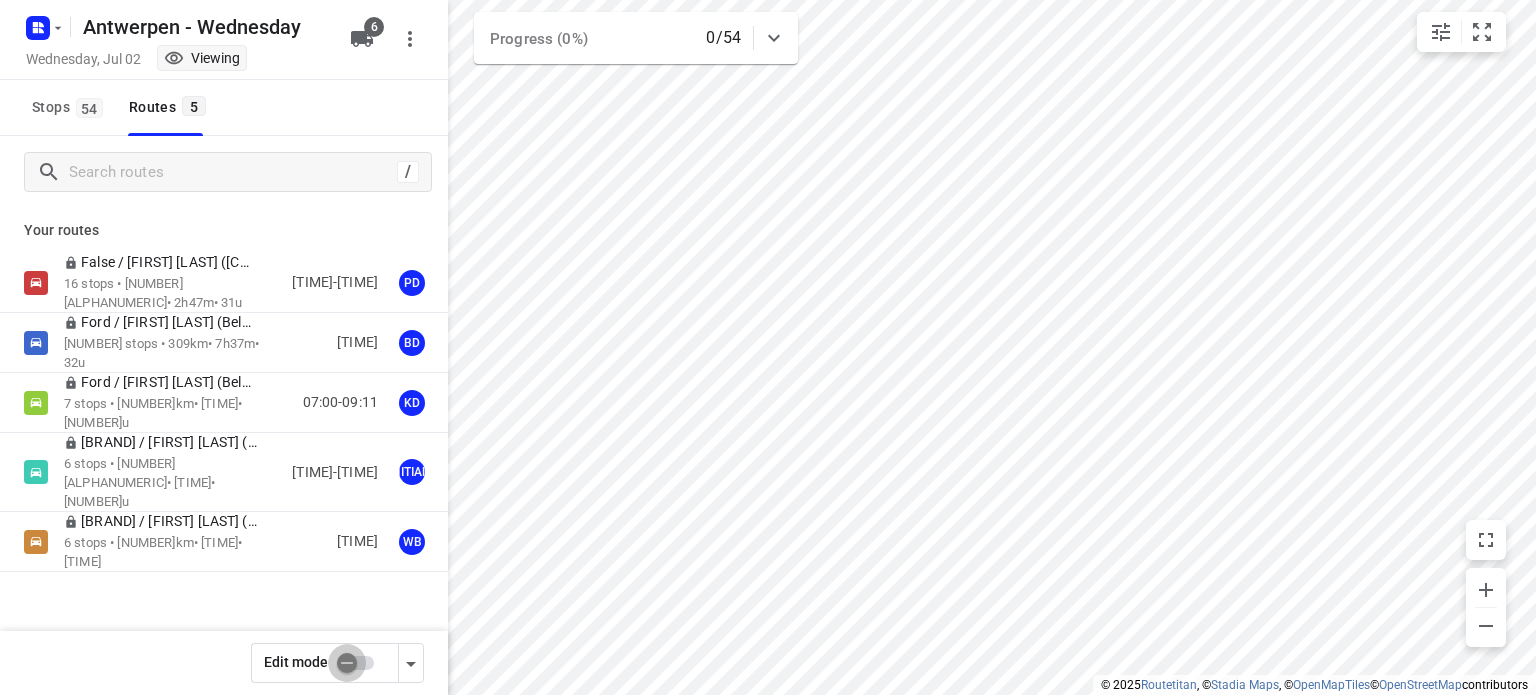 click at bounding box center (347, 663) 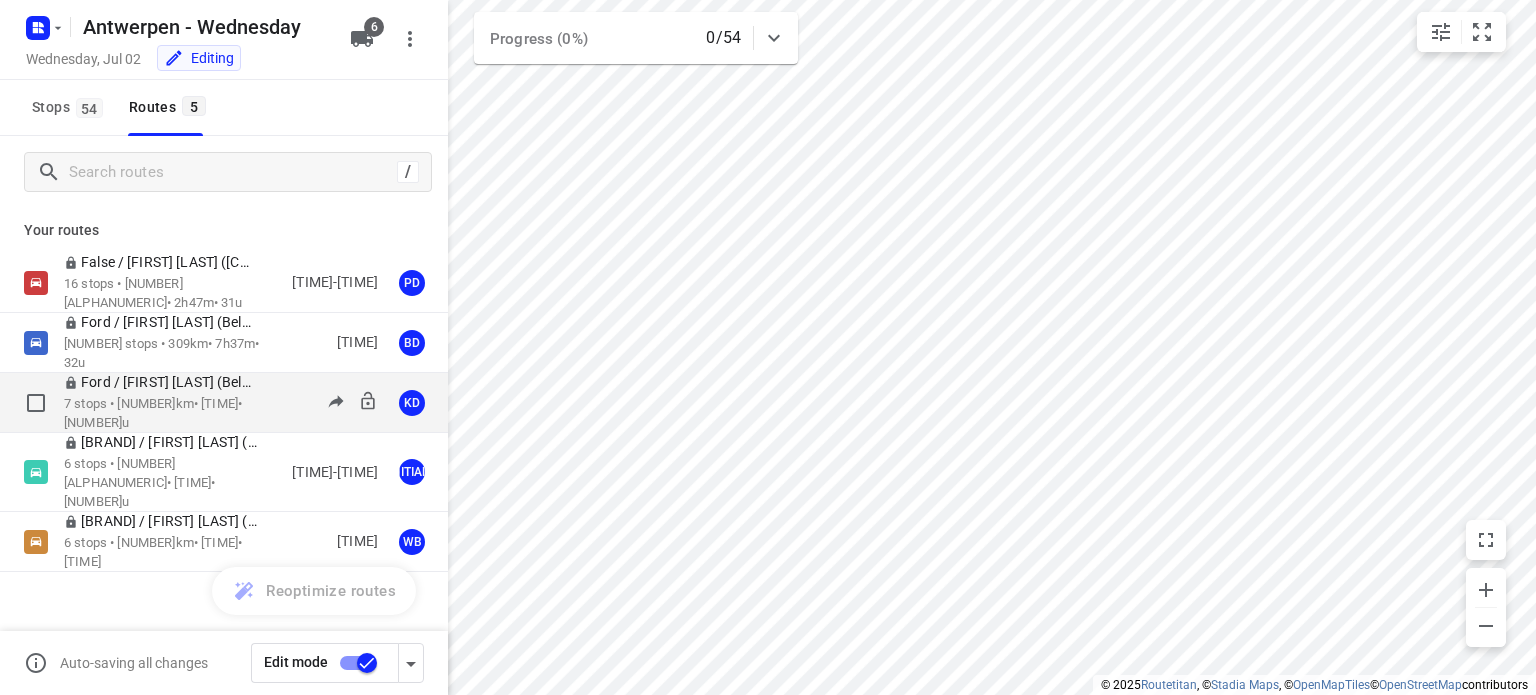 click on "Ford / [FIRST] [LAST] (België)" at bounding box center (167, 382) 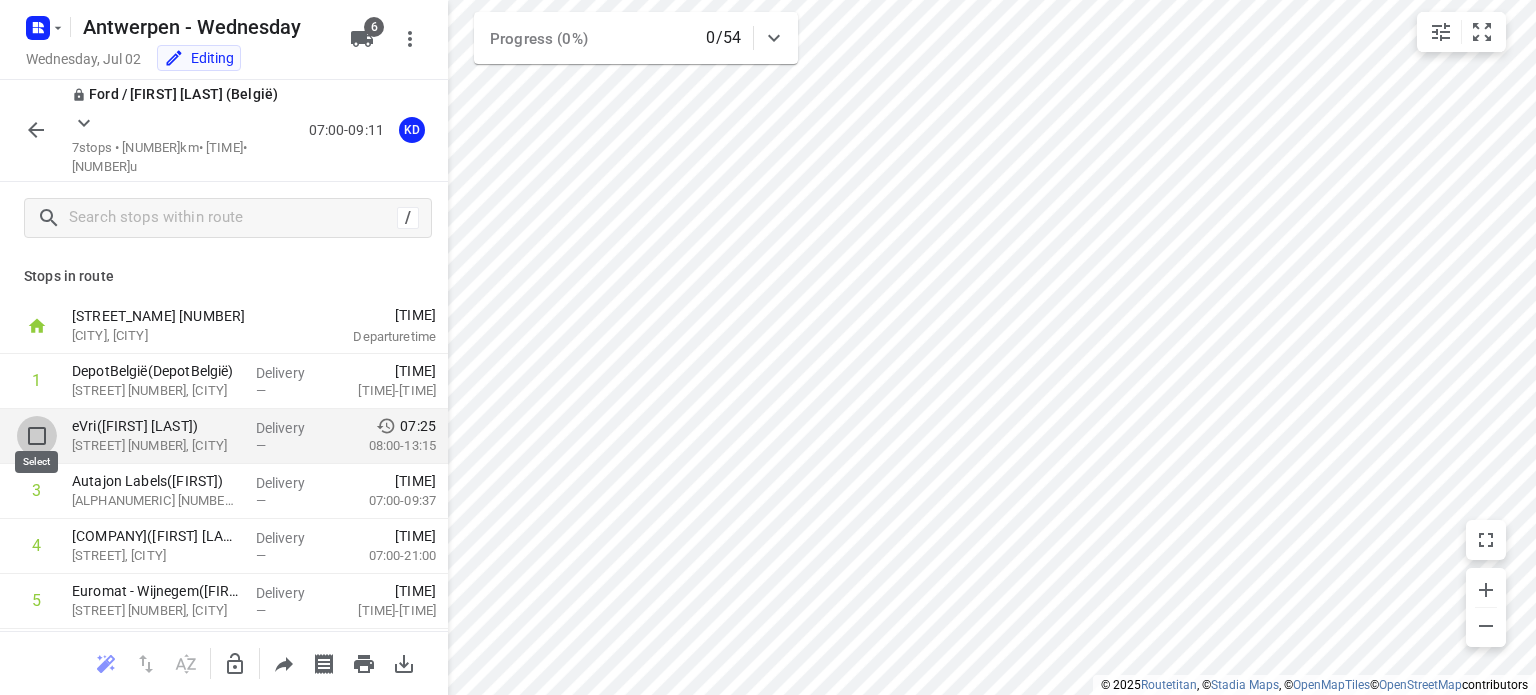 click at bounding box center [37, 436] 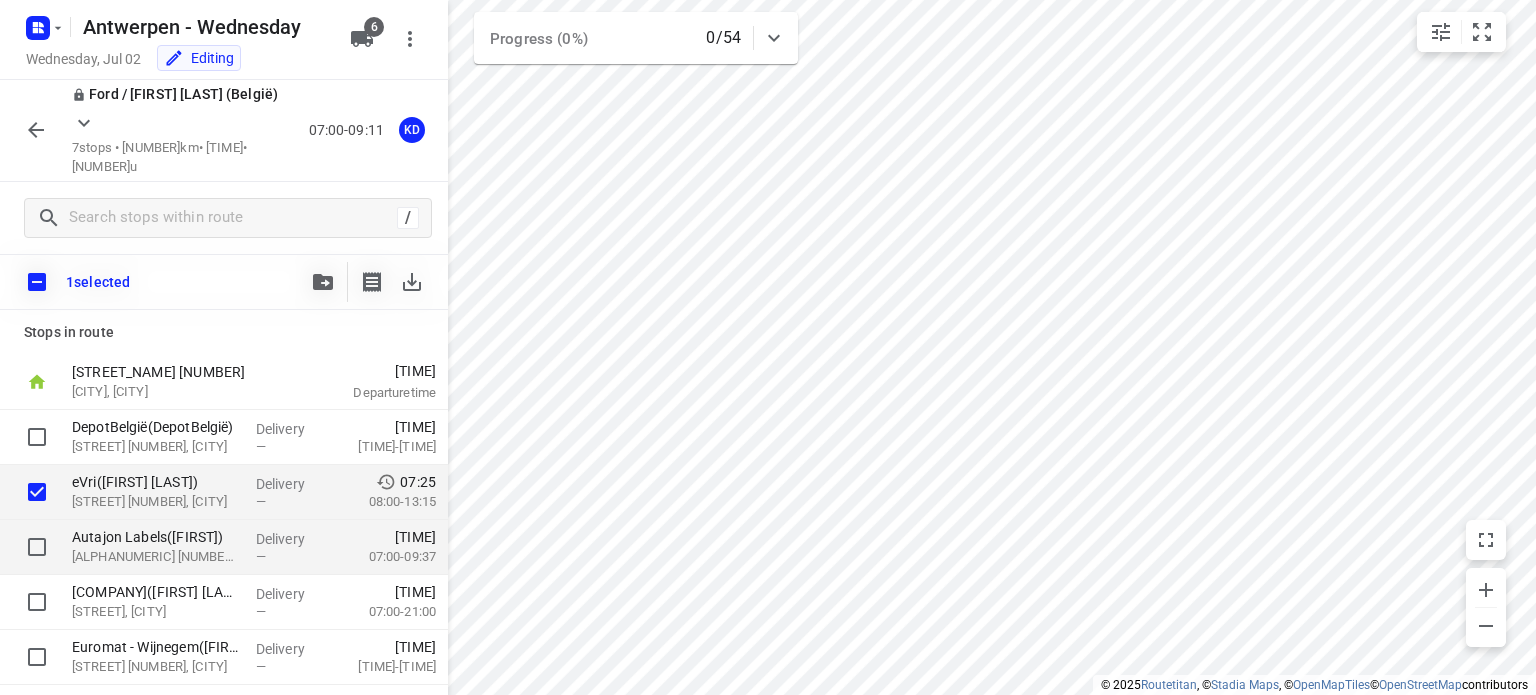 scroll, scrollTop: 74, scrollLeft: 0, axis: vertical 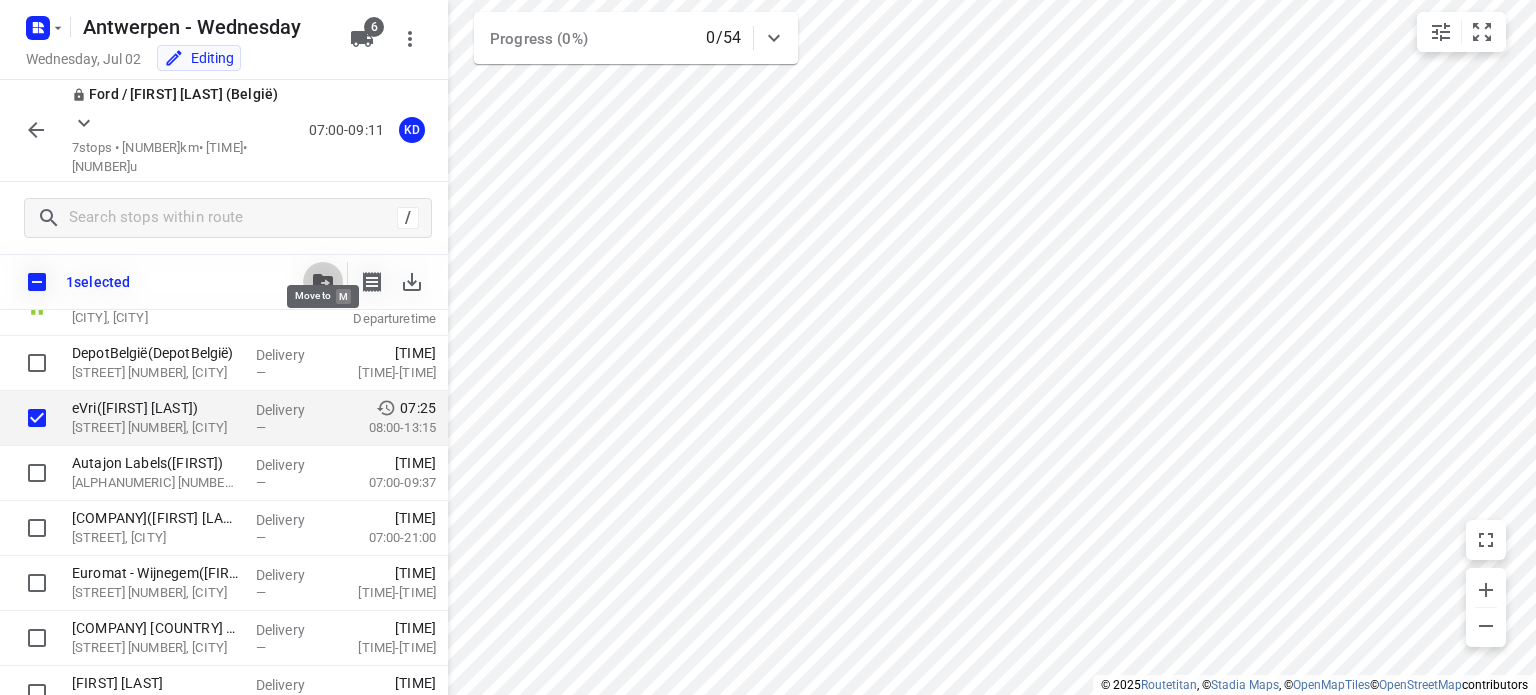 click at bounding box center [323, 282] 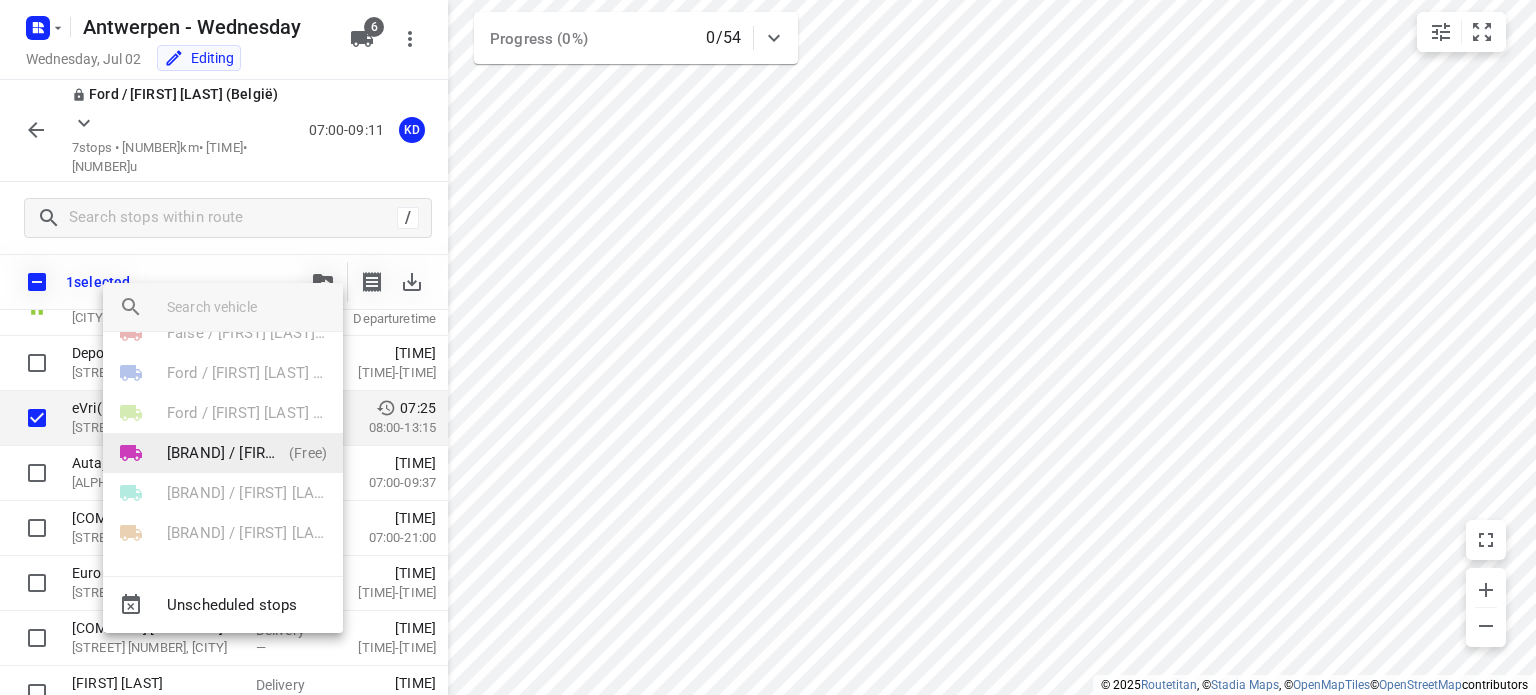 scroll, scrollTop: 0, scrollLeft: 0, axis: both 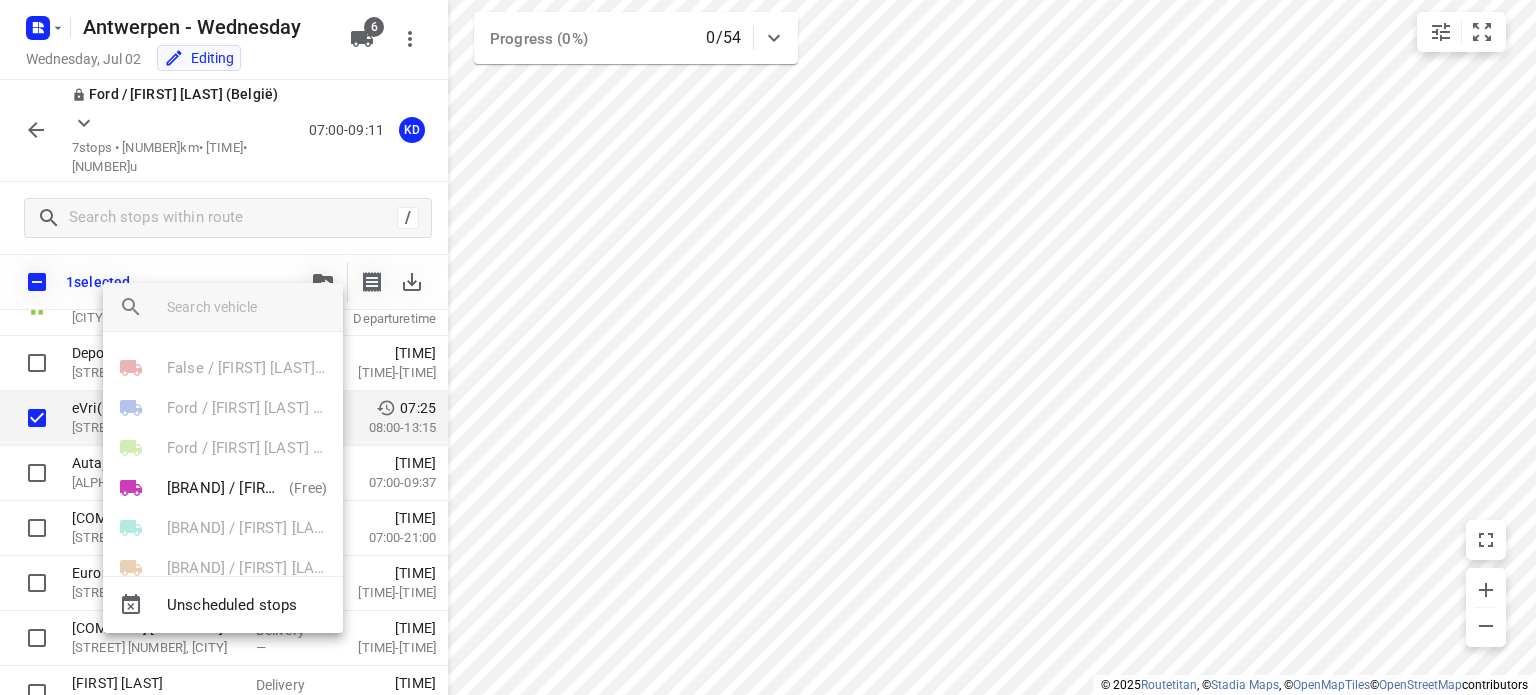 click at bounding box center (768, 0) 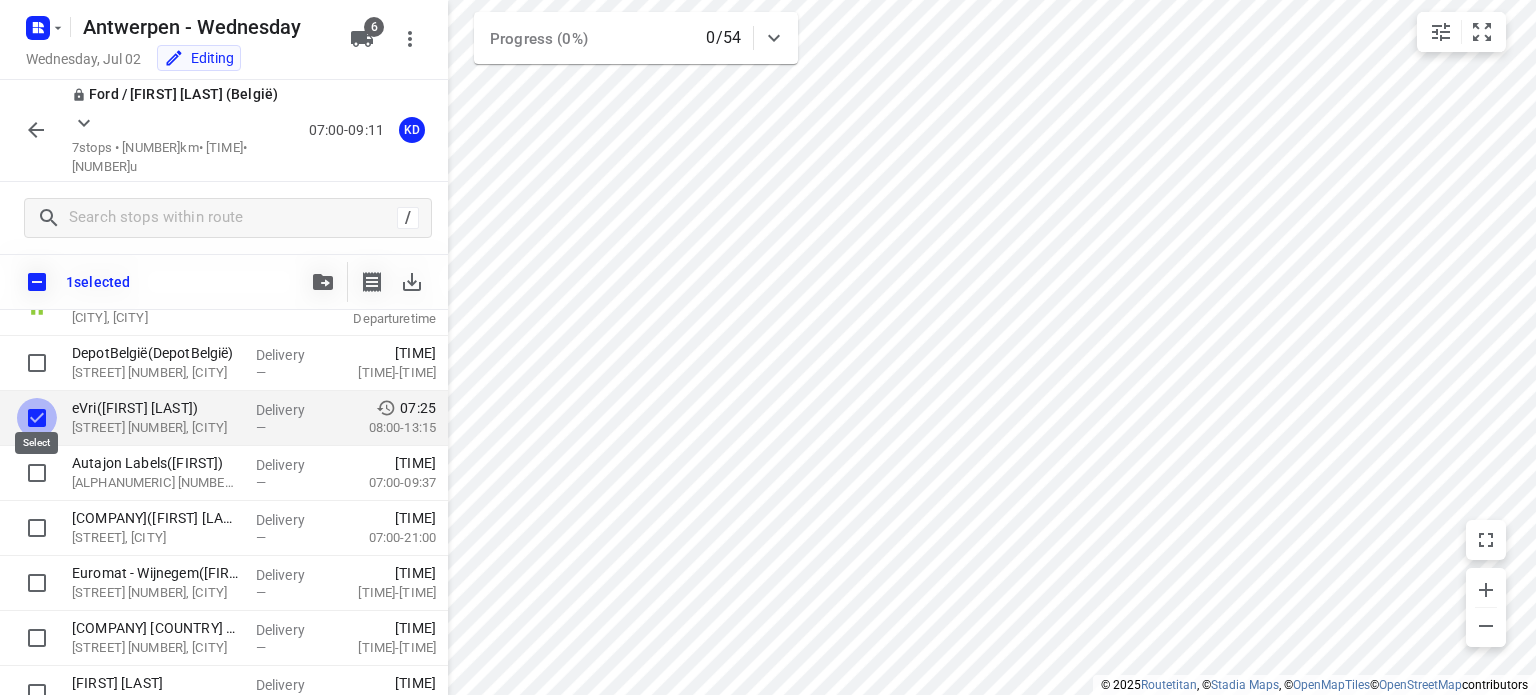 click at bounding box center [37, 418] 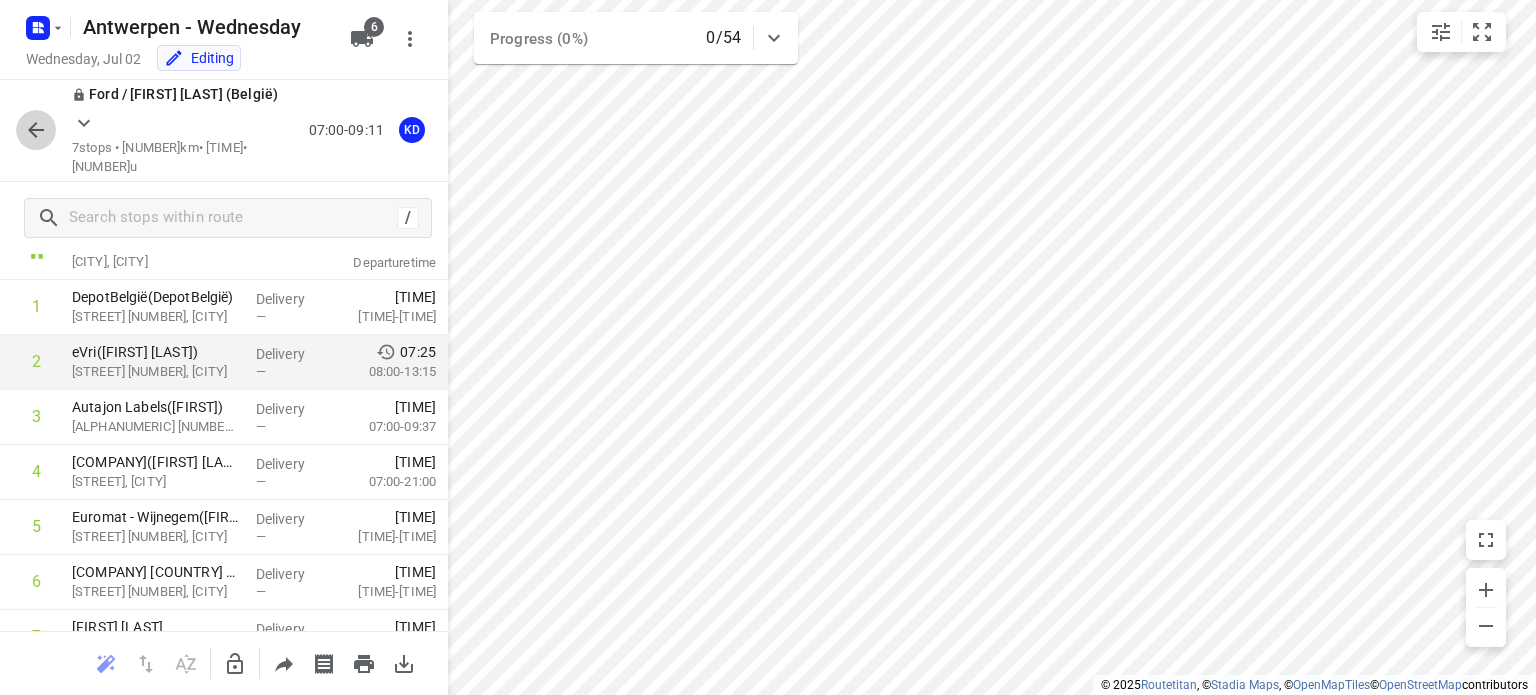click at bounding box center (36, 130) 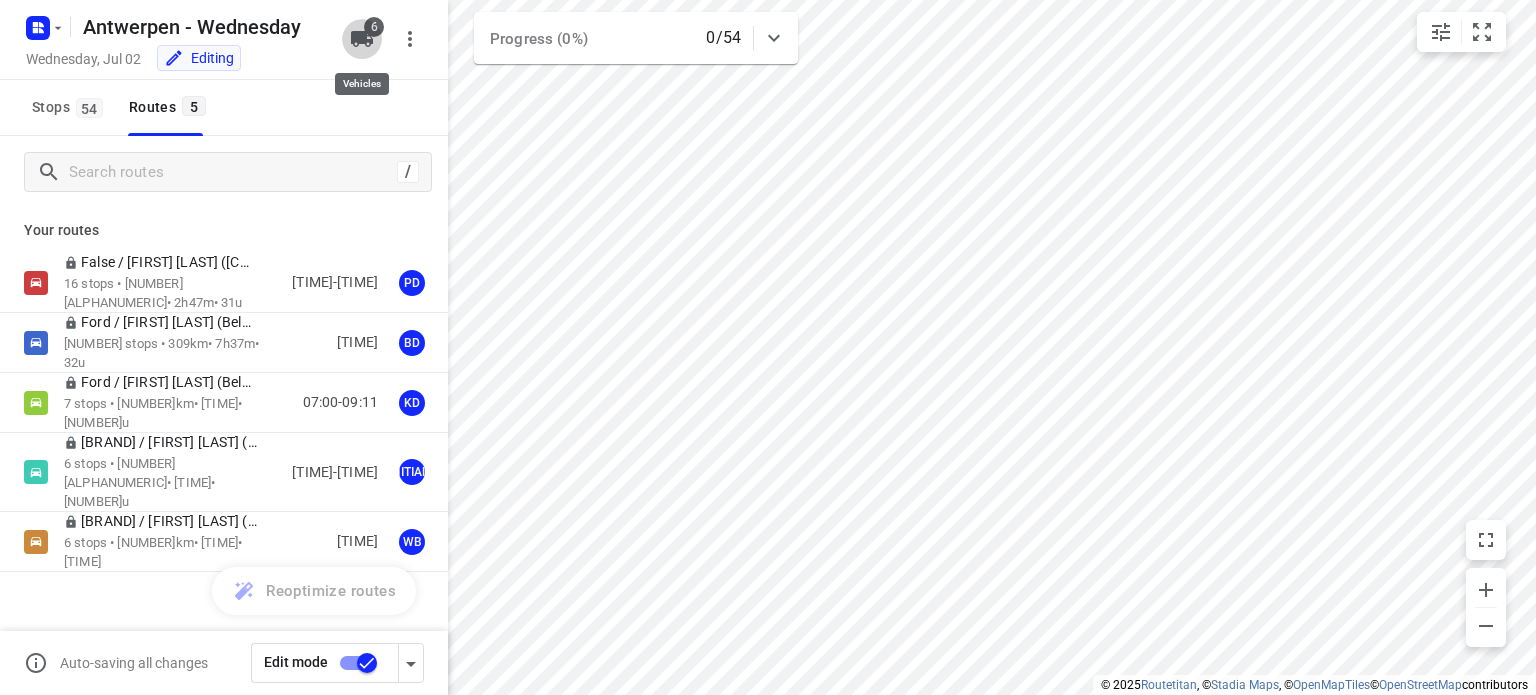 click on "6" at bounding box center (374, 27) 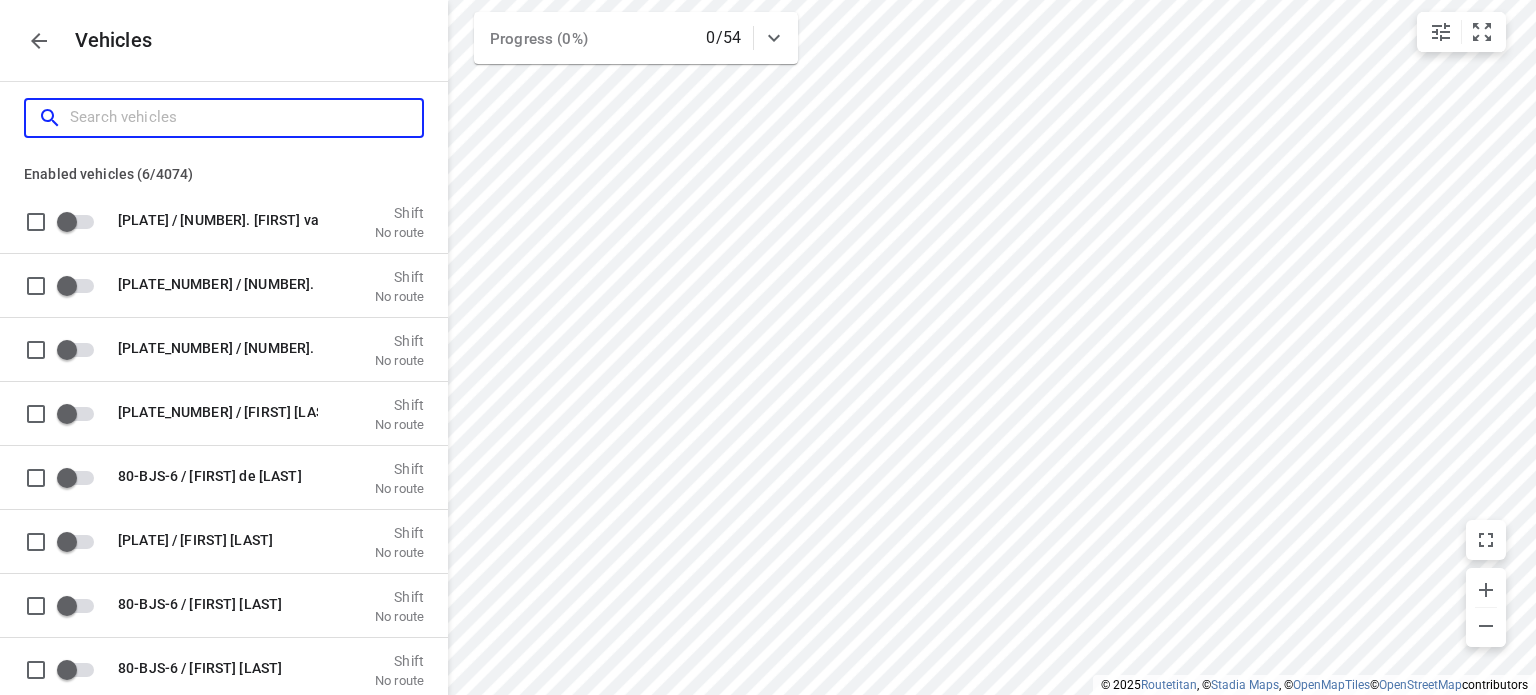 click at bounding box center (246, 117) 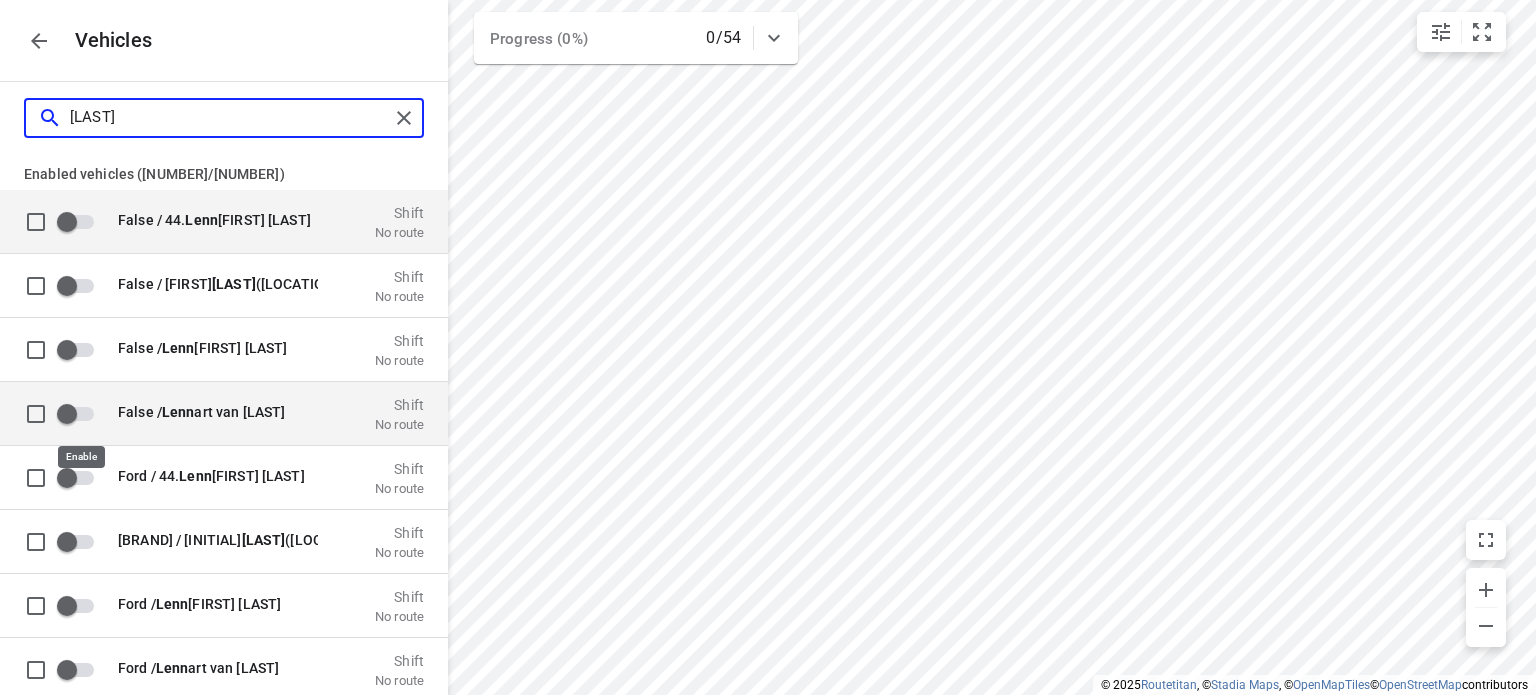 type on "[LAST]" 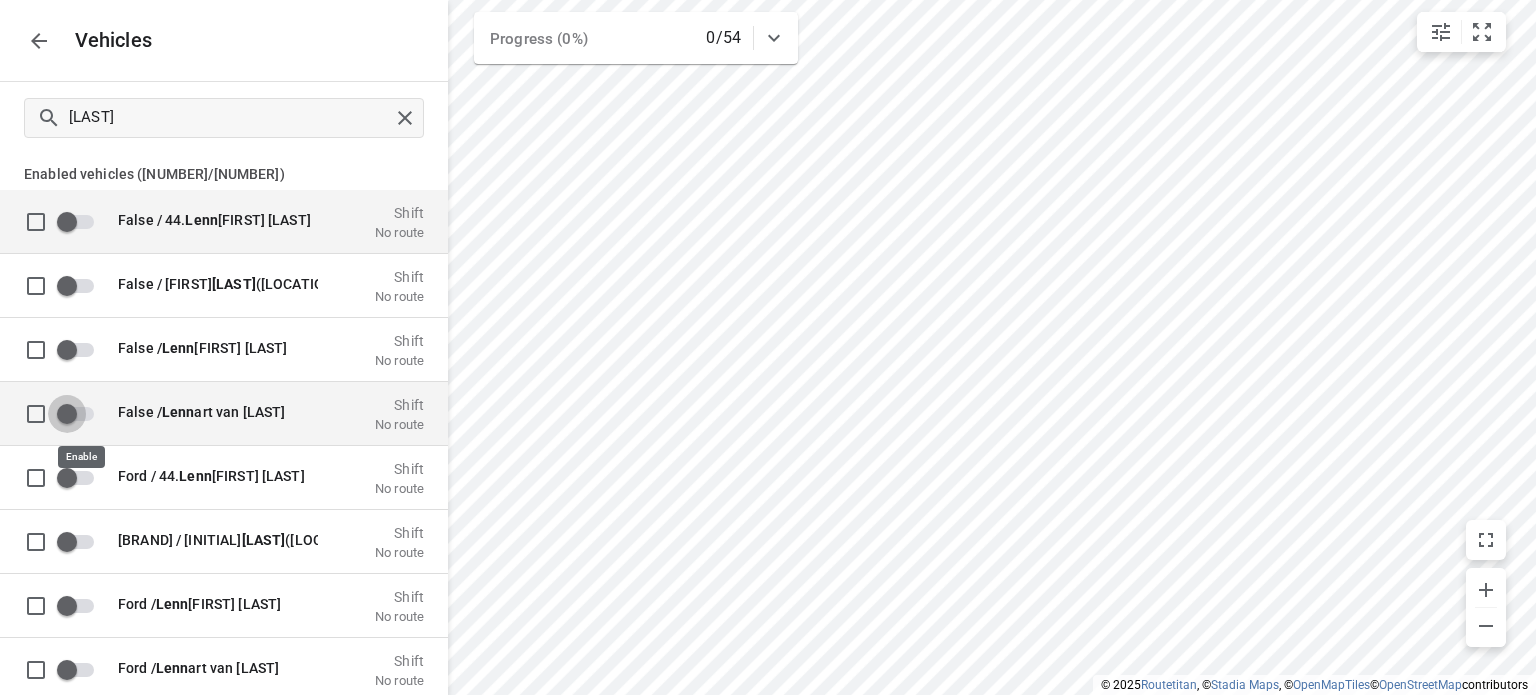 click at bounding box center (67, 413) 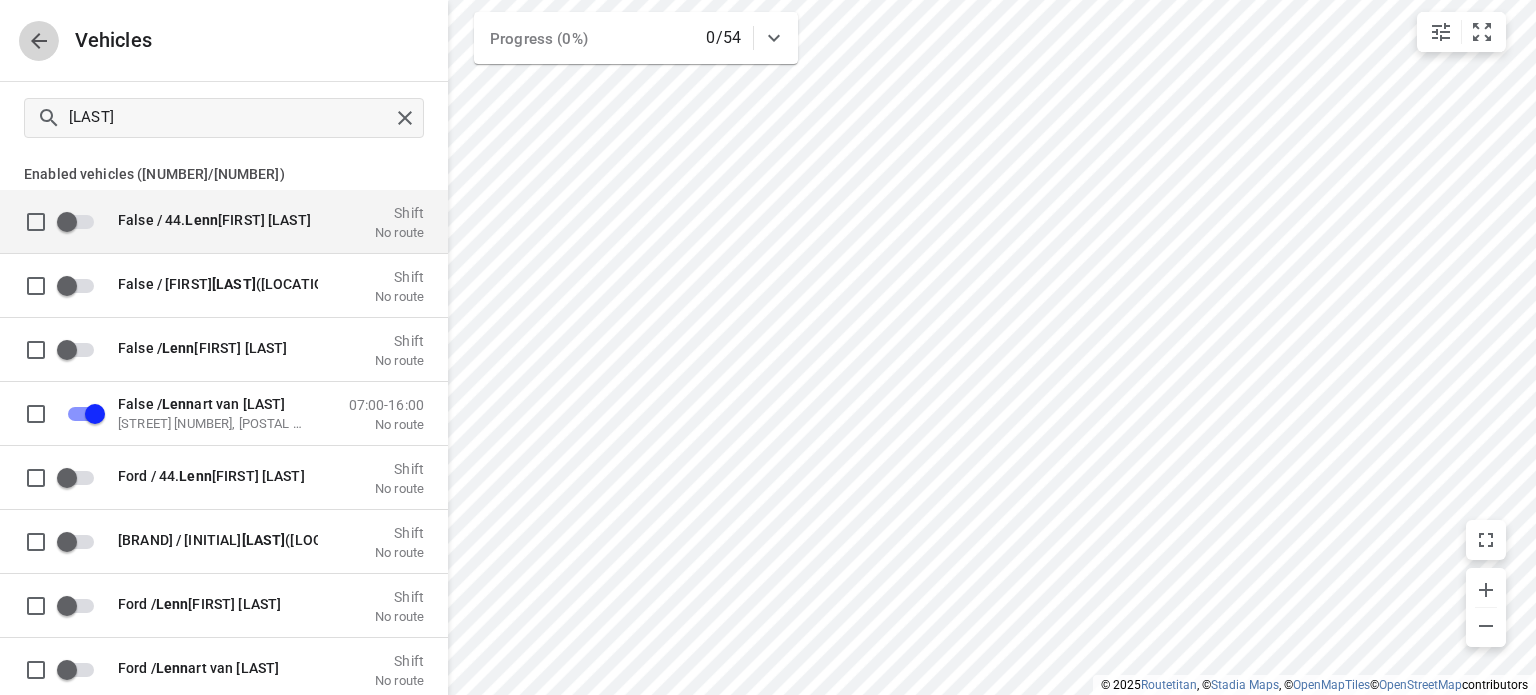 click at bounding box center [39, 41] 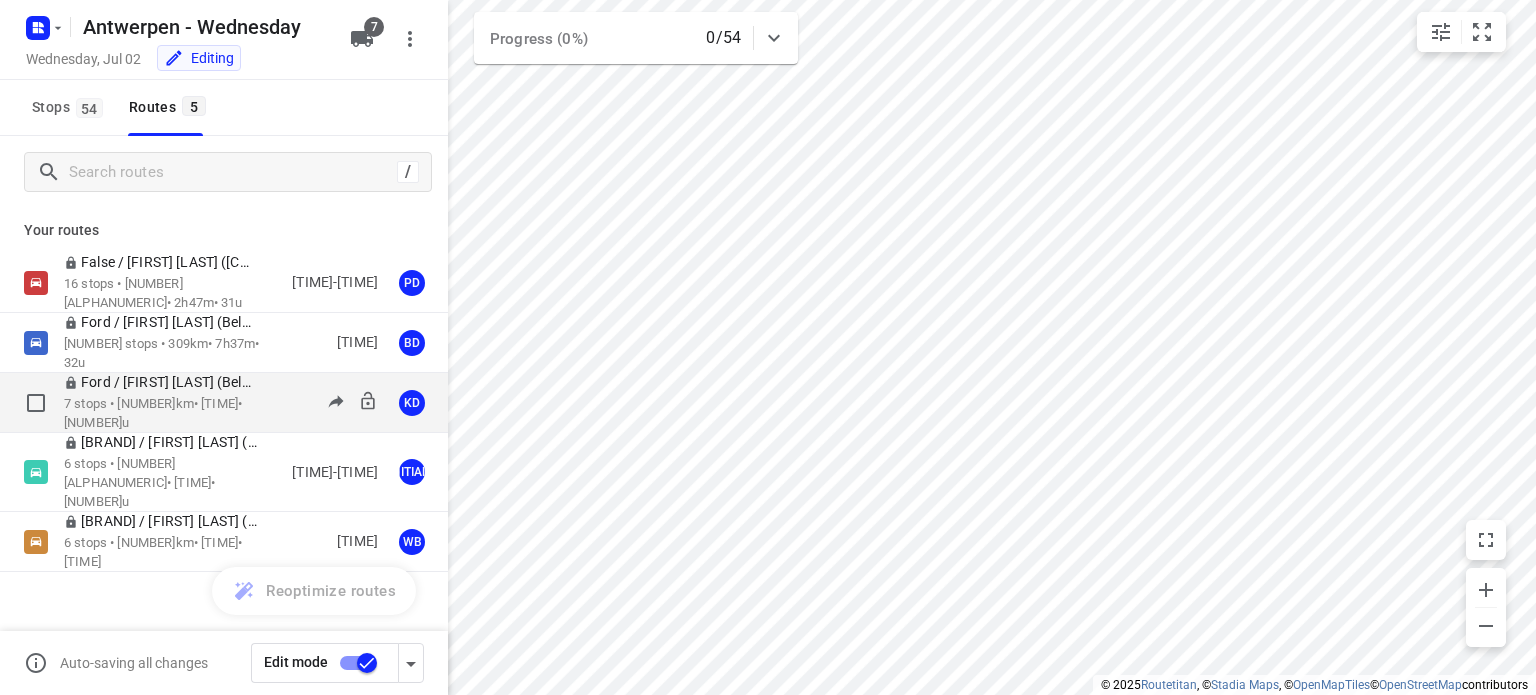 click on "[NUMBER] [ALPHANUMERIC] • [NUMBER][ALPHANUMERIC] • [NUMBER][ALPHANUMERIC] • [NUMBER][ALPHANUMERIC]" at bounding box center (171, 413) 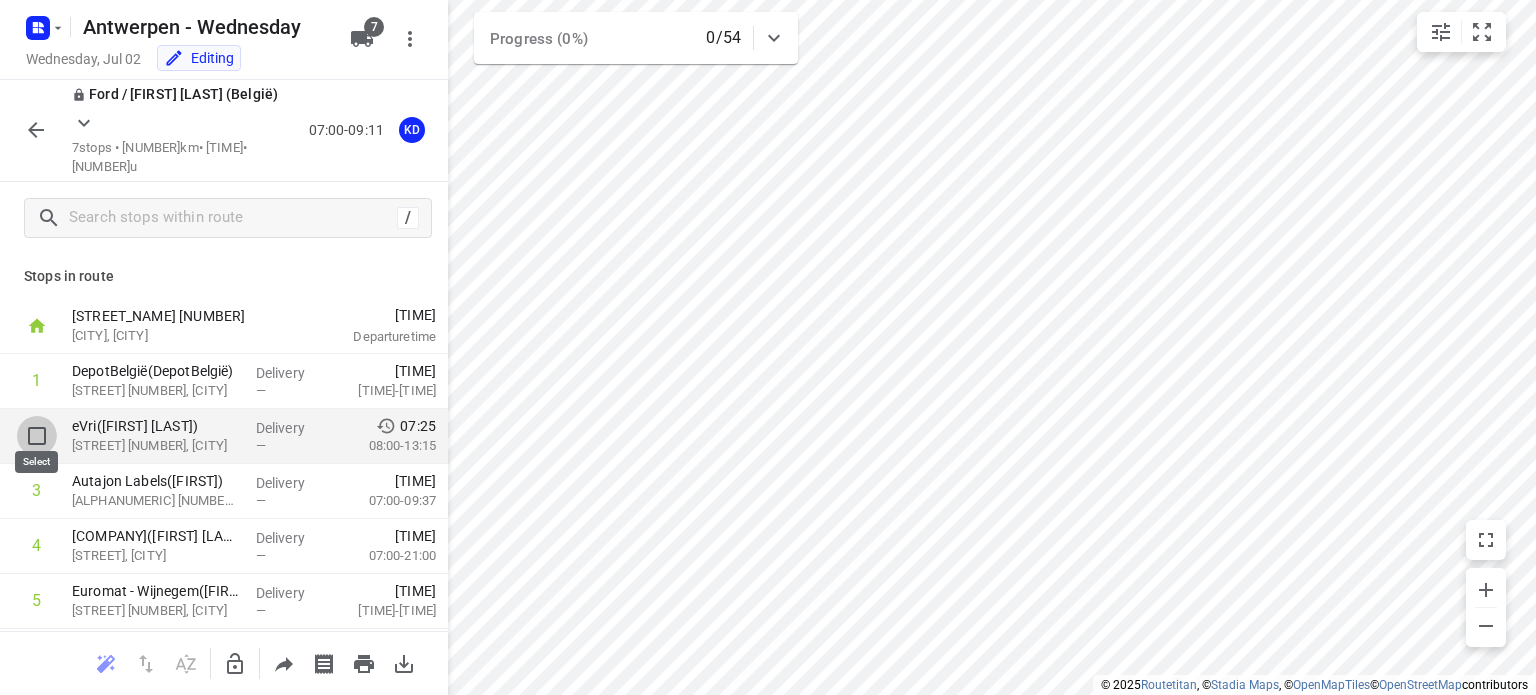click at bounding box center (37, 436) 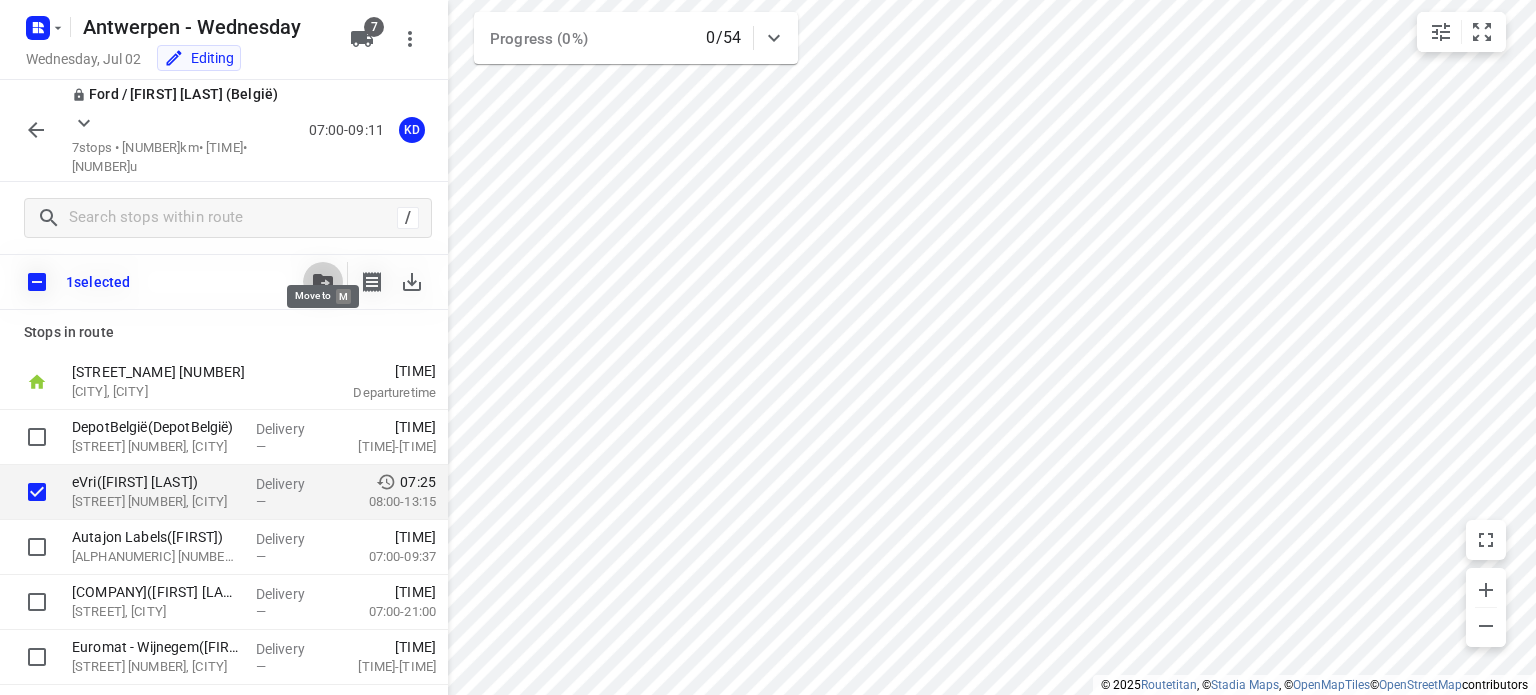 click at bounding box center (323, 282) 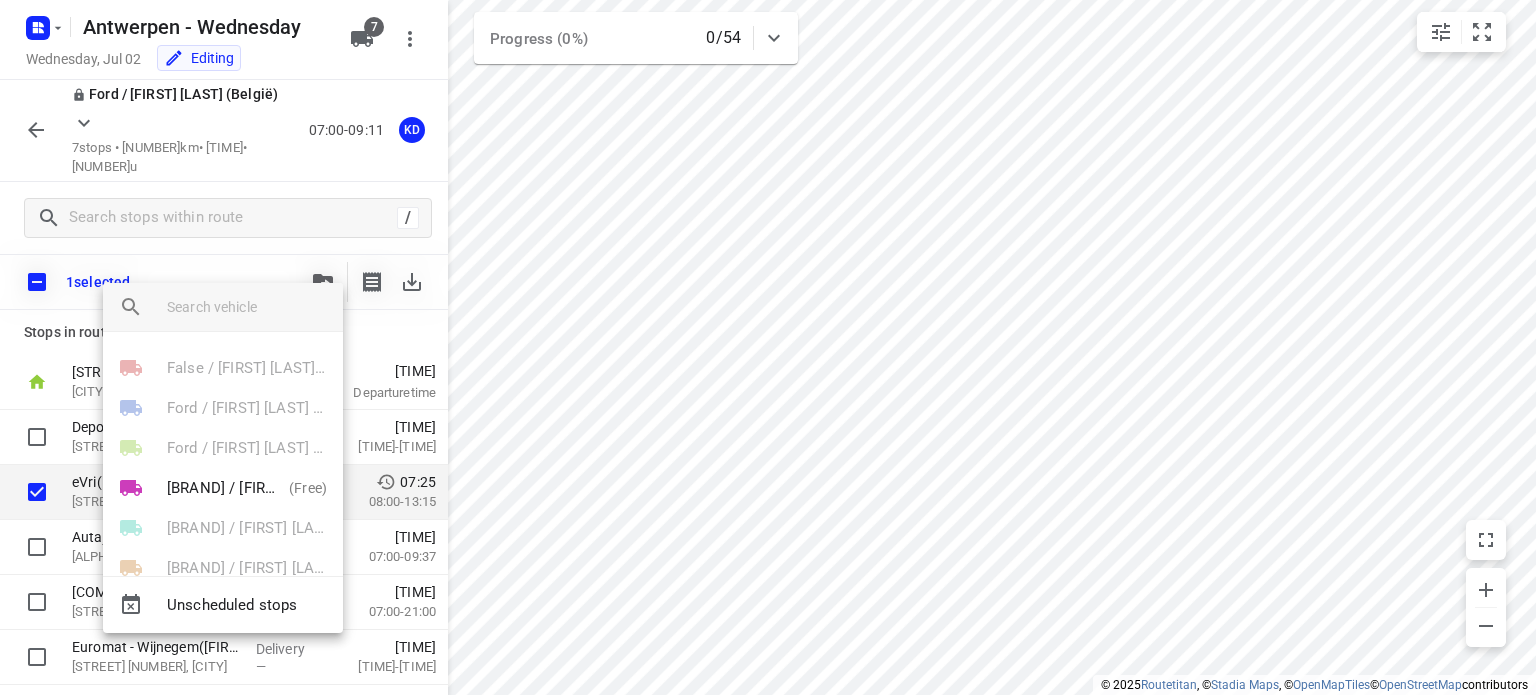 scroll, scrollTop: 75, scrollLeft: 0, axis: vertical 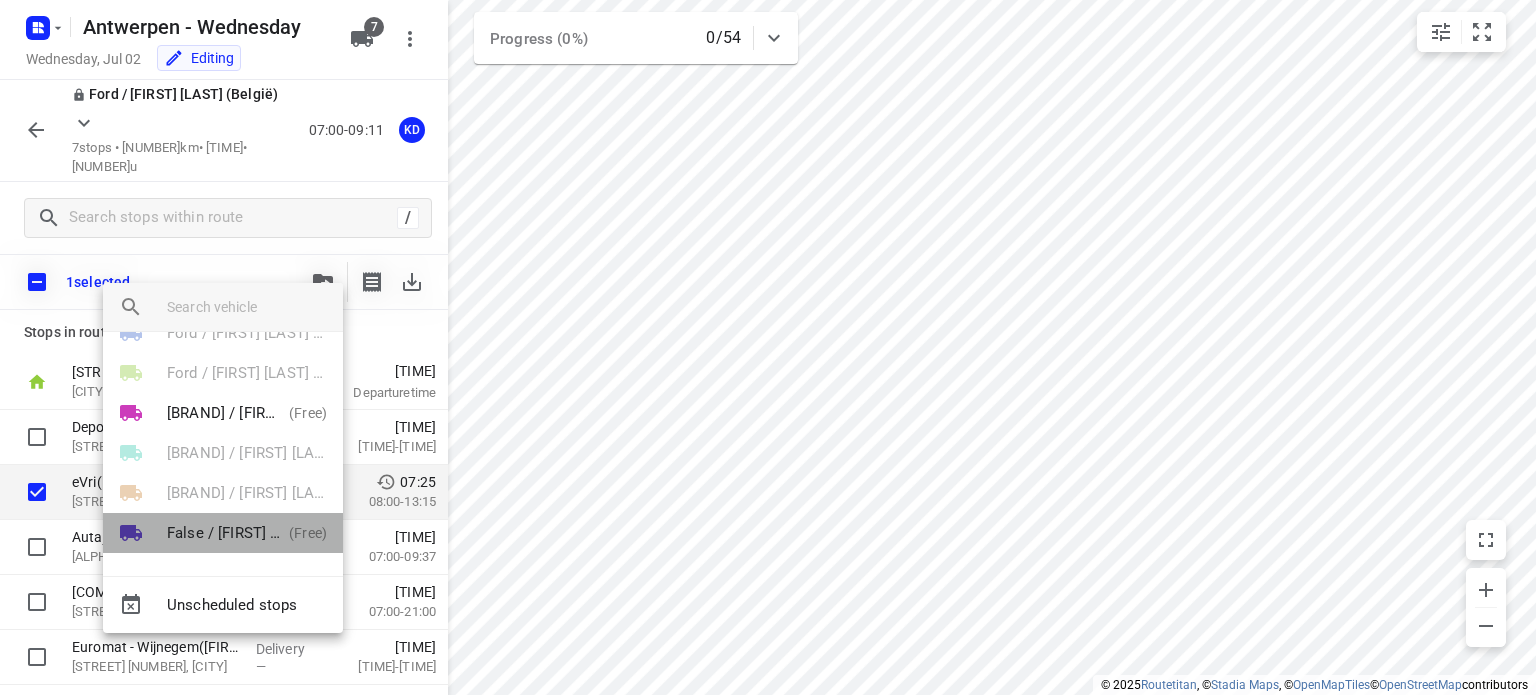 click on "False / [FIRST] [LAST]" at bounding box center (224, 533) 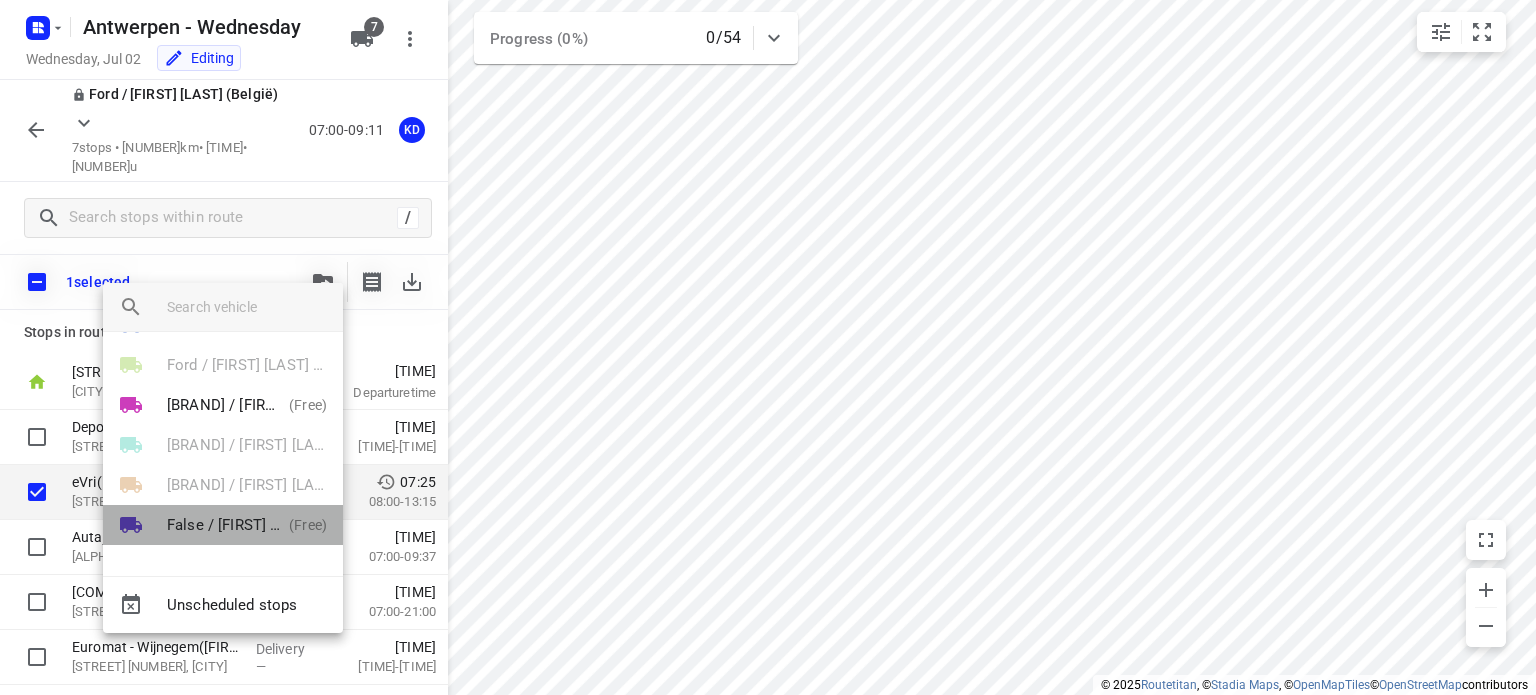 scroll, scrollTop: 0, scrollLeft: 0, axis: both 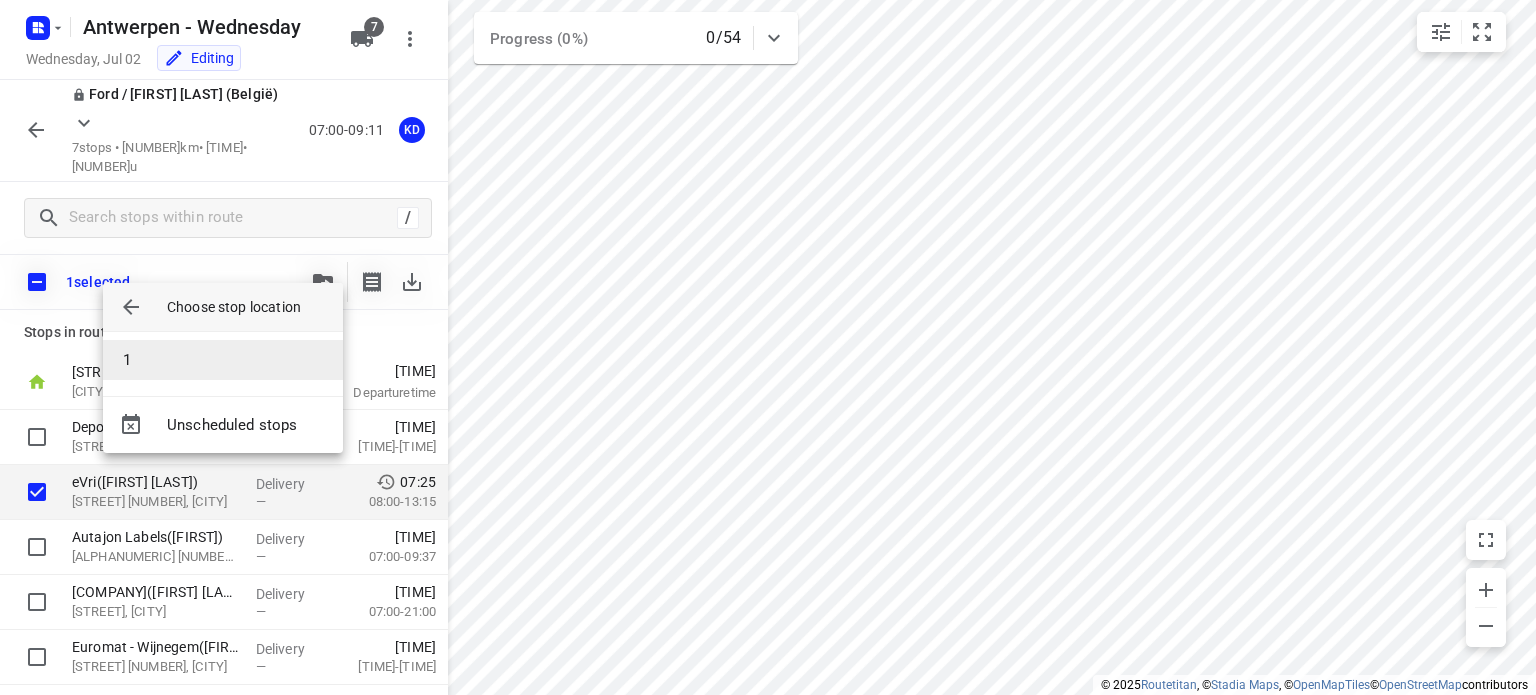 click on "1" at bounding box center (223, 360) 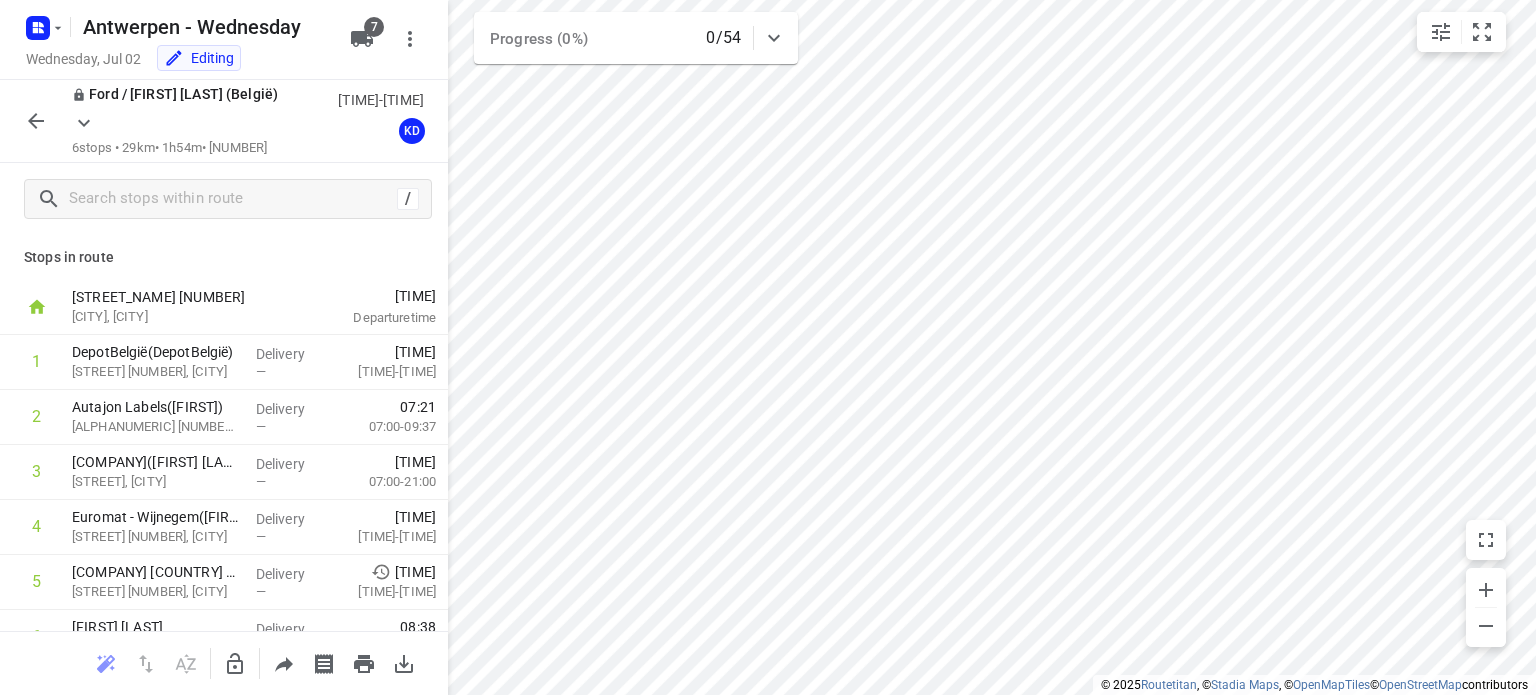 scroll, scrollTop: 88, scrollLeft: 0, axis: vertical 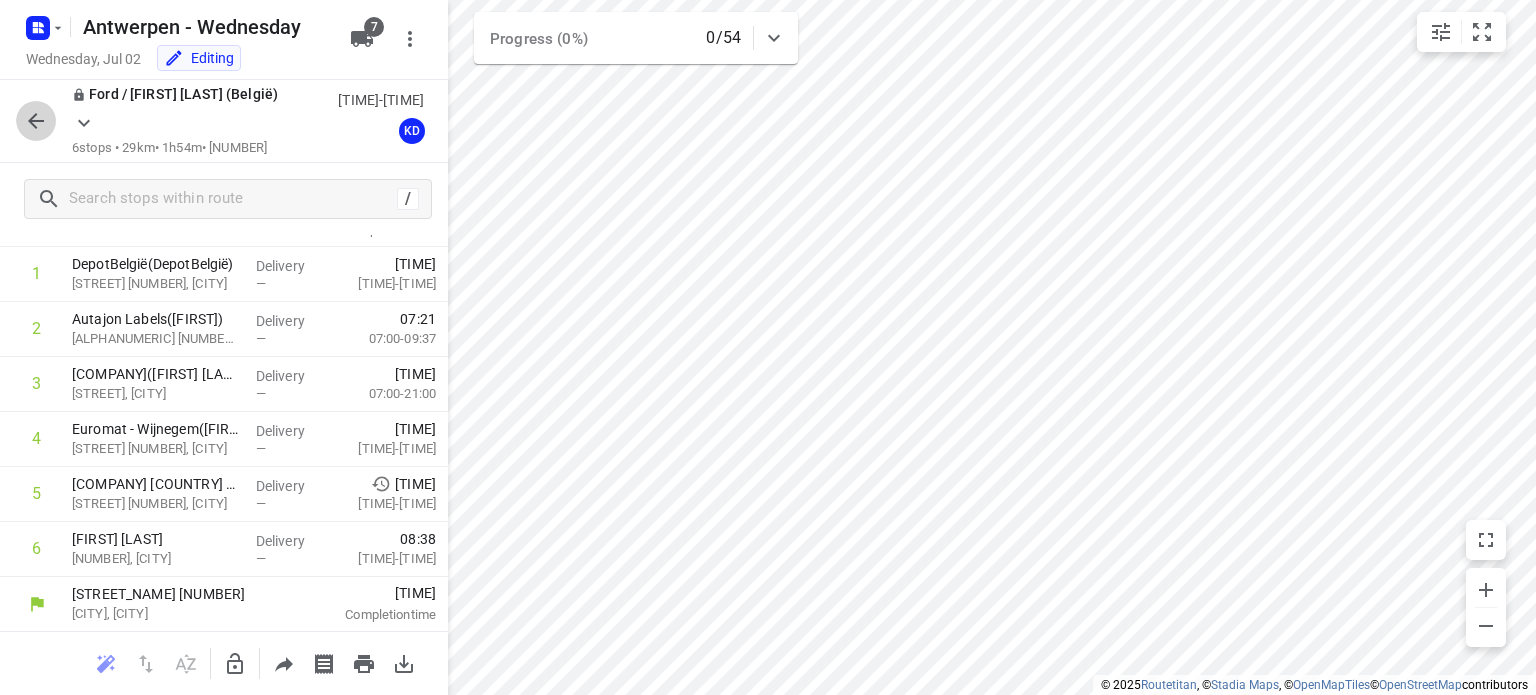 click at bounding box center [36, 121] 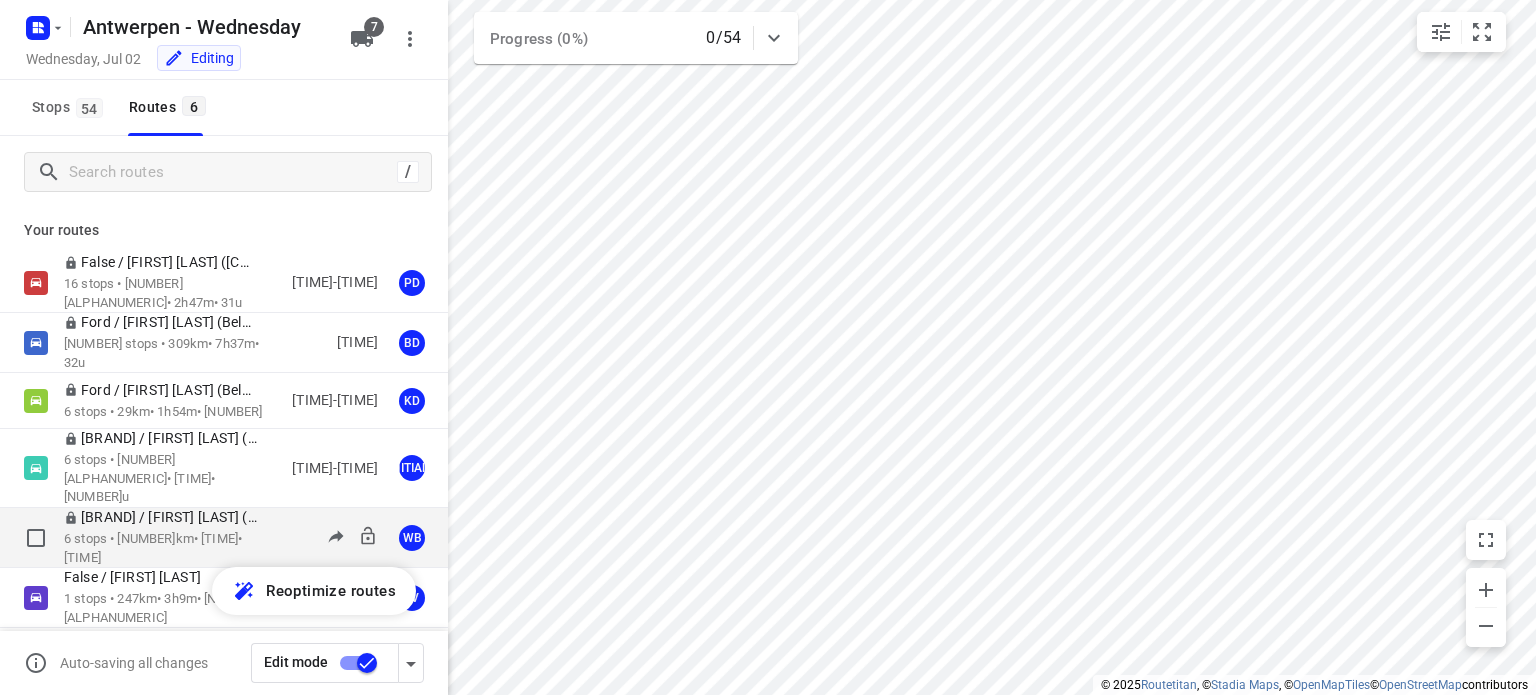 click on "[BRAND] / [FIRST] [LAST] ([ALPHANUMERIC])" at bounding box center (167, 517) 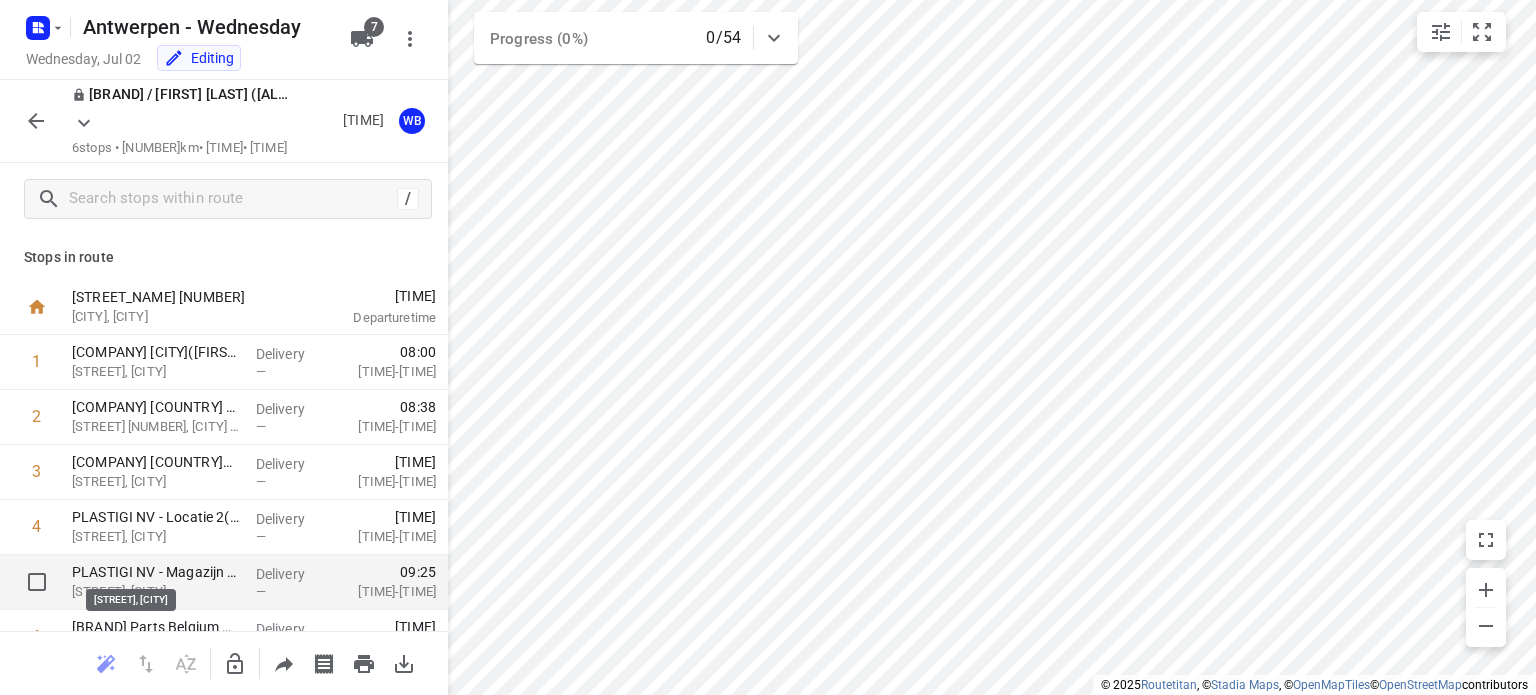scroll, scrollTop: 61, scrollLeft: 0, axis: vertical 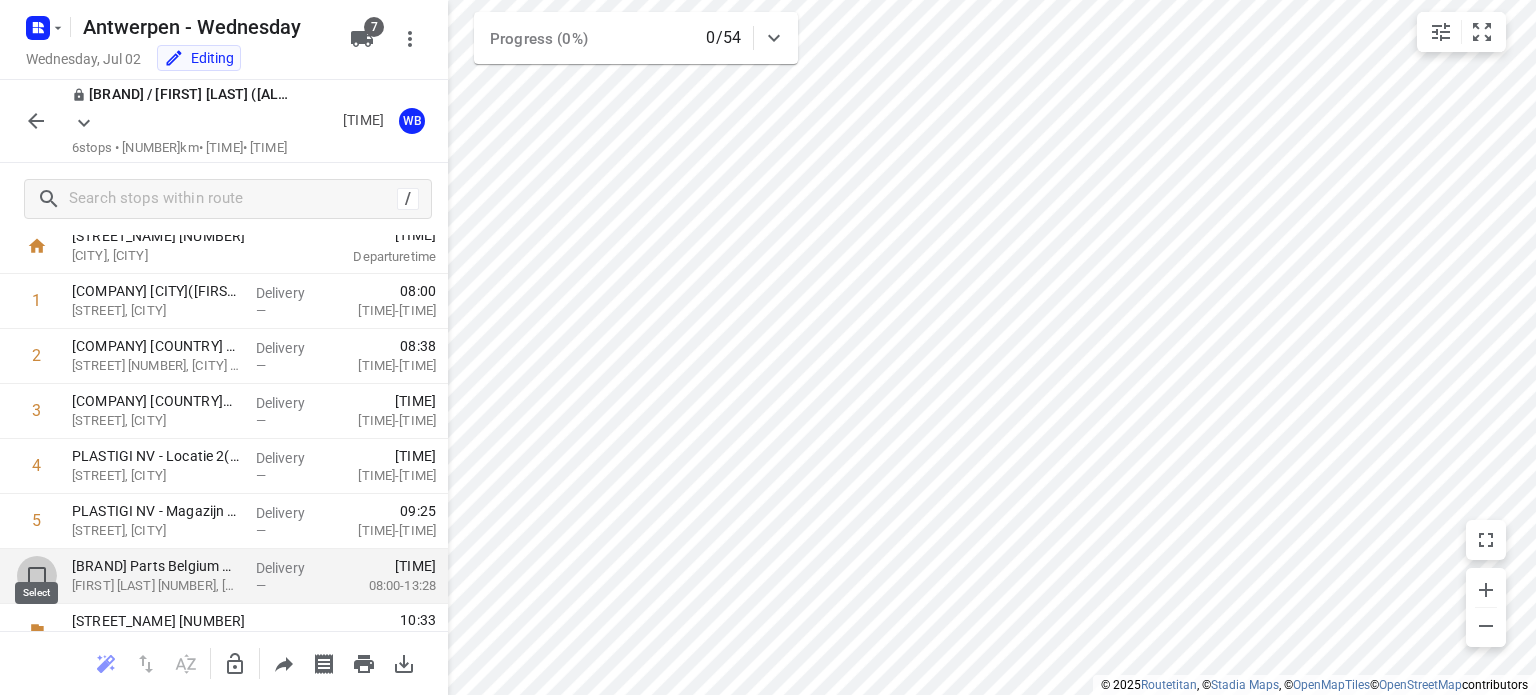 click at bounding box center [37, 576] 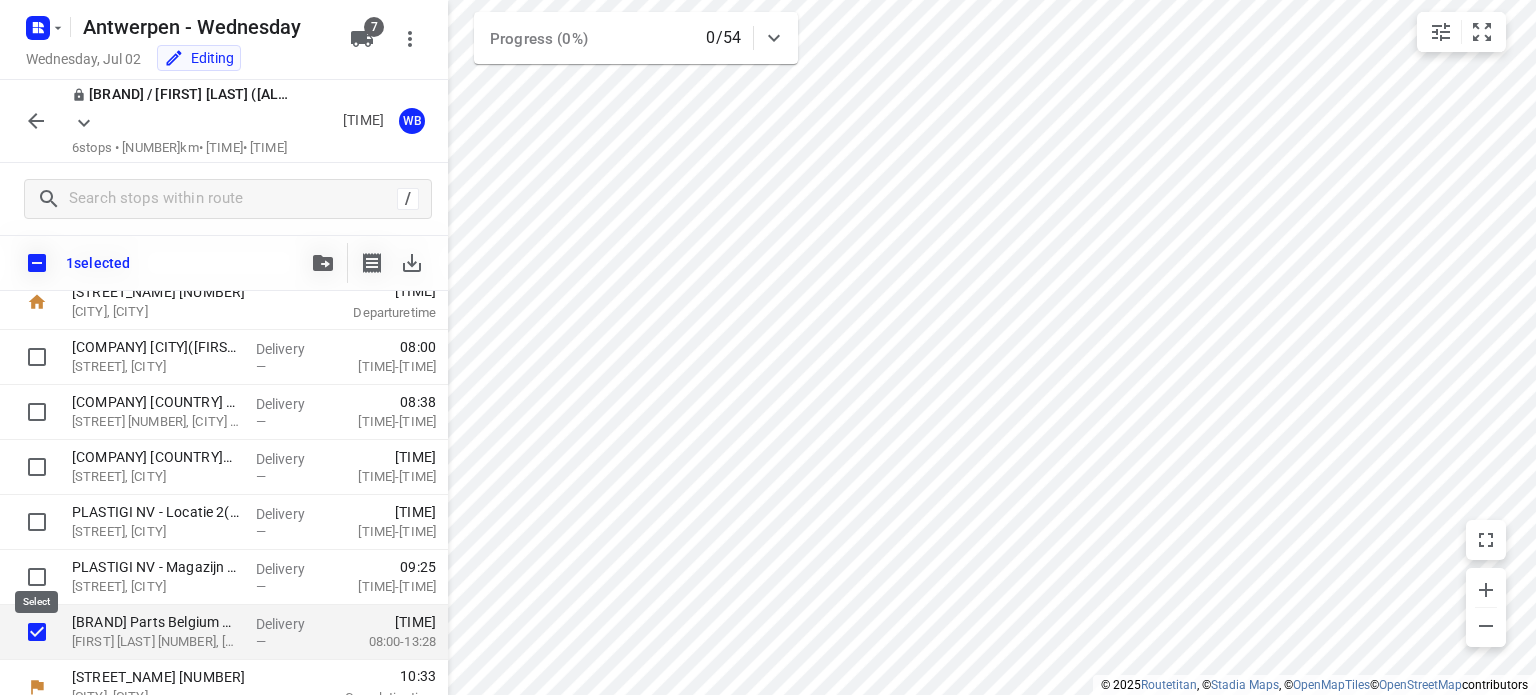 scroll, scrollTop: 53, scrollLeft: 0, axis: vertical 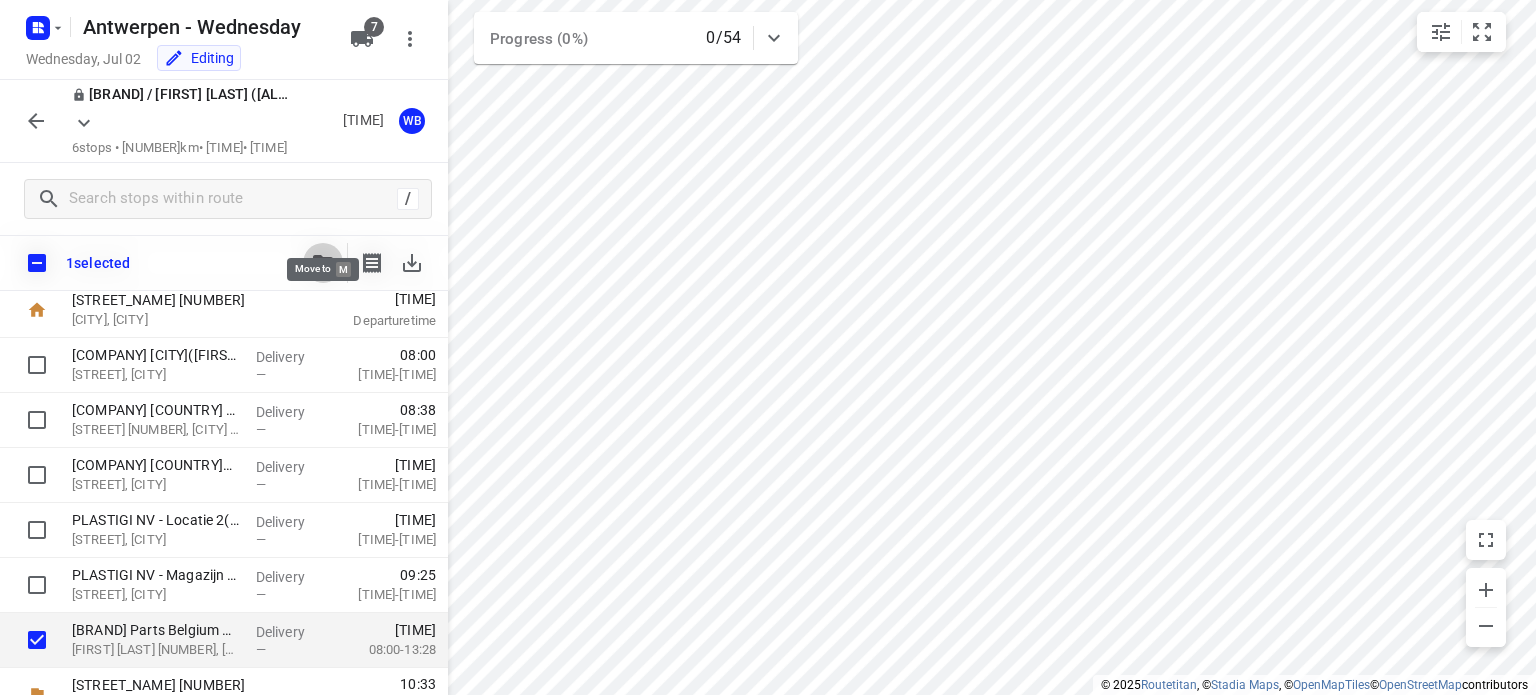 click at bounding box center [323, 263] 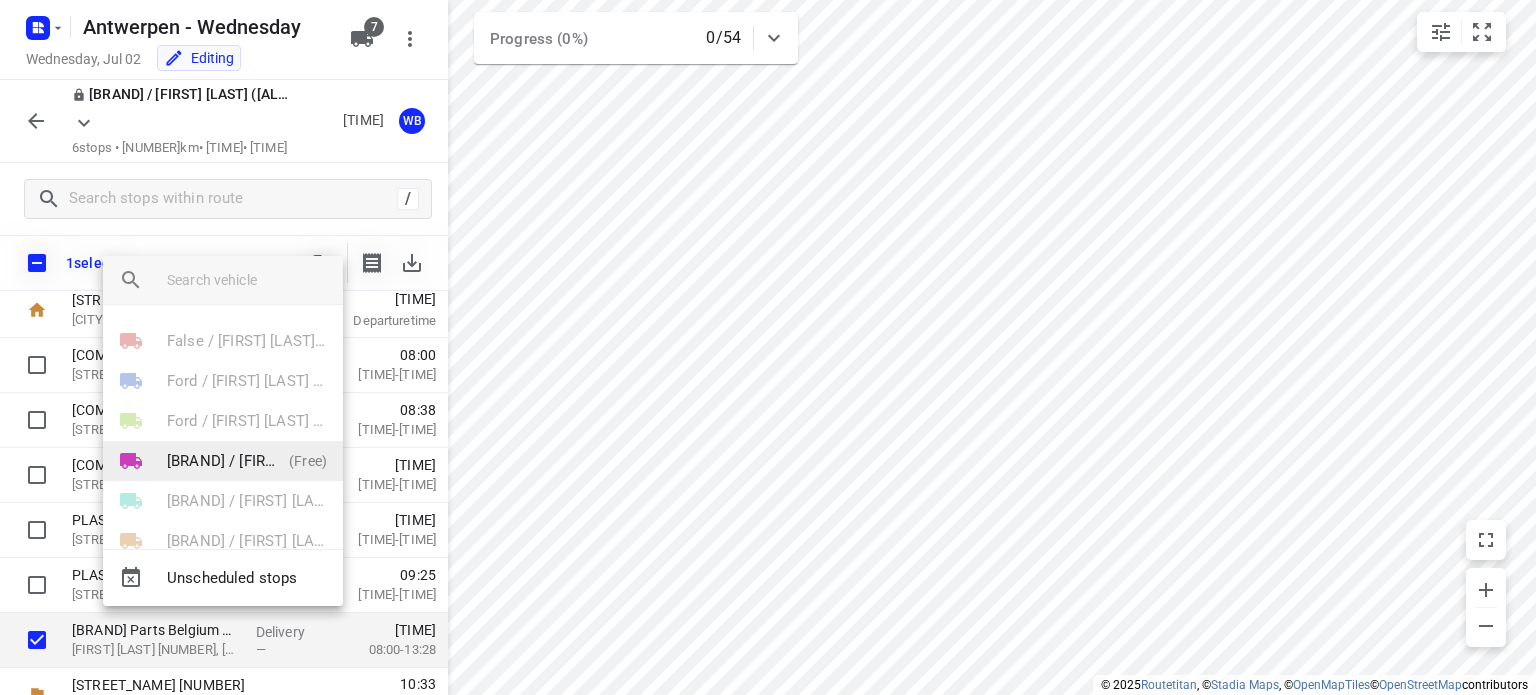 scroll, scrollTop: 75, scrollLeft: 0, axis: vertical 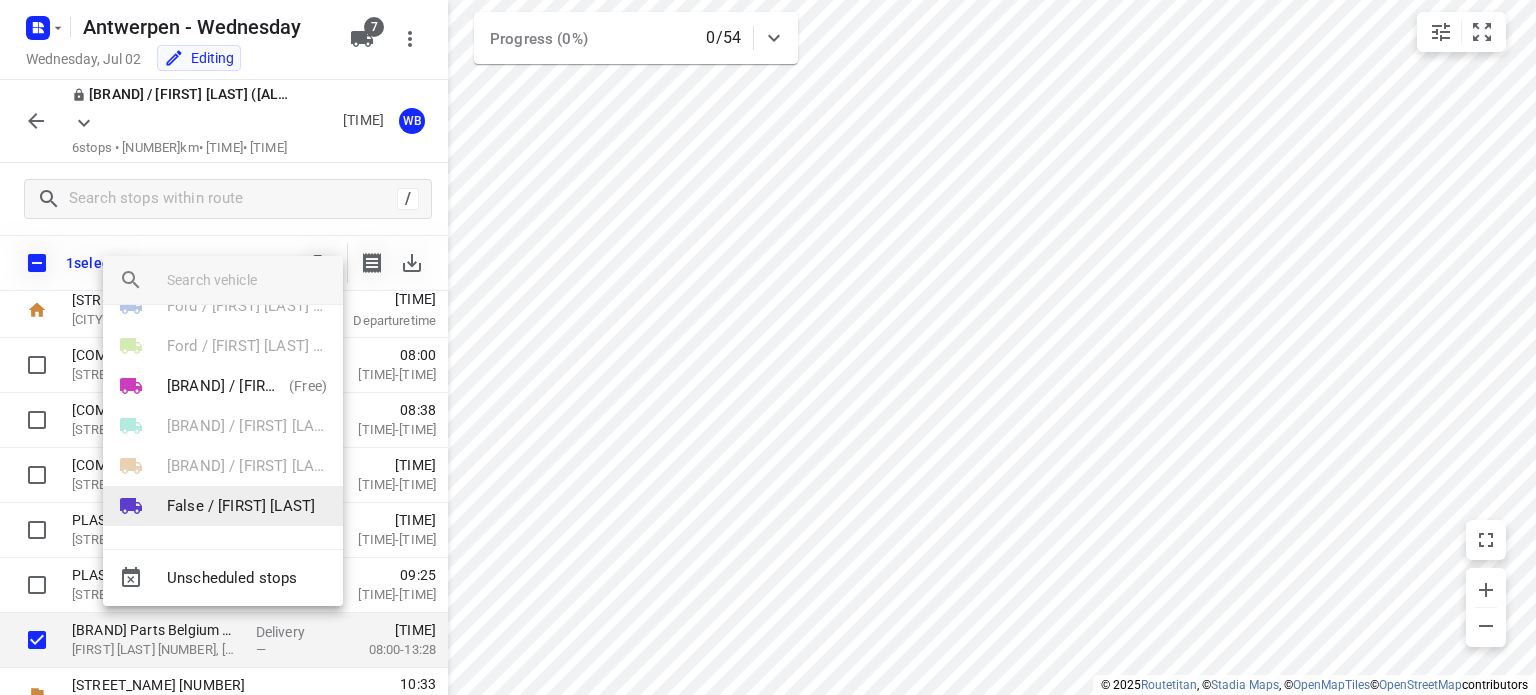 click on "False / [FIRST] [LAST]" at bounding box center (241, 506) 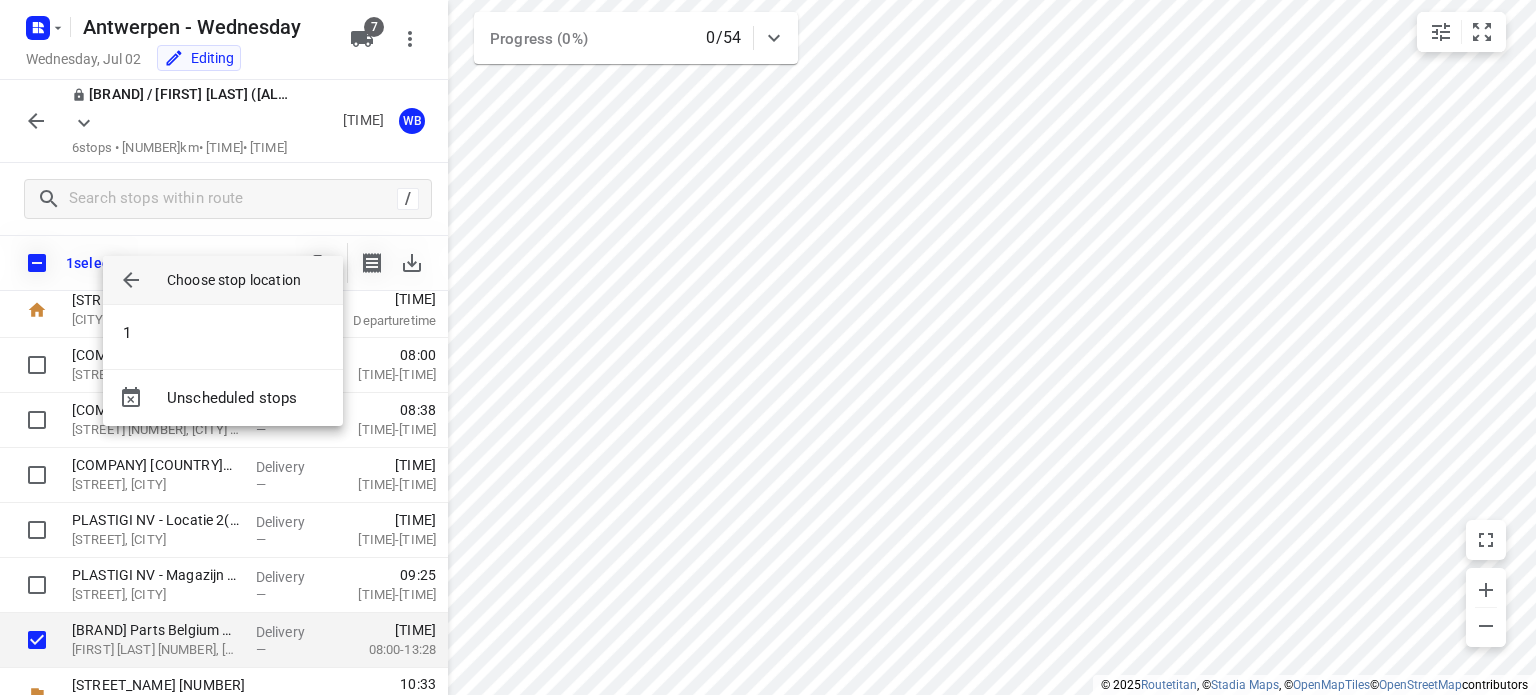scroll, scrollTop: 0, scrollLeft: 0, axis: both 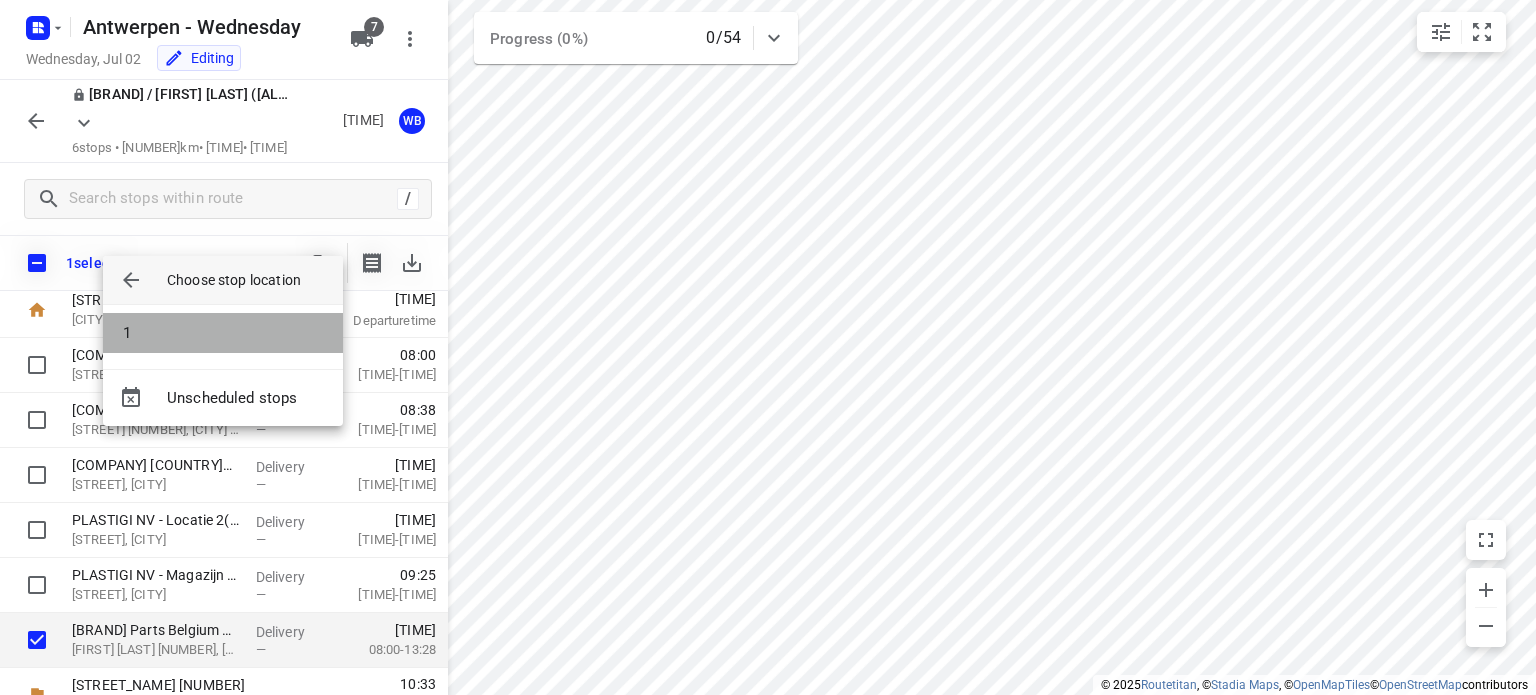 click on "1" at bounding box center [223, 333] 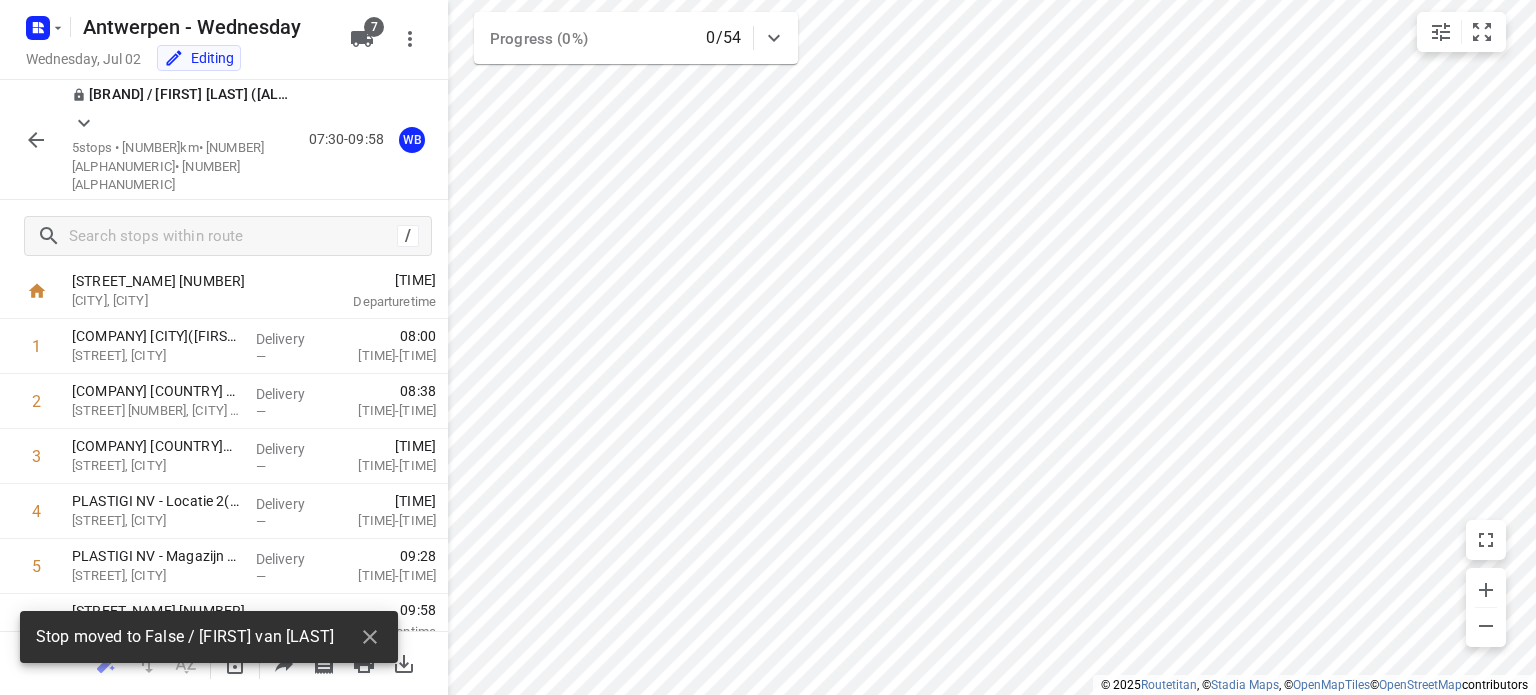 scroll, scrollTop: 7, scrollLeft: 0, axis: vertical 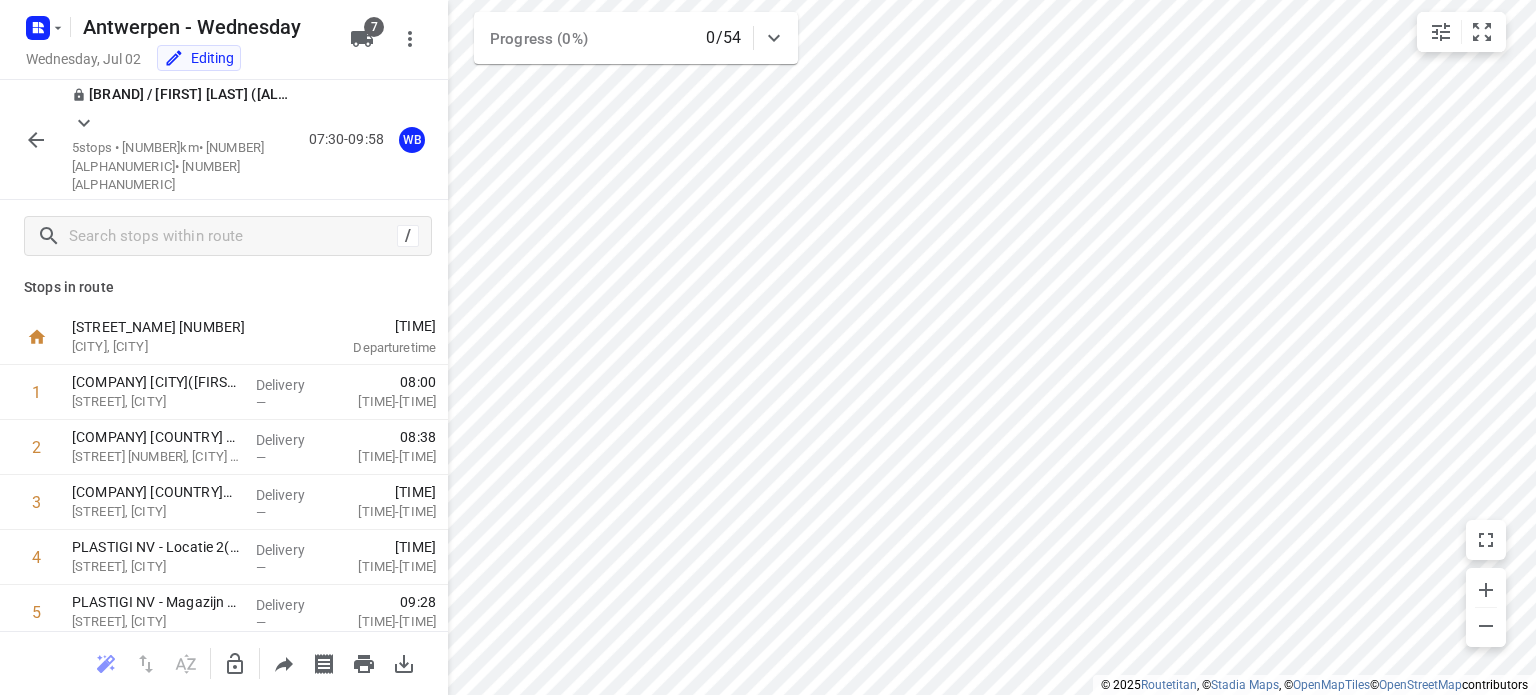 click at bounding box center (36, 140) 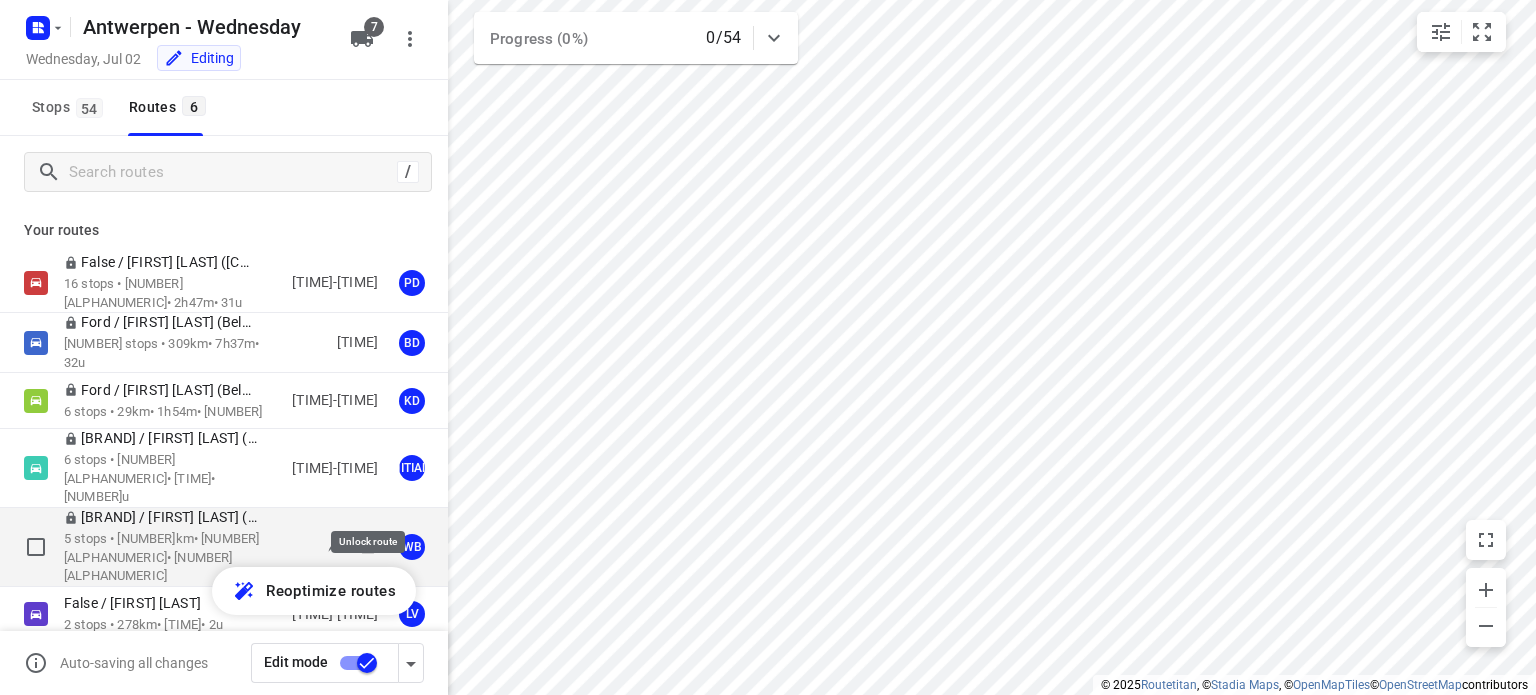 click at bounding box center (368, 545) 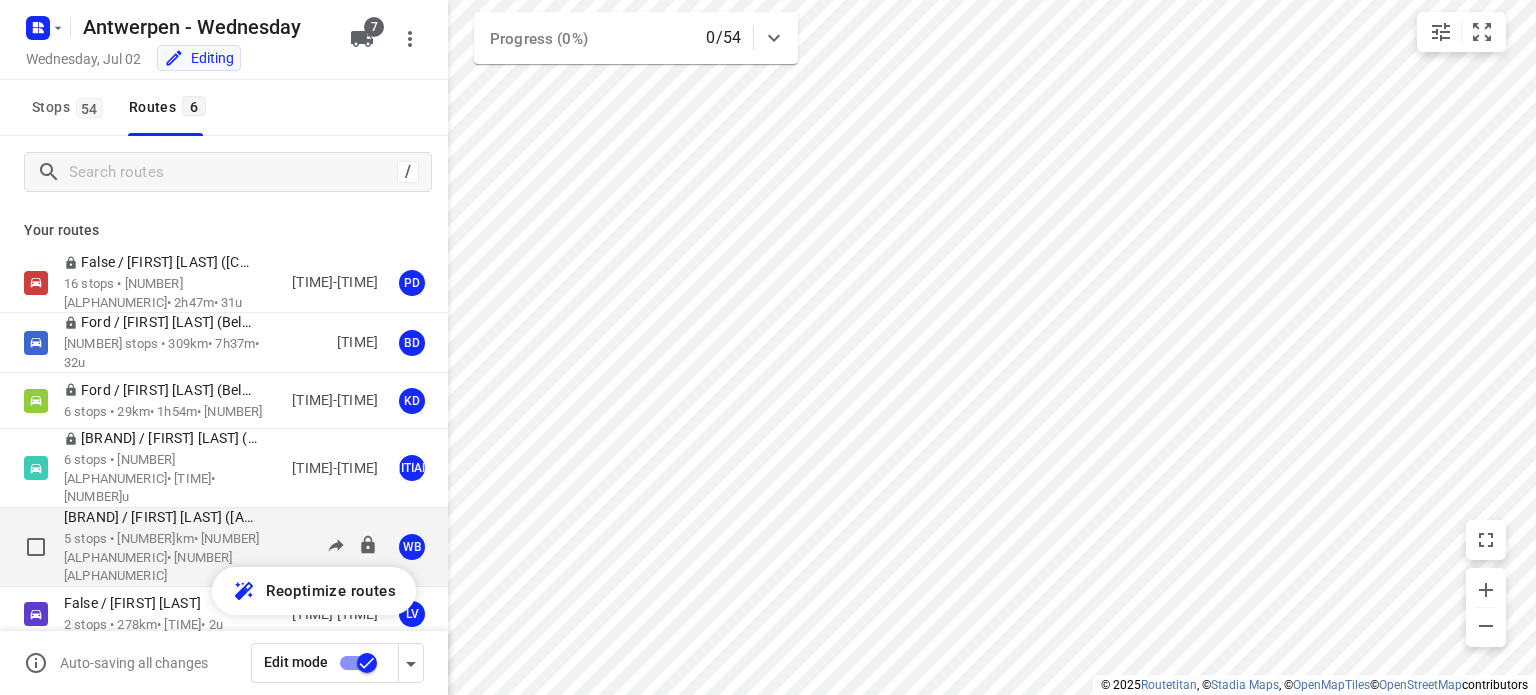 click on "[NUMBER] stops • [NUMBER]km • [NUMBER]h [NUMBER]u" at bounding box center (171, 558) 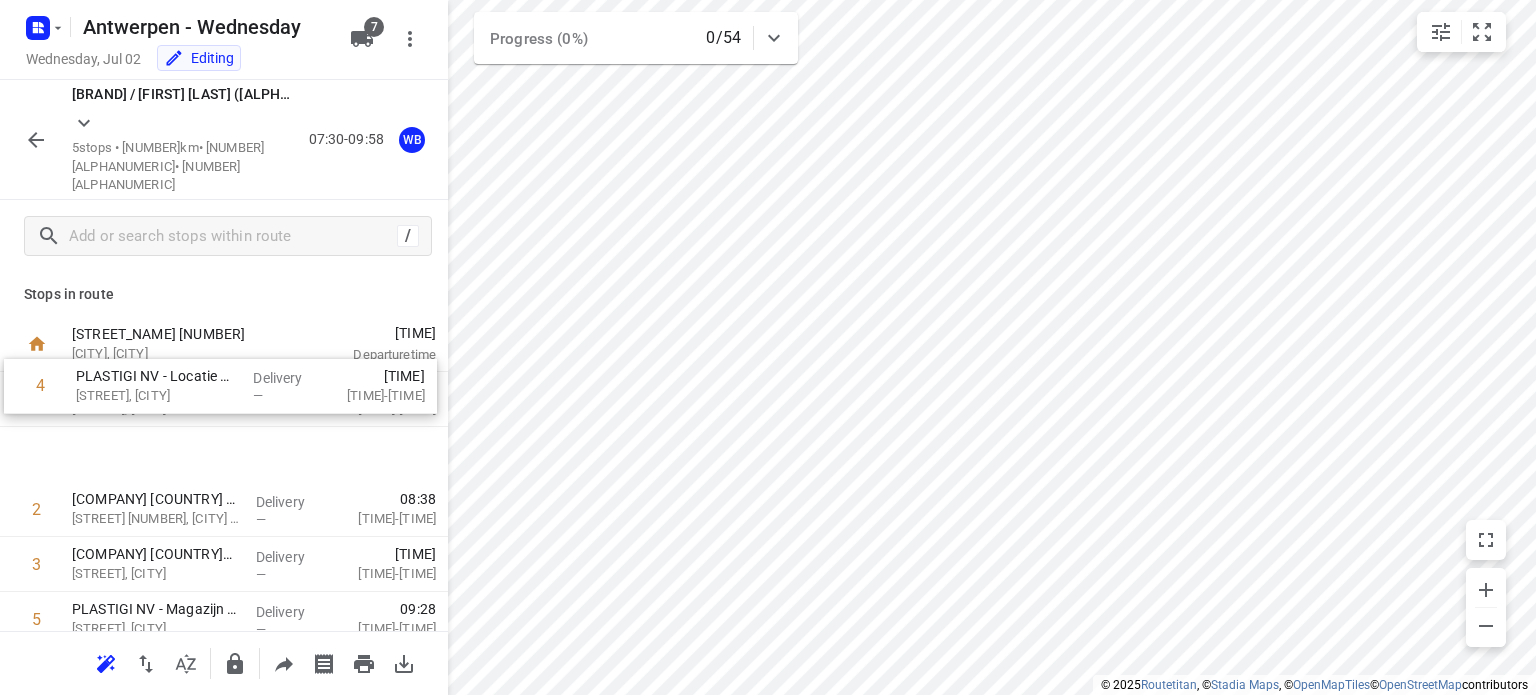 drag, startPoint x: 158, startPoint y: 510, endPoint x: 162, endPoint y: 391, distance: 119.06721 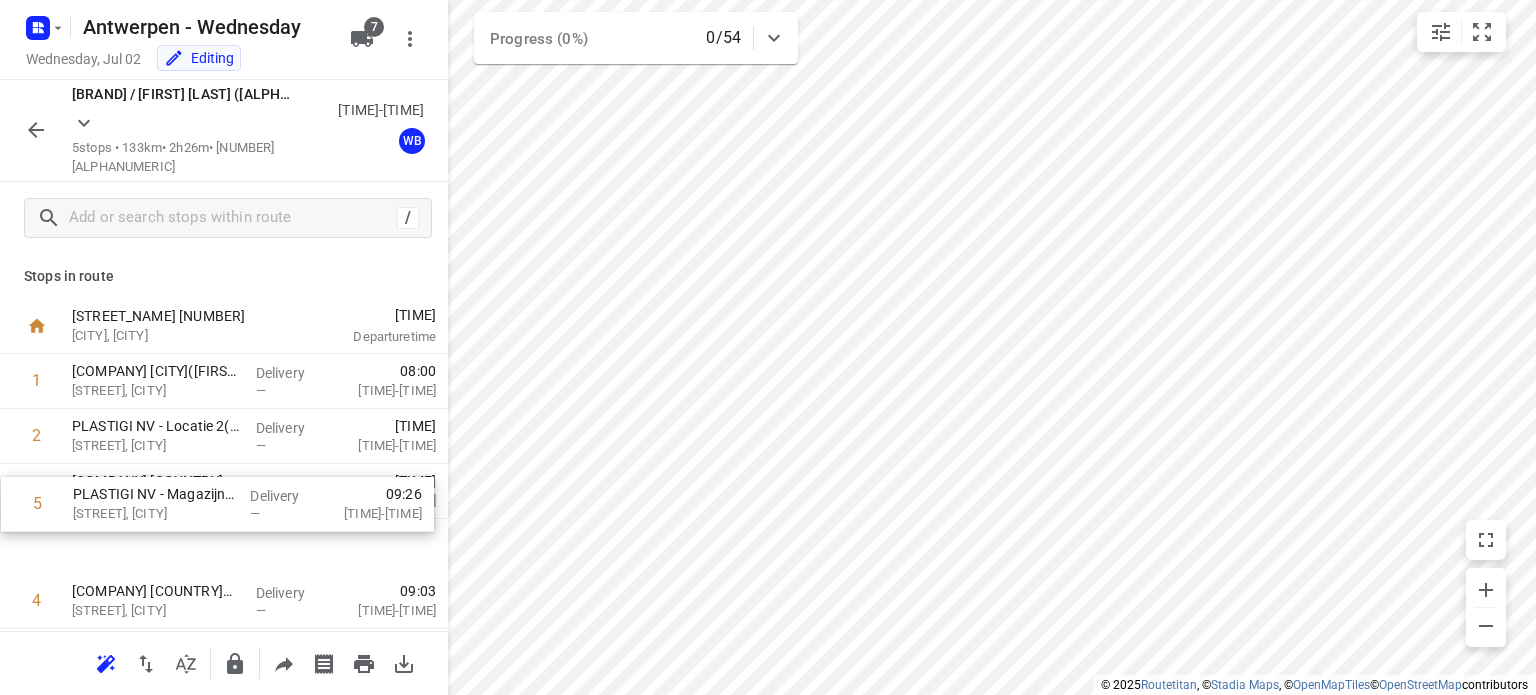scroll, scrollTop: 1, scrollLeft: 0, axis: vertical 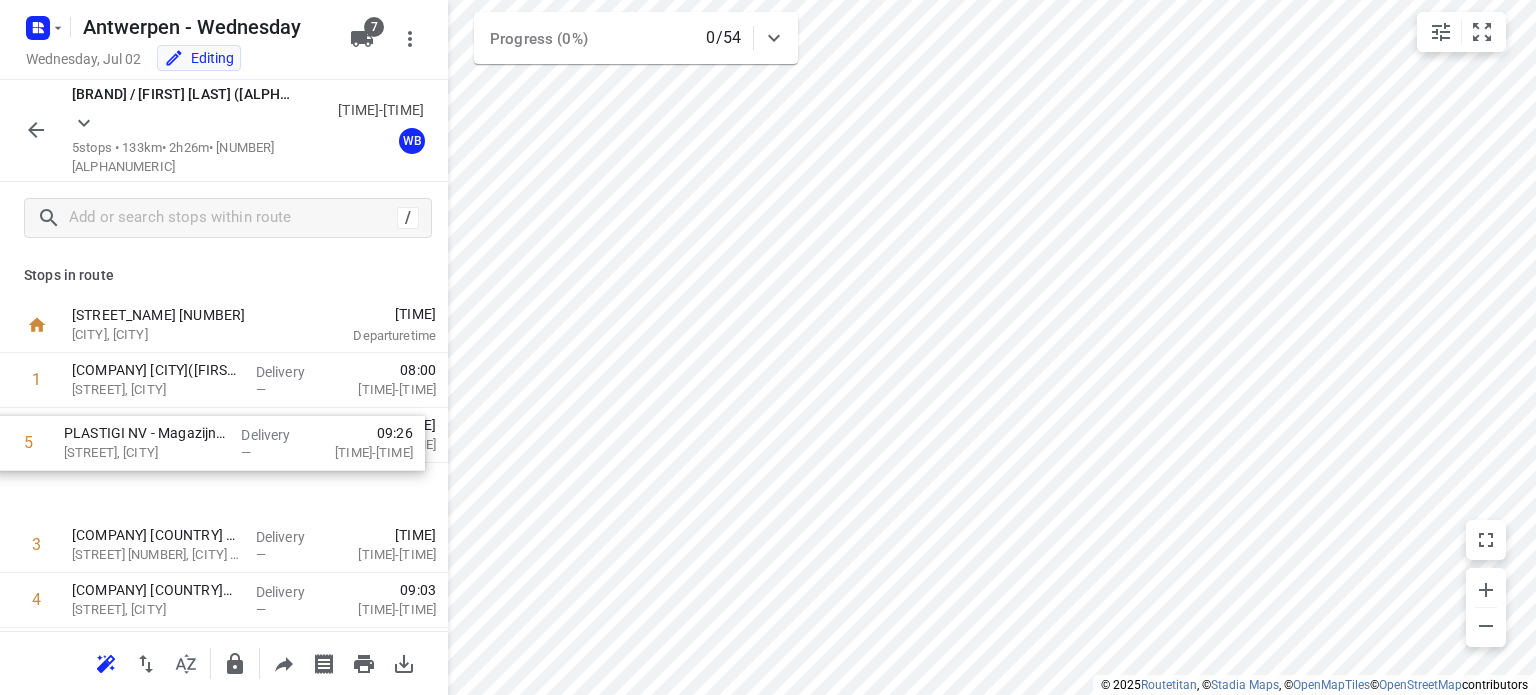 drag, startPoint x: 150, startPoint y: 557, endPoint x: 141, endPoint y: 439, distance: 118.34272 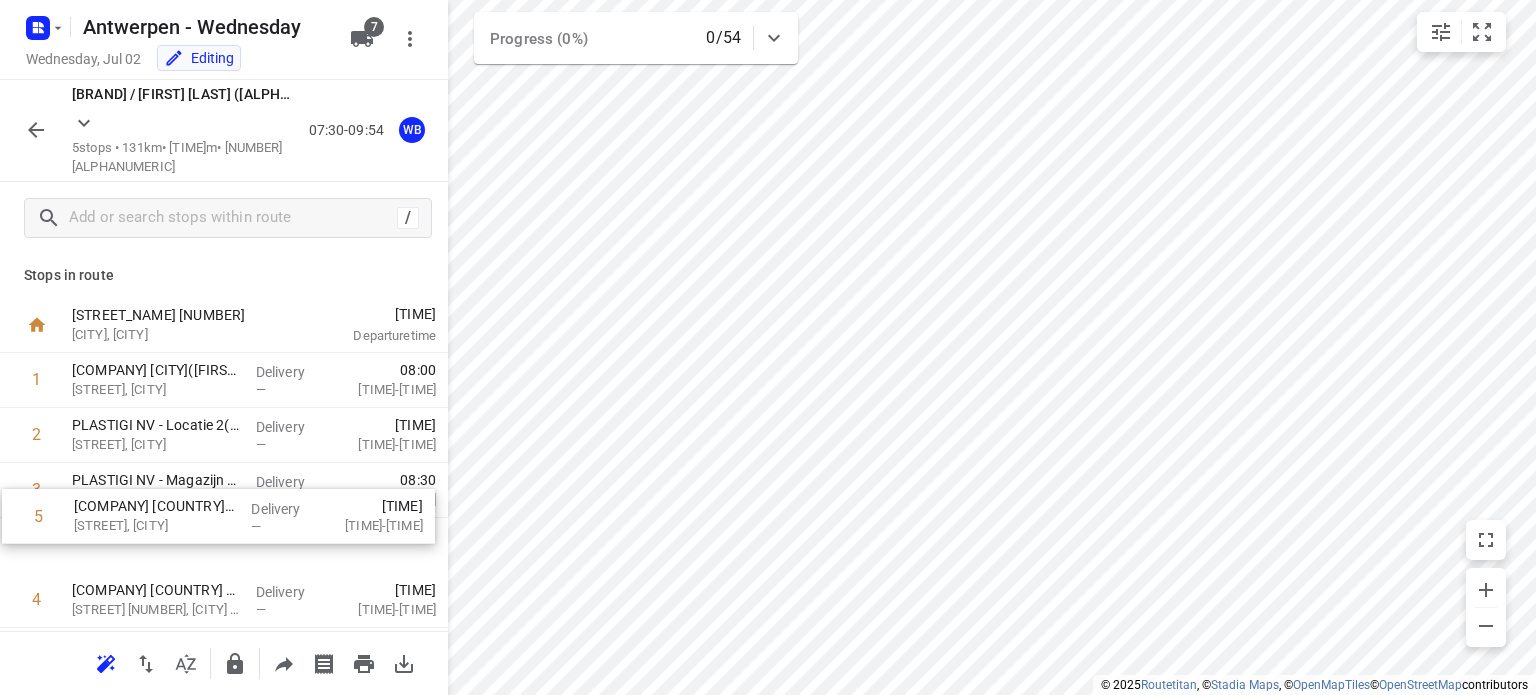 scroll, scrollTop: 3, scrollLeft: 0, axis: vertical 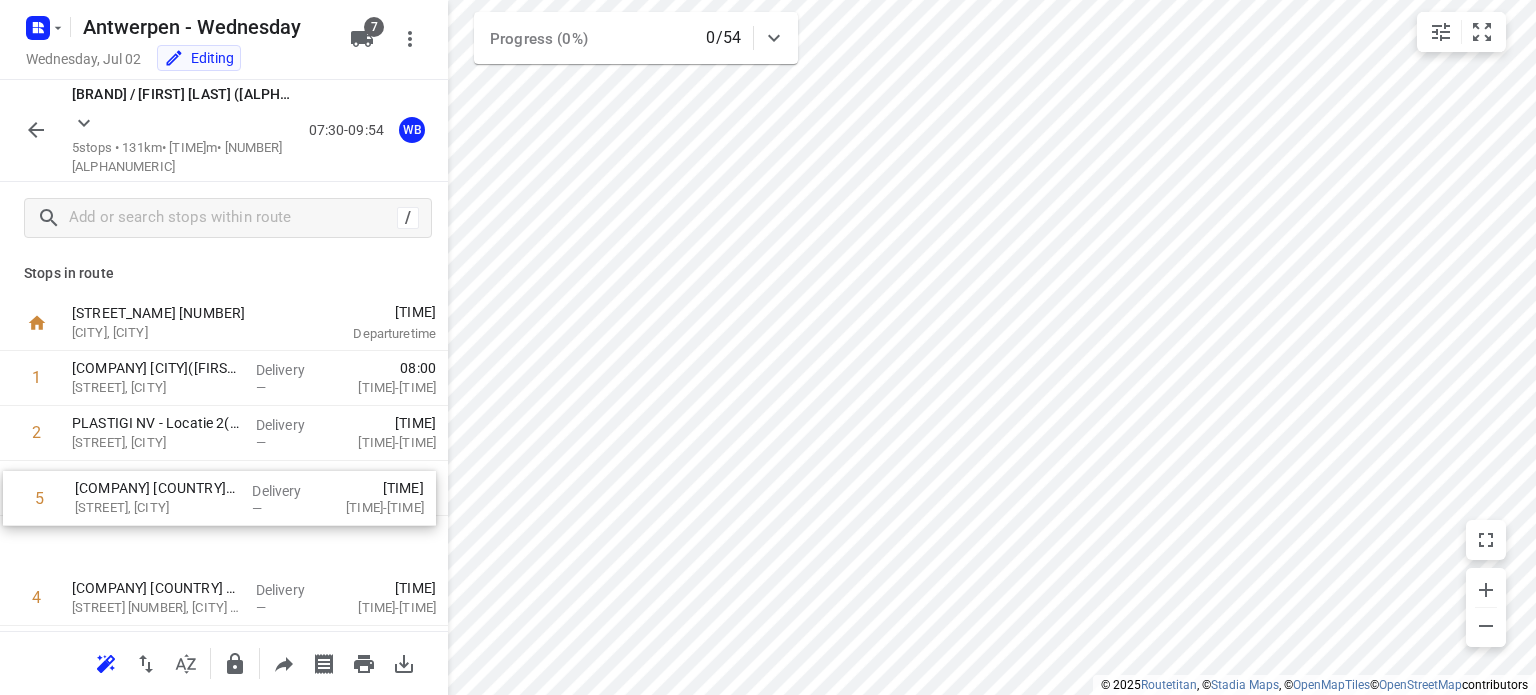 drag, startPoint x: 152, startPoint y: 563, endPoint x: 155, endPoint y: 498, distance: 65.06919 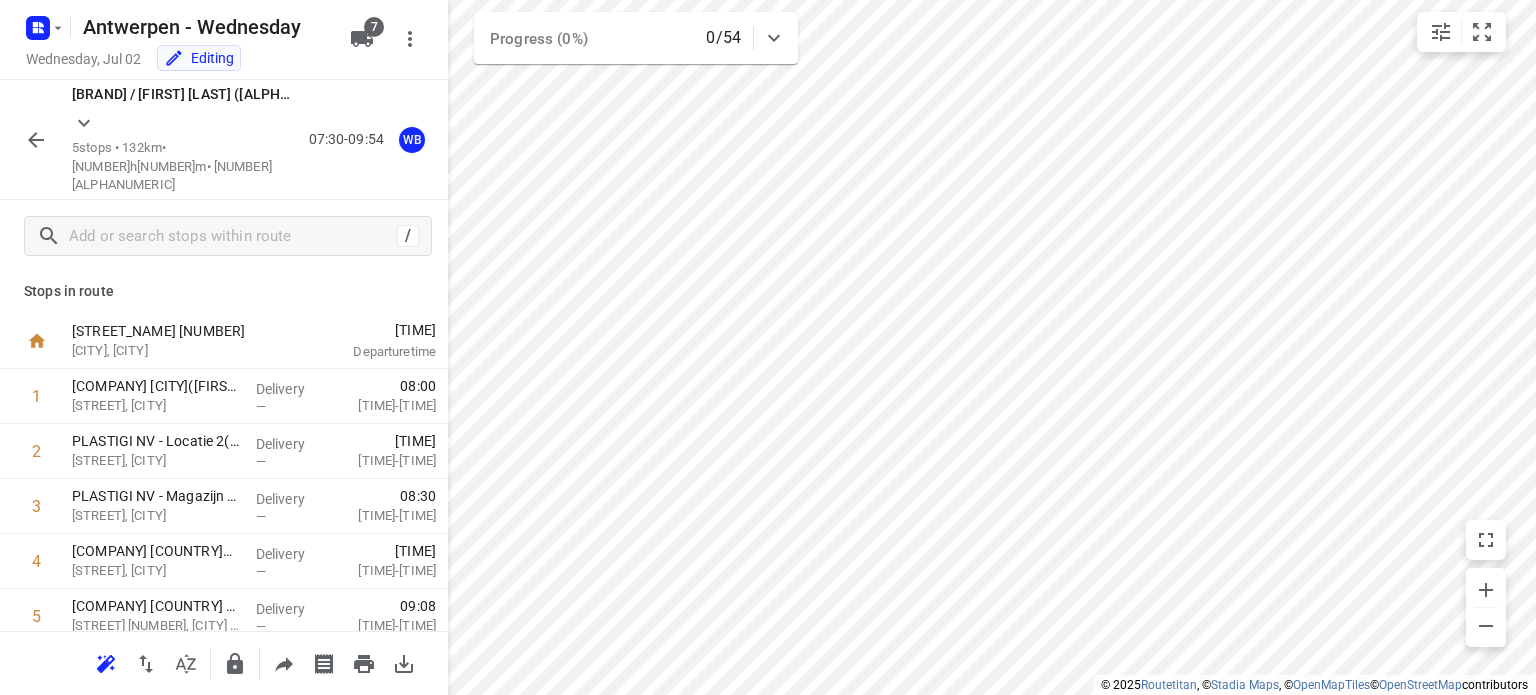 click at bounding box center [36, 140] 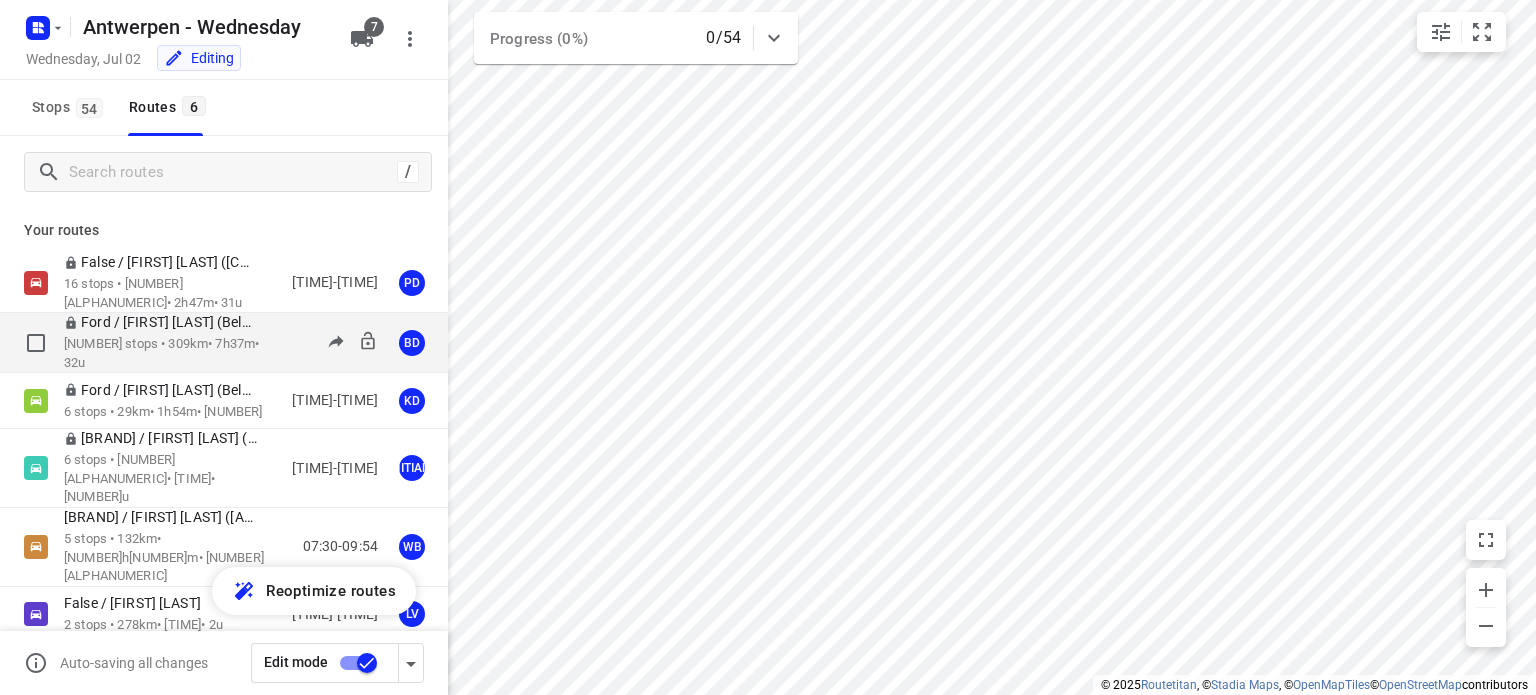 click on "Ford / [FIRST] [LAST] (België)" at bounding box center (167, 322) 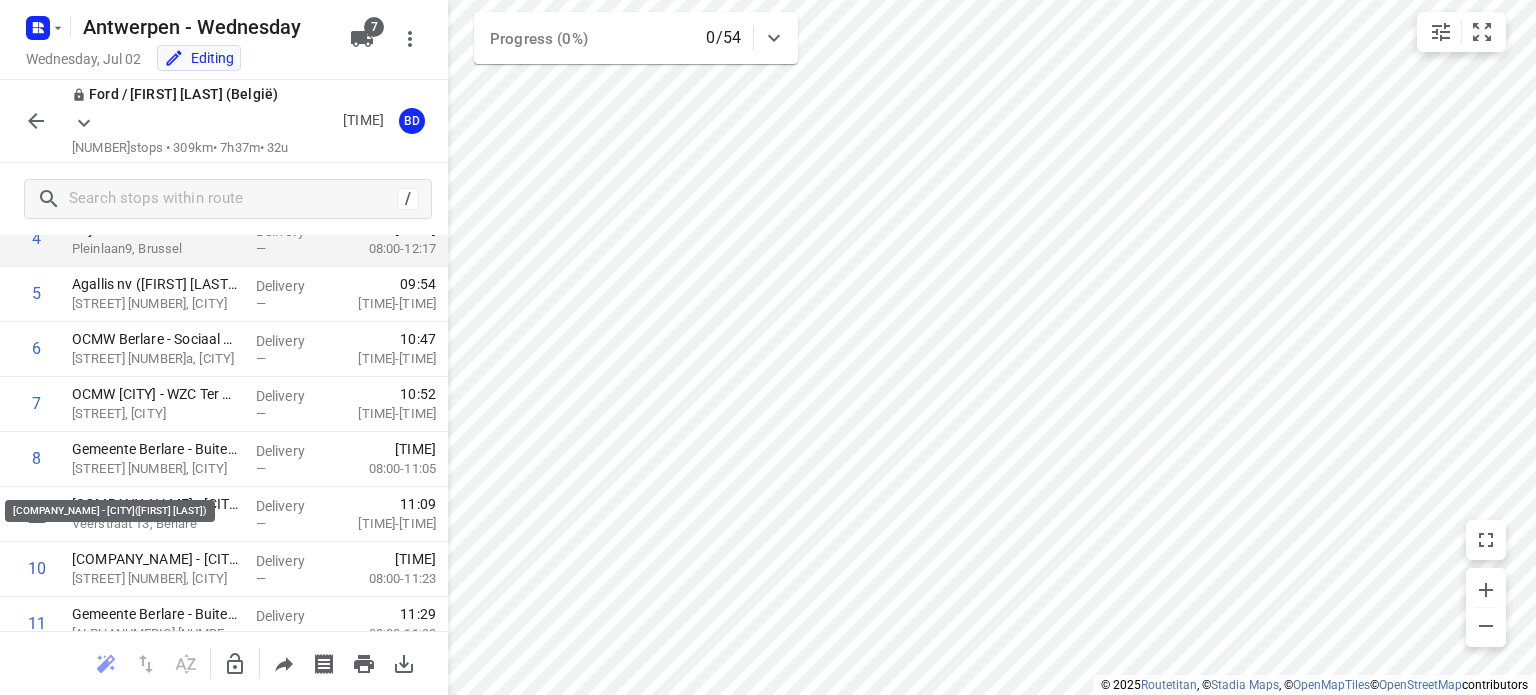 scroll, scrollTop: 288, scrollLeft: 0, axis: vertical 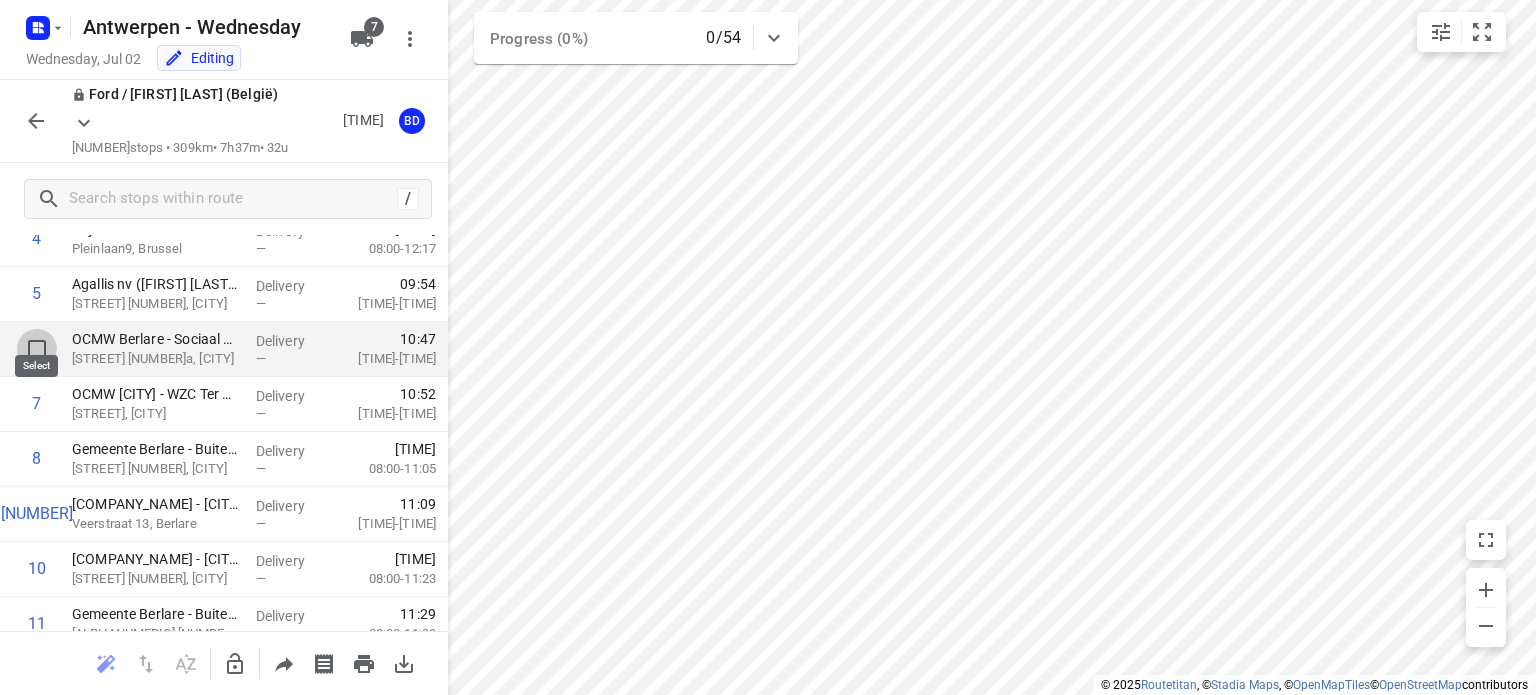 click at bounding box center [37, 349] 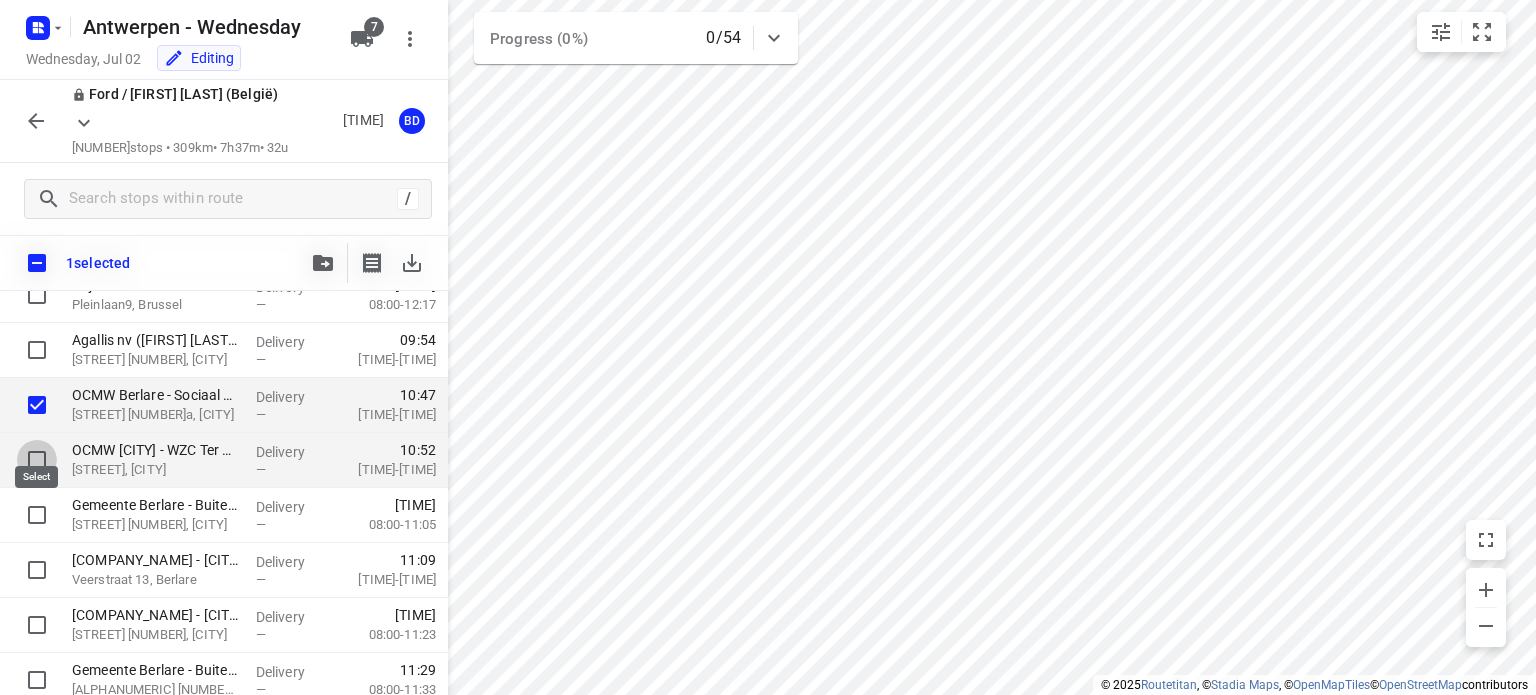 click at bounding box center [37, 460] 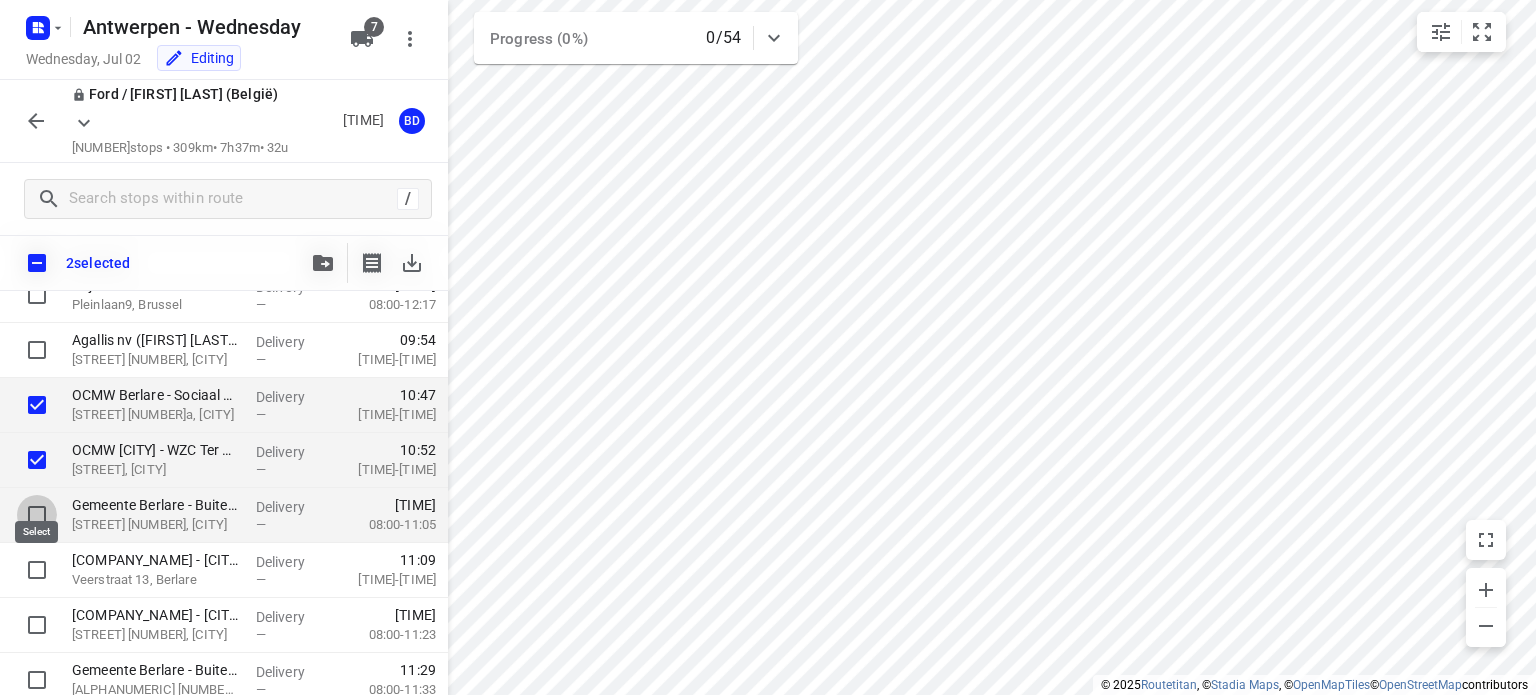 click at bounding box center (37, 515) 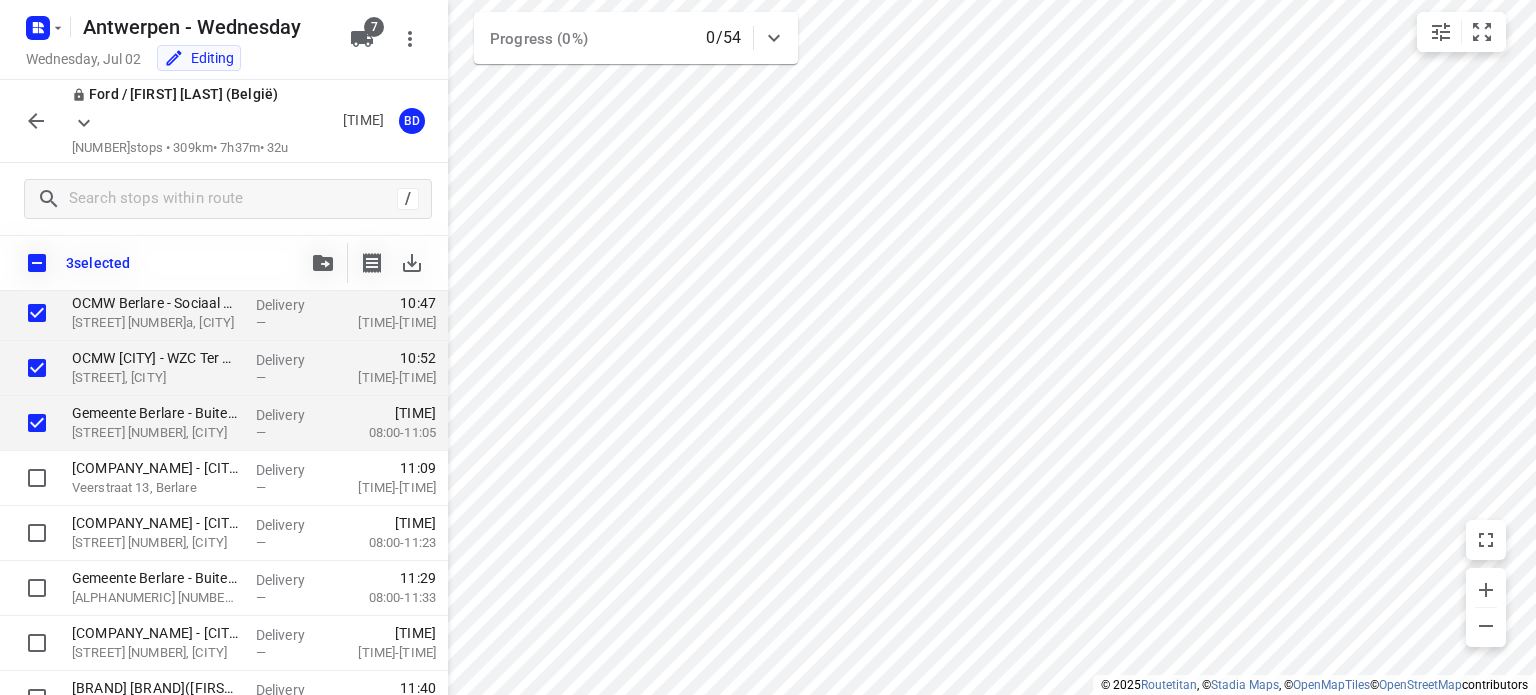 scroll, scrollTop: 384, scrollLeft: 0, axis: vertical 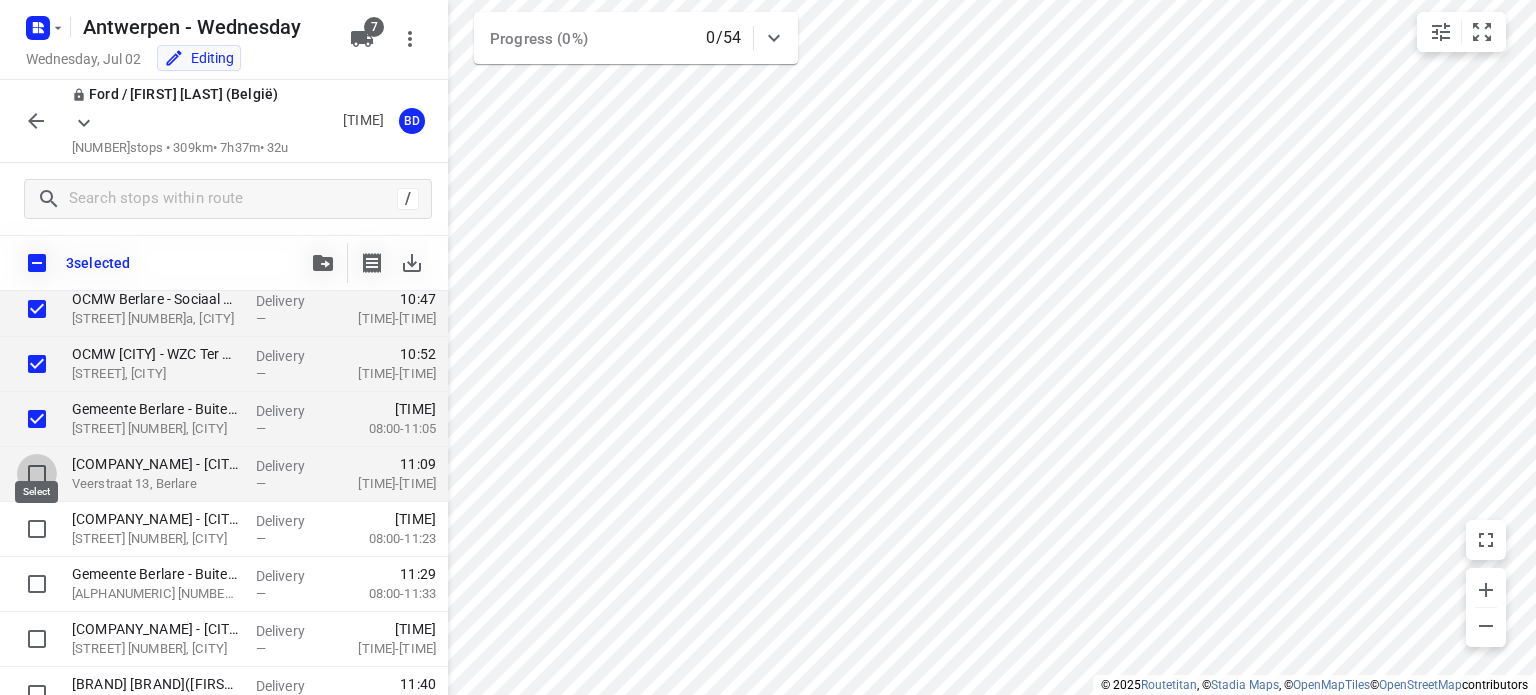 click at bounding box center [37, 474] 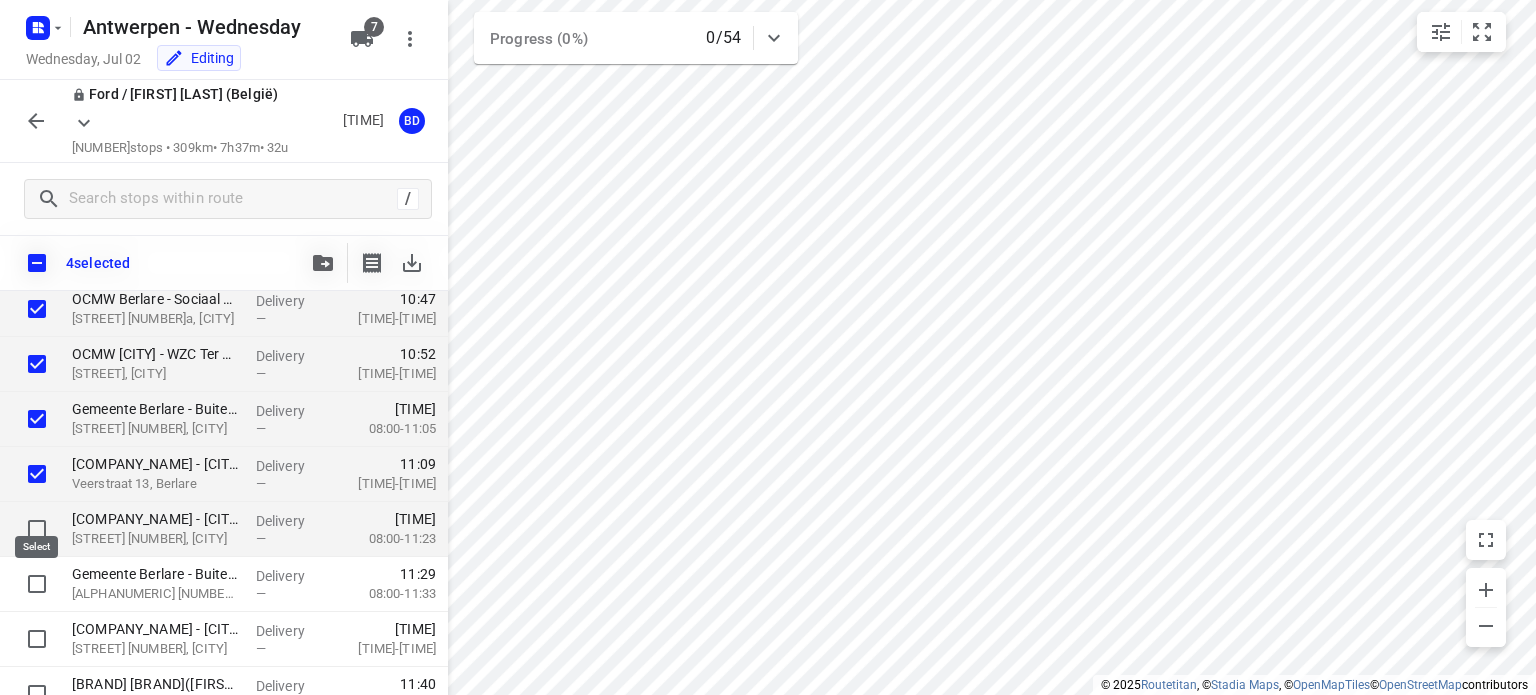 click at bounding box center [37, 529] 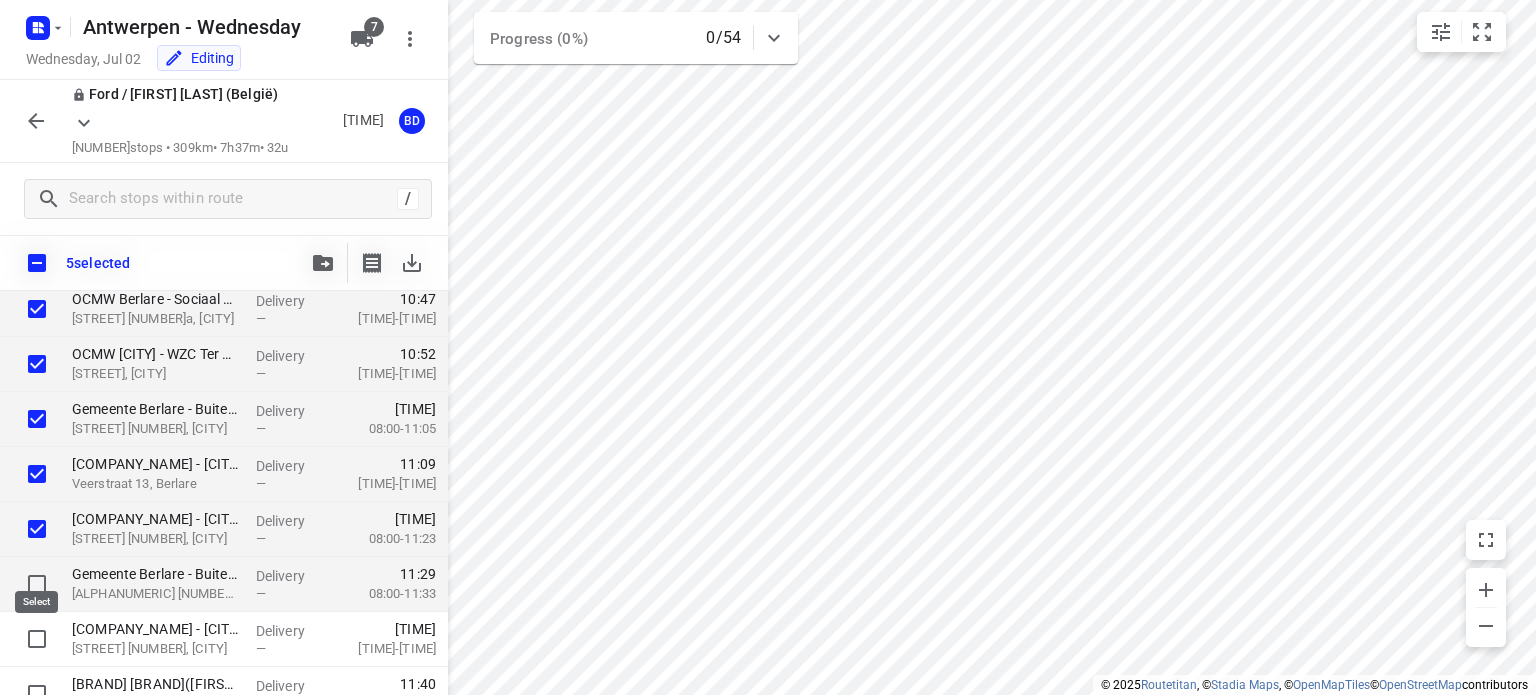 click at bounding box center [37, 584] 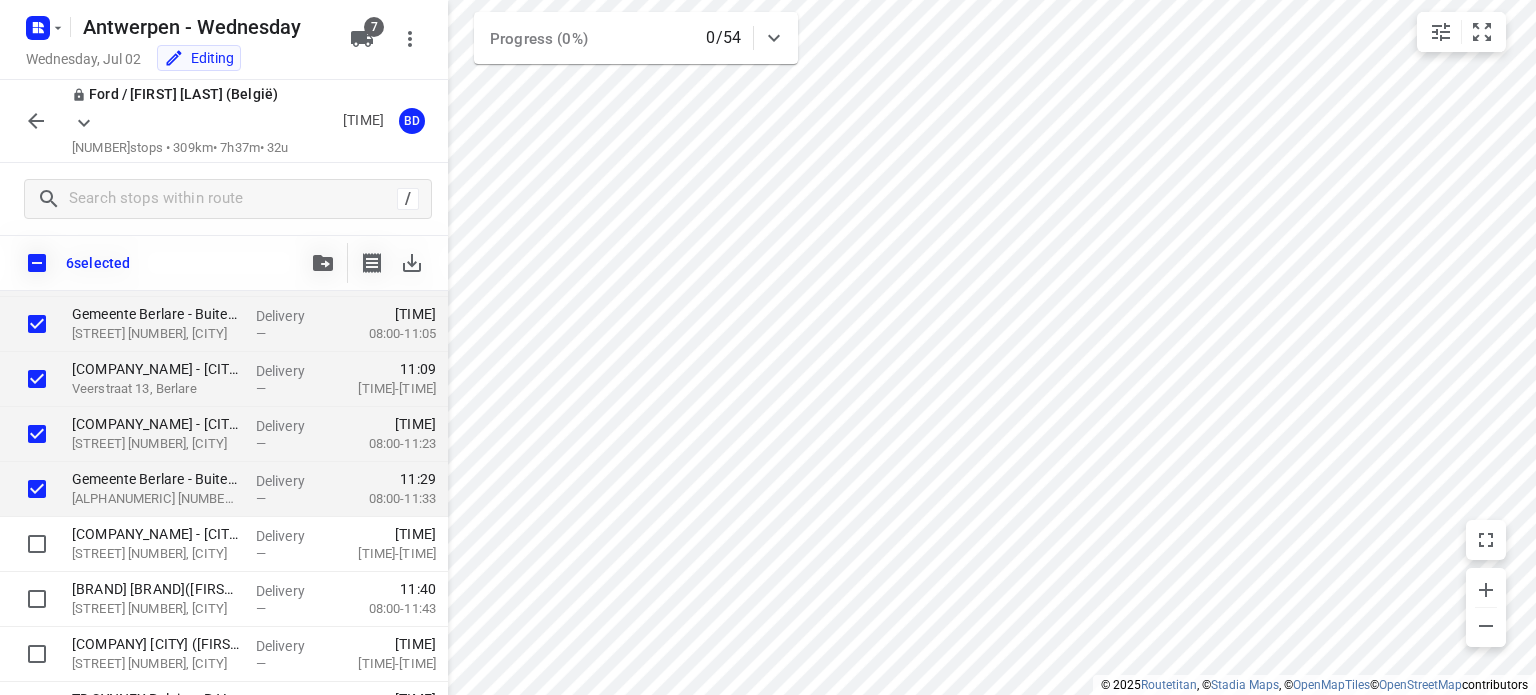 scroll, scrollTop: 484, scrollLeft: 0, axis: vertical 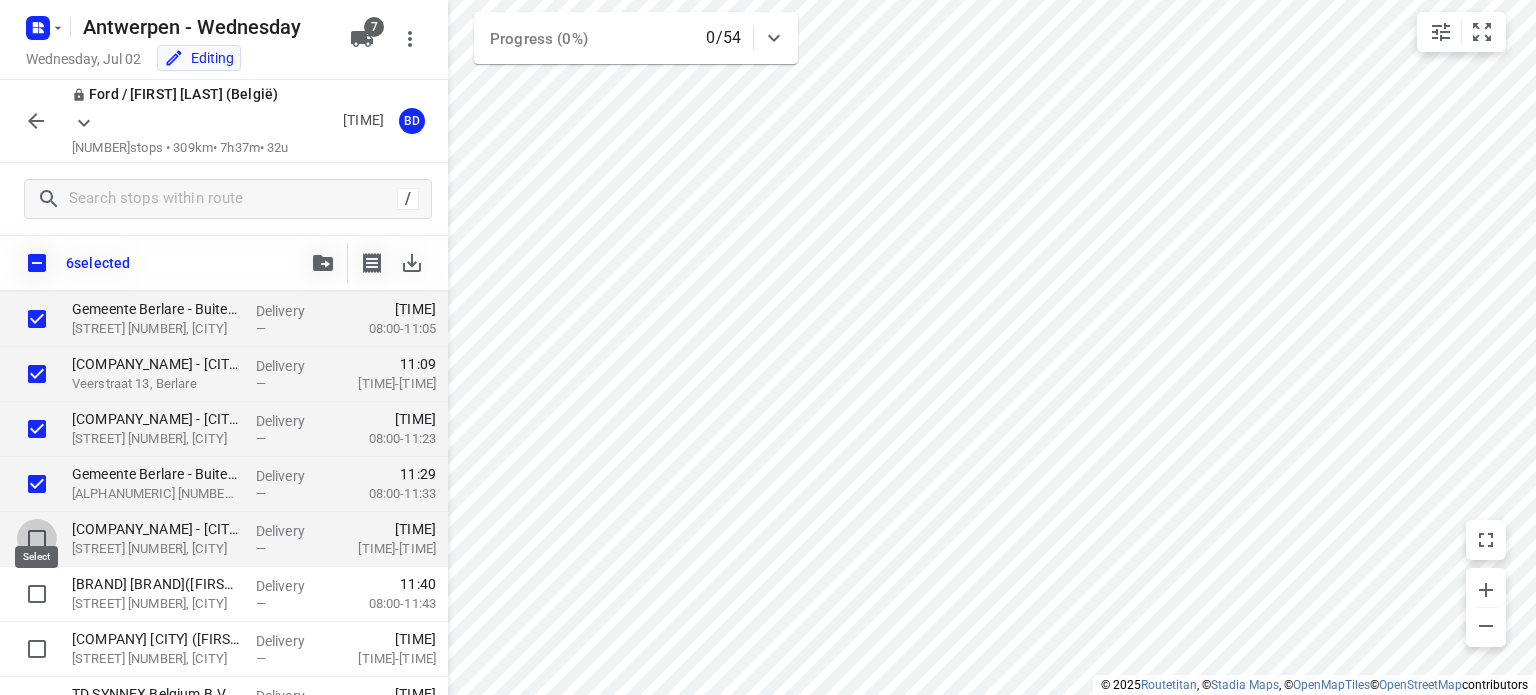 click at bounding box center (37, 539) 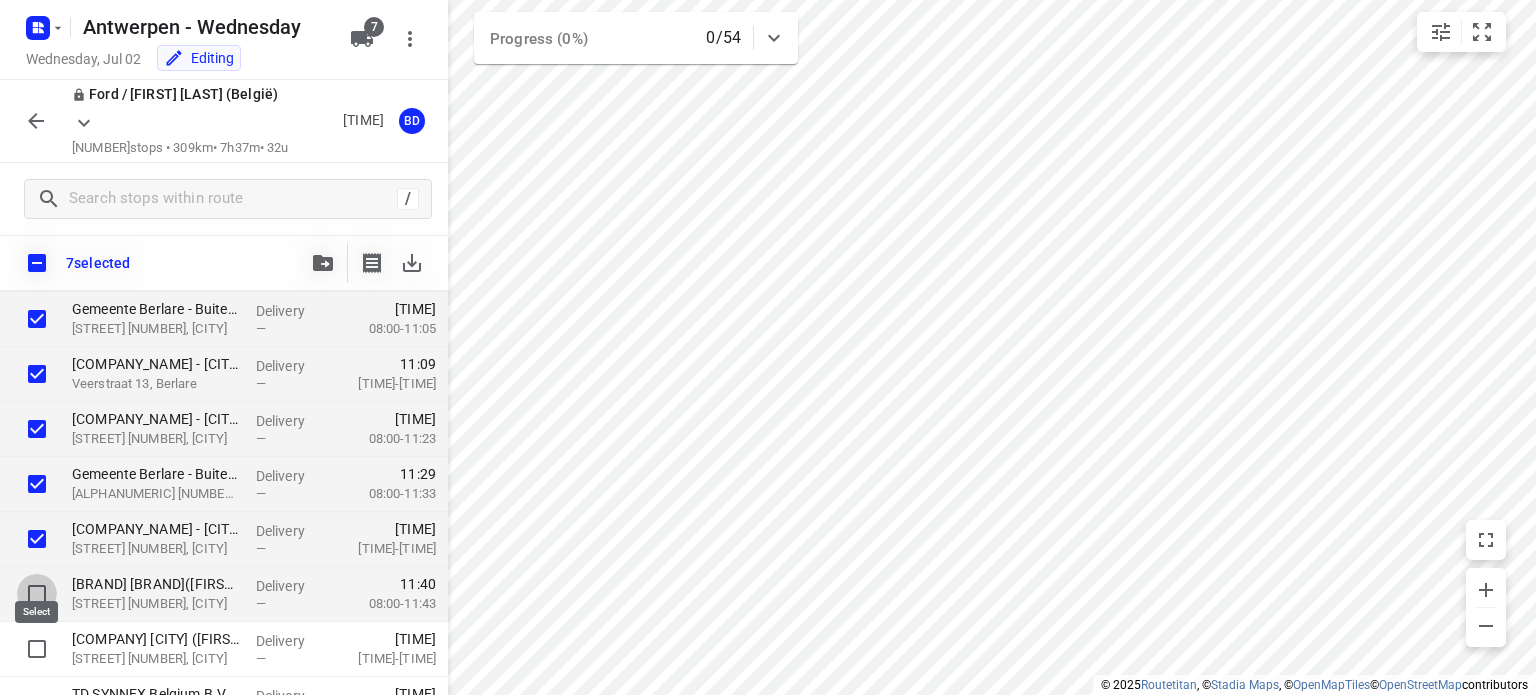 click at bounding box center (37, 594) 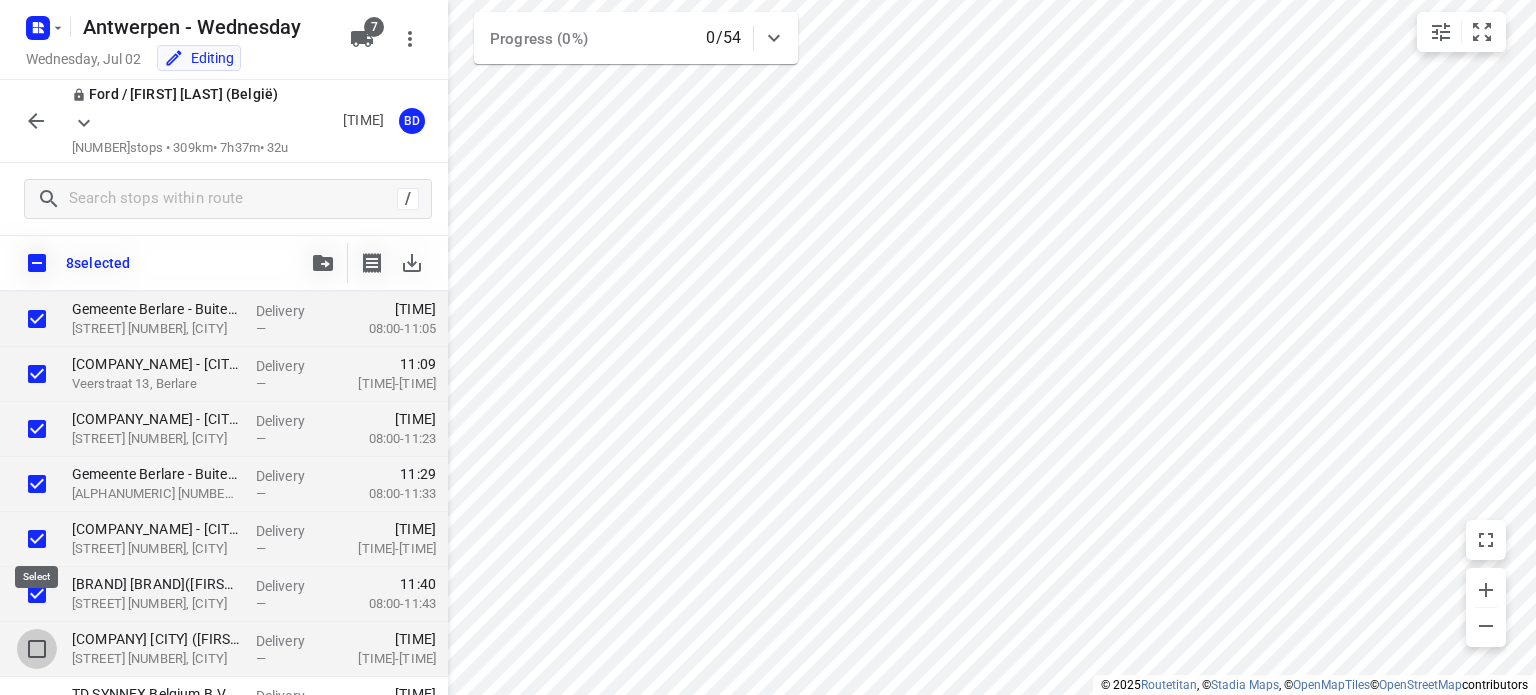 click at bounding box center [37, 649] 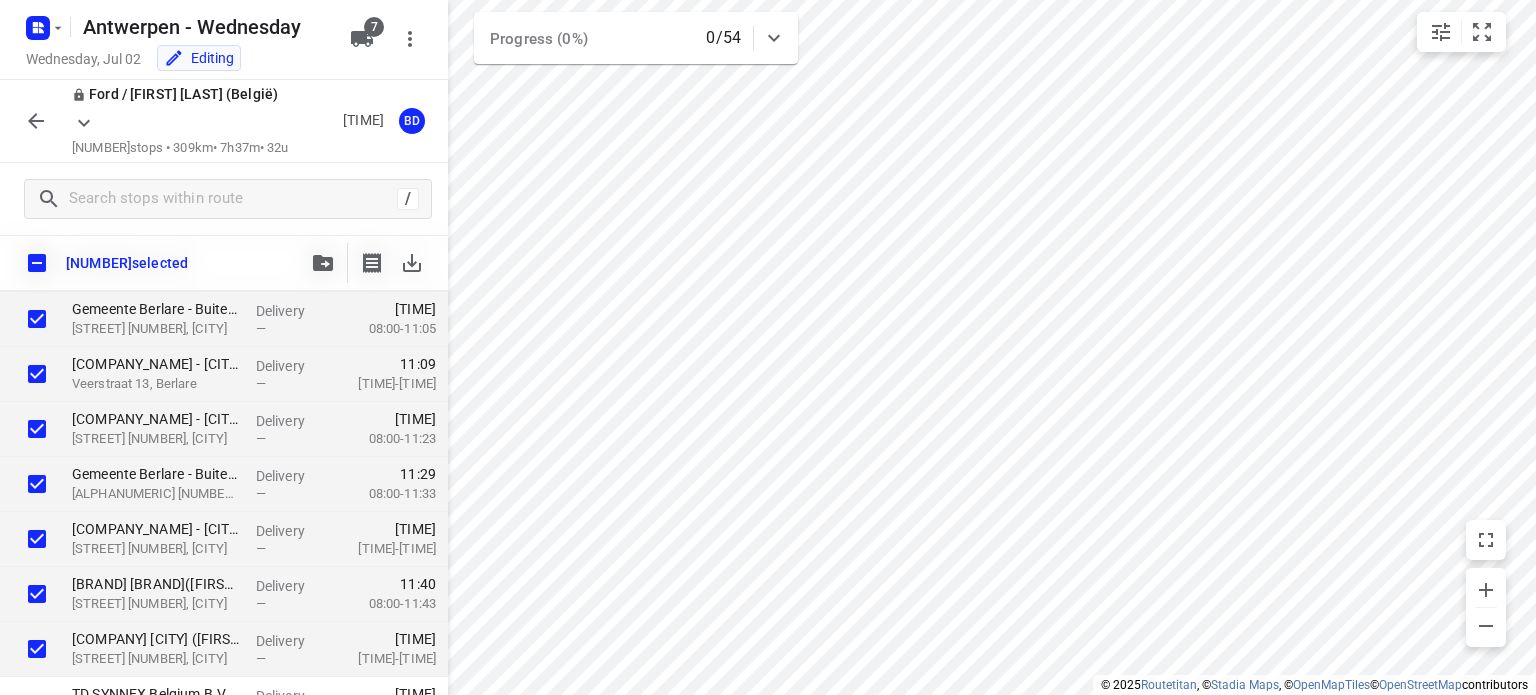 scroll, scrollTop: 588, scrollLeft: 0, axis: vertical 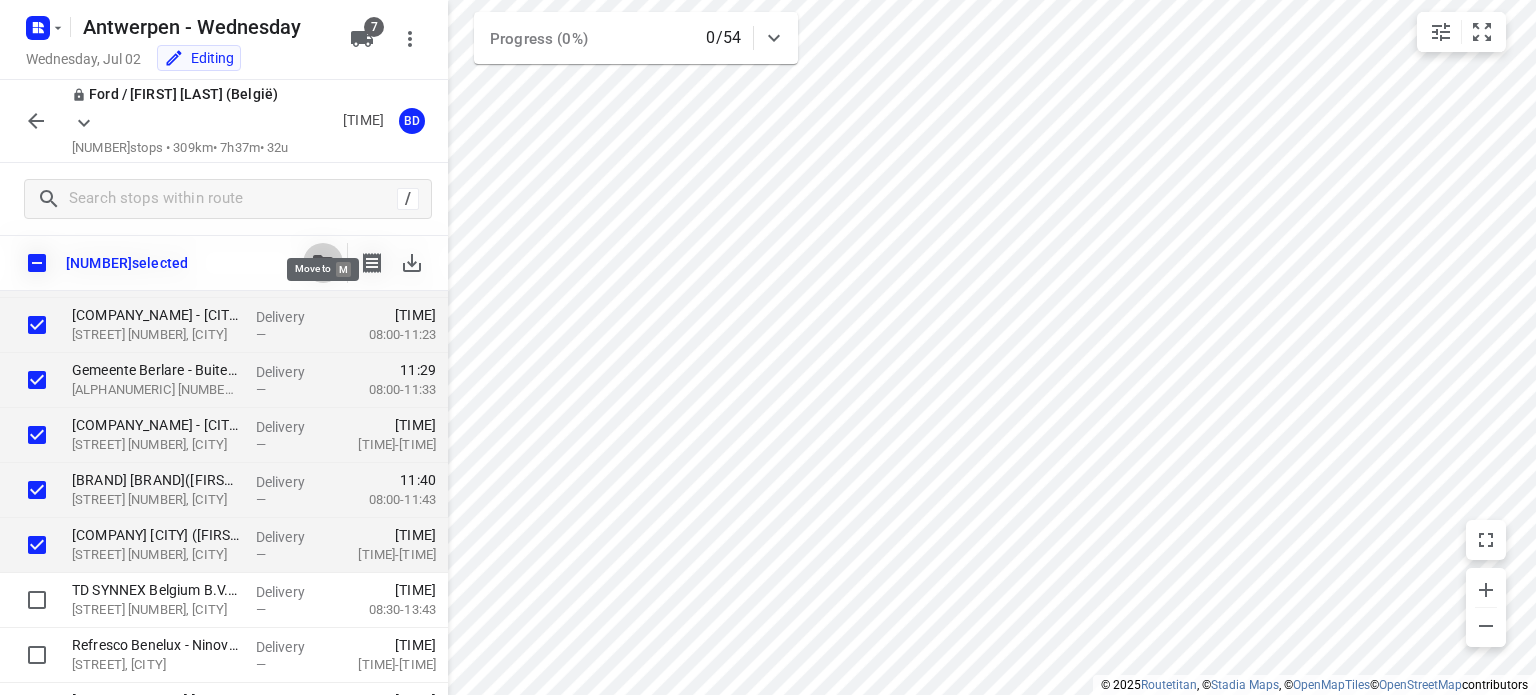 click at bounding box center (323, 263) 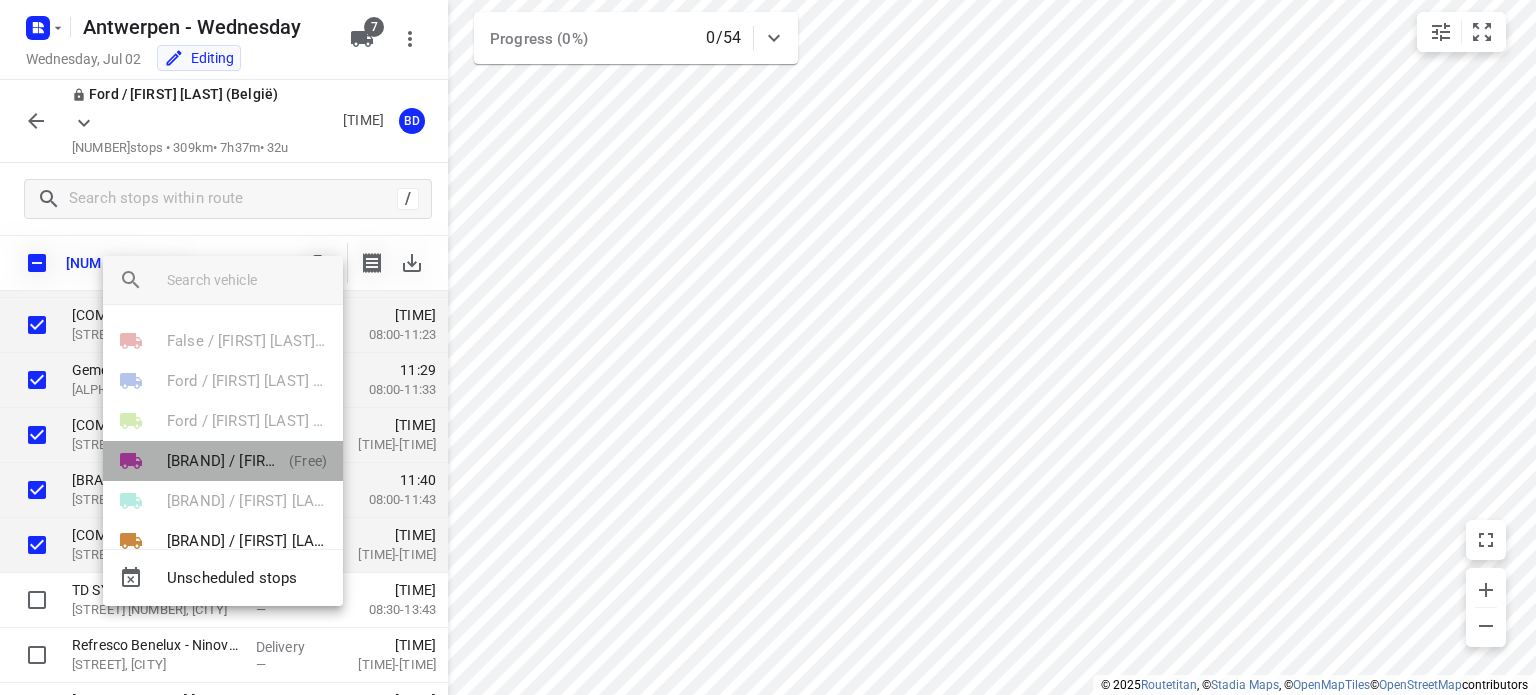 click on "[BRAND] / [FIRST] [LAST] ([COUNTRY])" at bounding box center [224, 461] 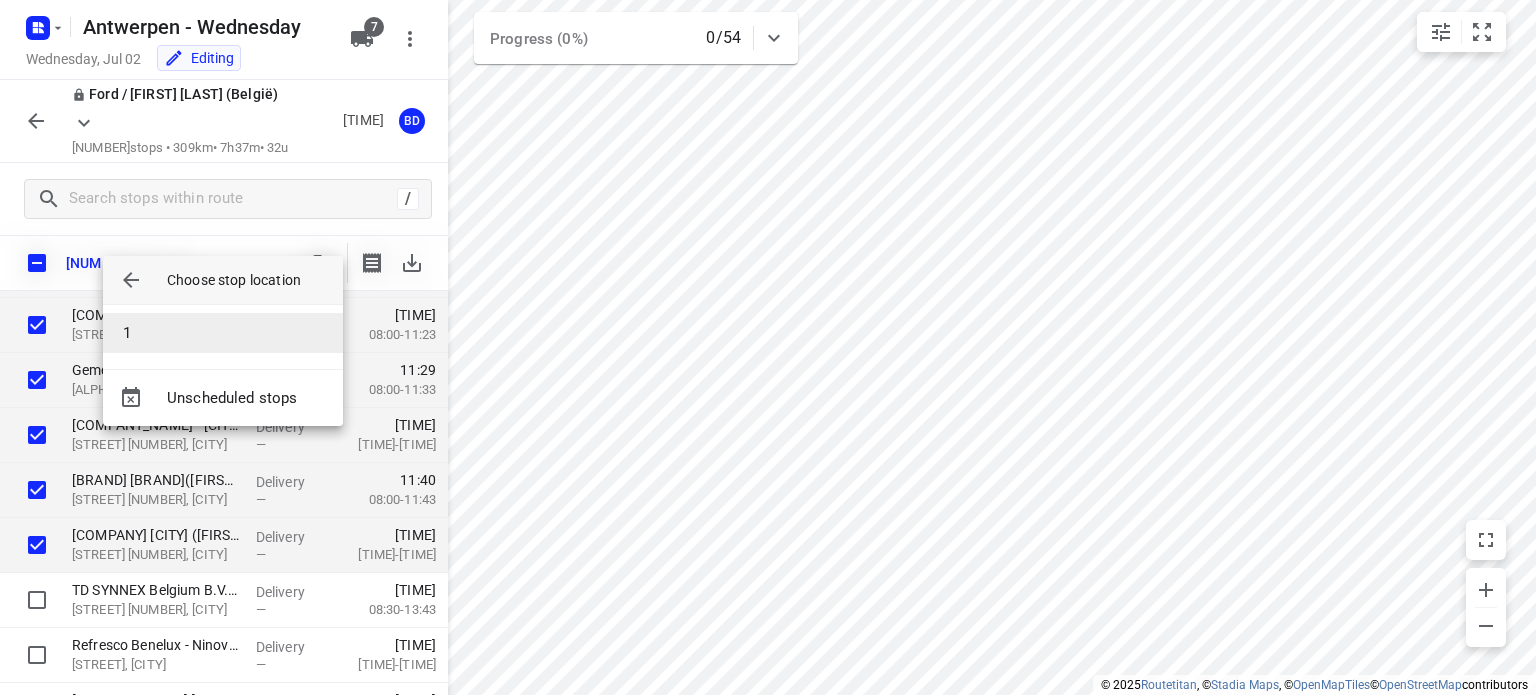 click on "1" at bounding box center [223, 333] 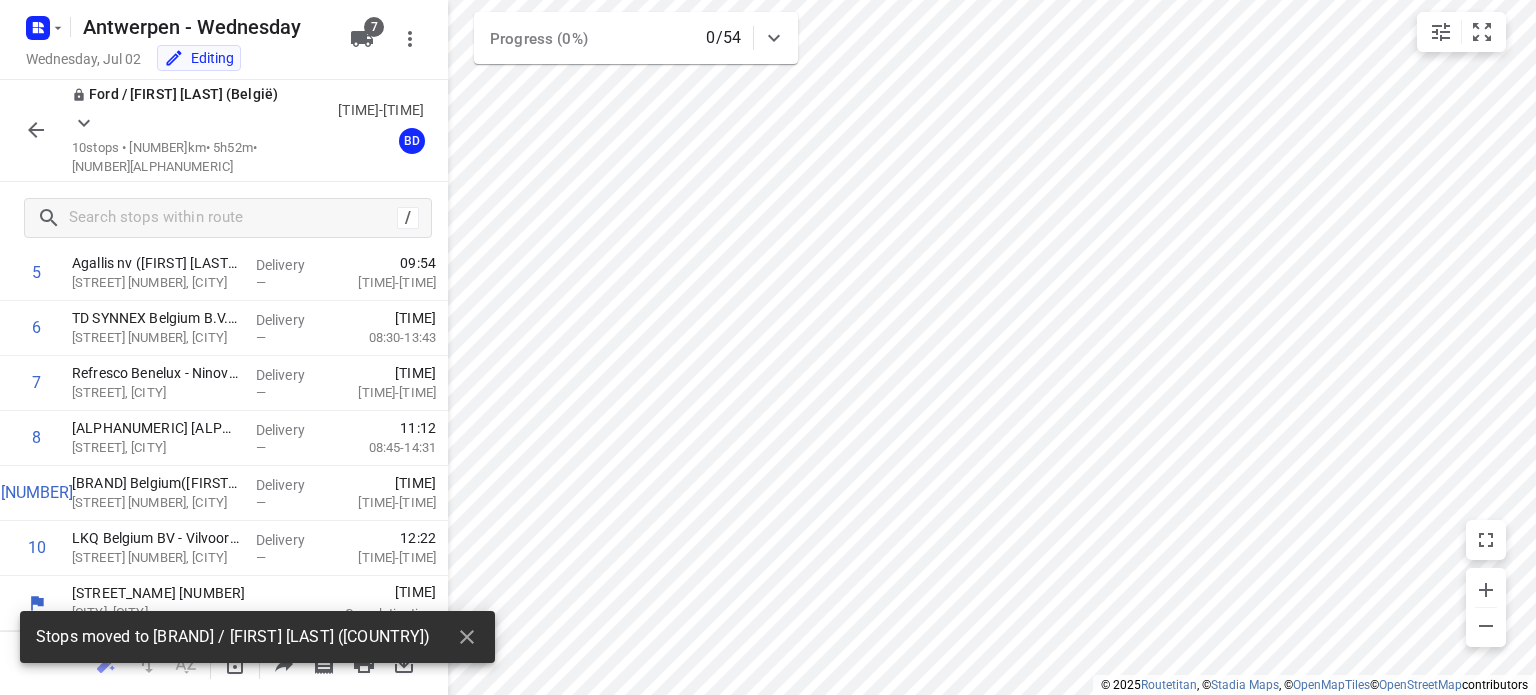 scroll, scrollTop: 281, scrollLeft: 0, axis: vertical 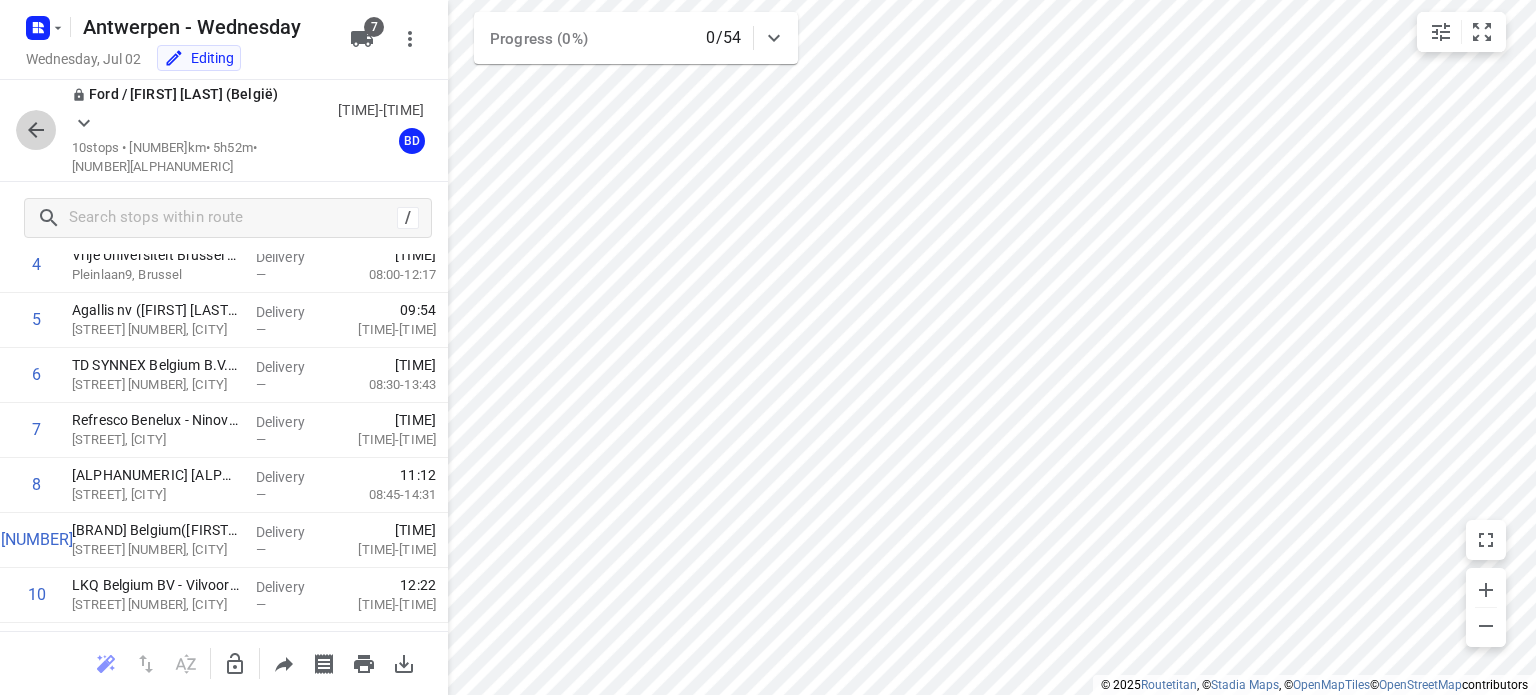 click at bounding box center (36, 130) 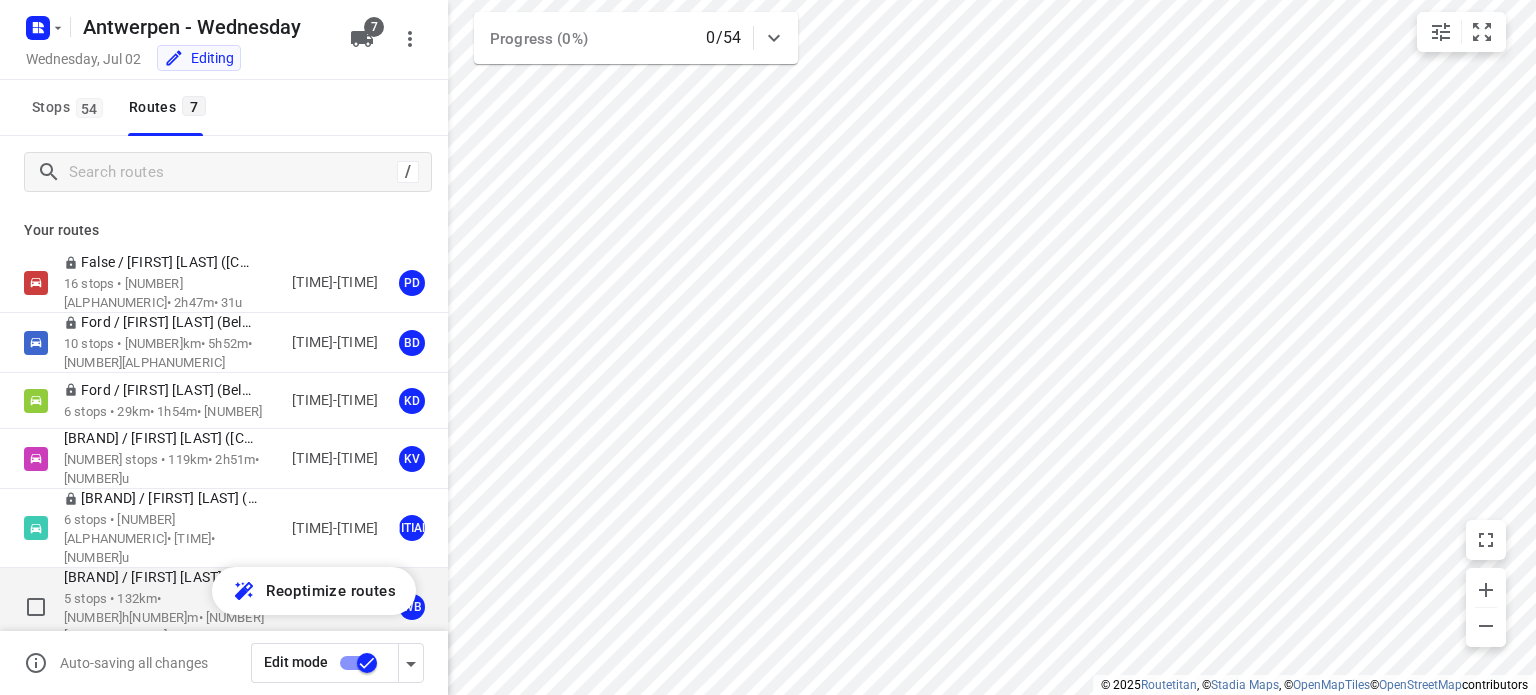 scroll, scrollTop: 0, scrollLeft: 0, axis: both 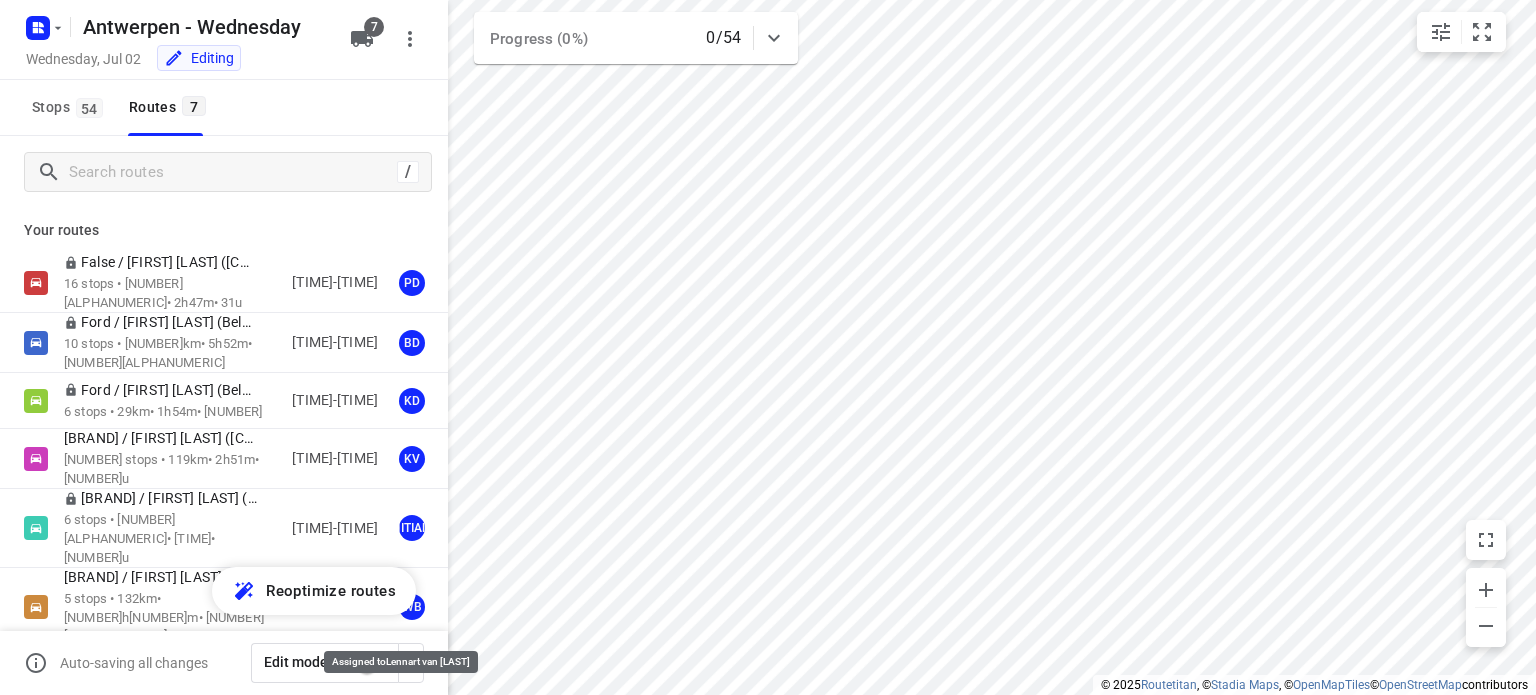 click on "LV" at bounding box center (412, 674) 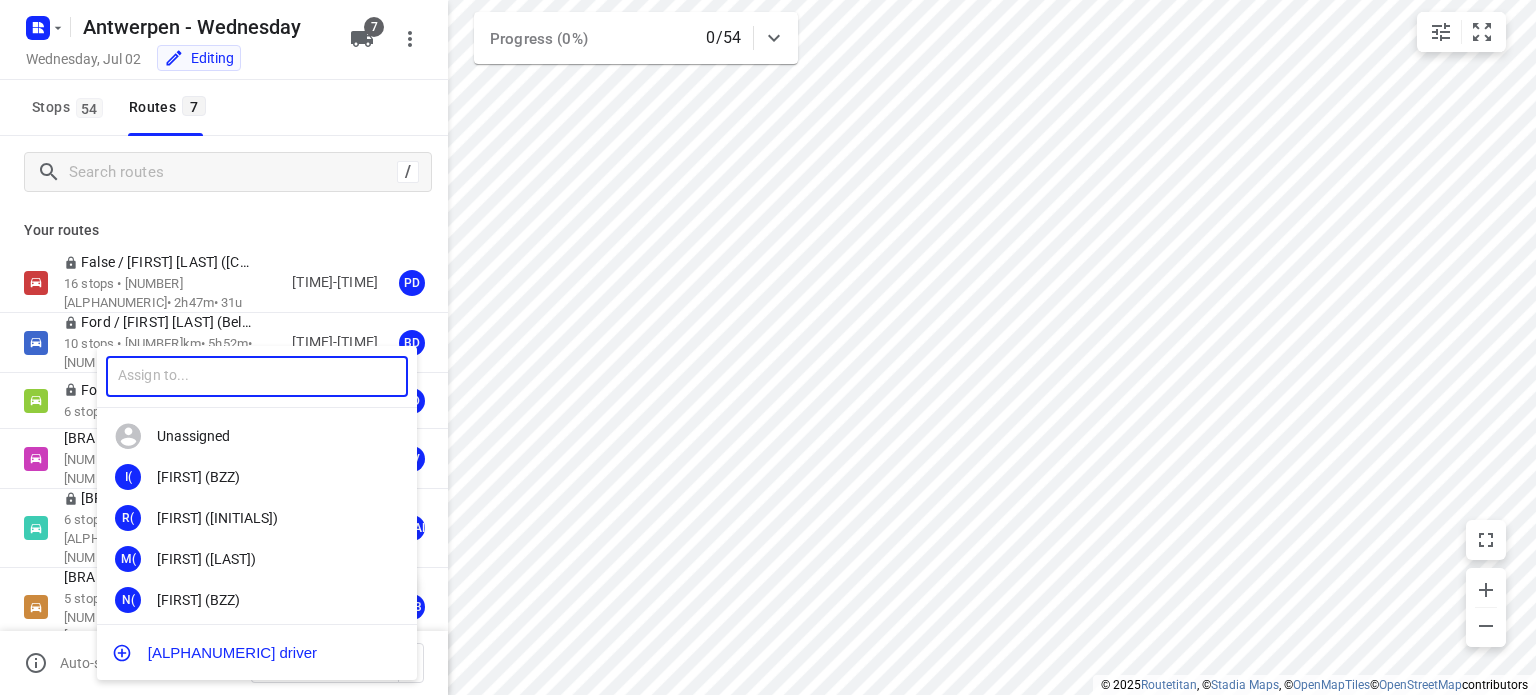 click at bounding box center [257, 376] 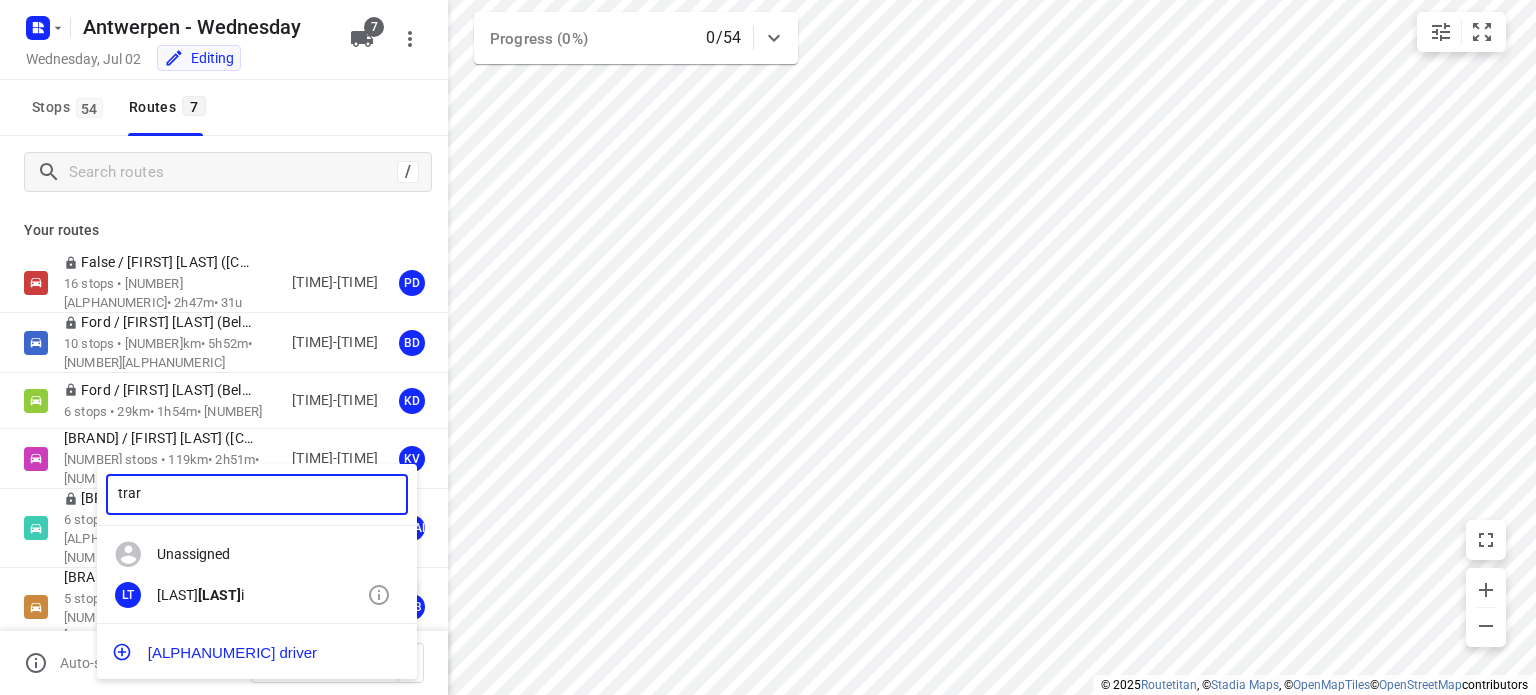 type on "trar" 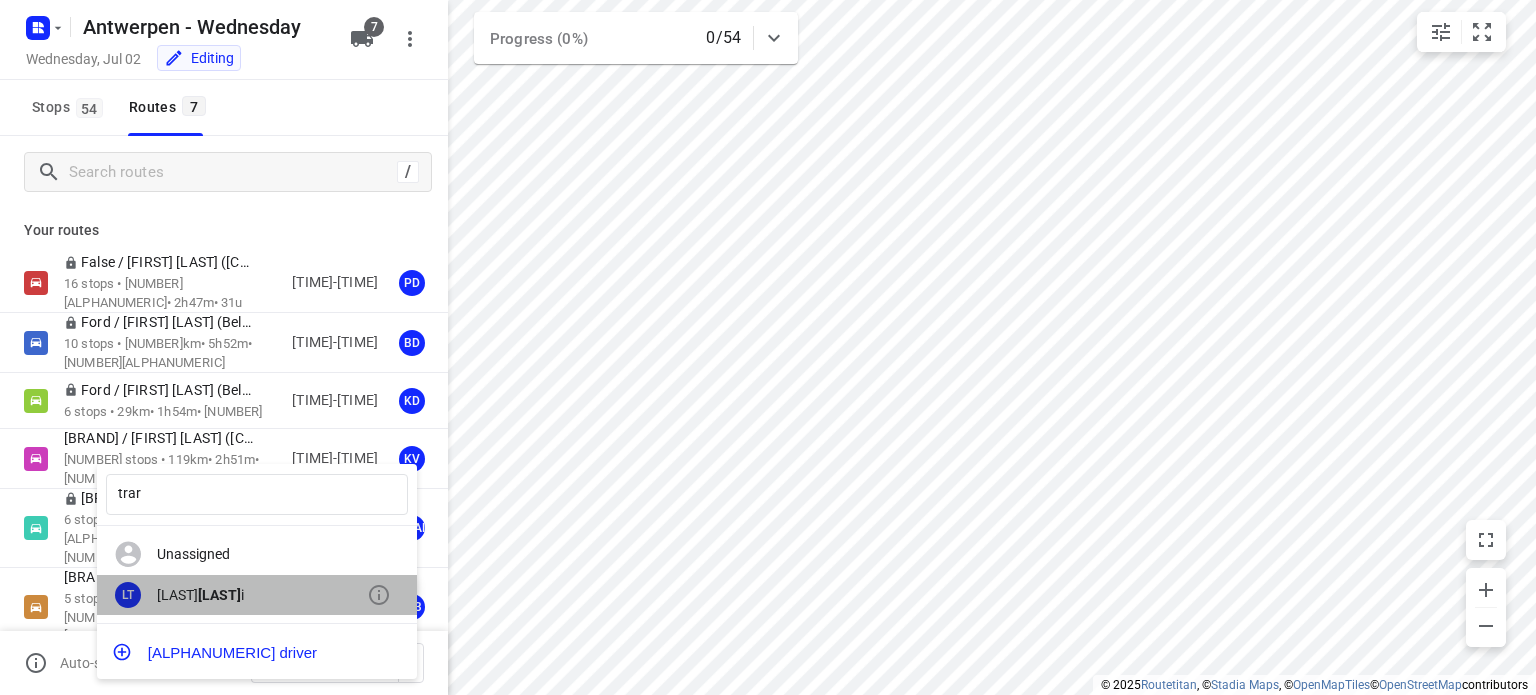 click on "[LAST] [LAST]" at bounding box center [262, 554] 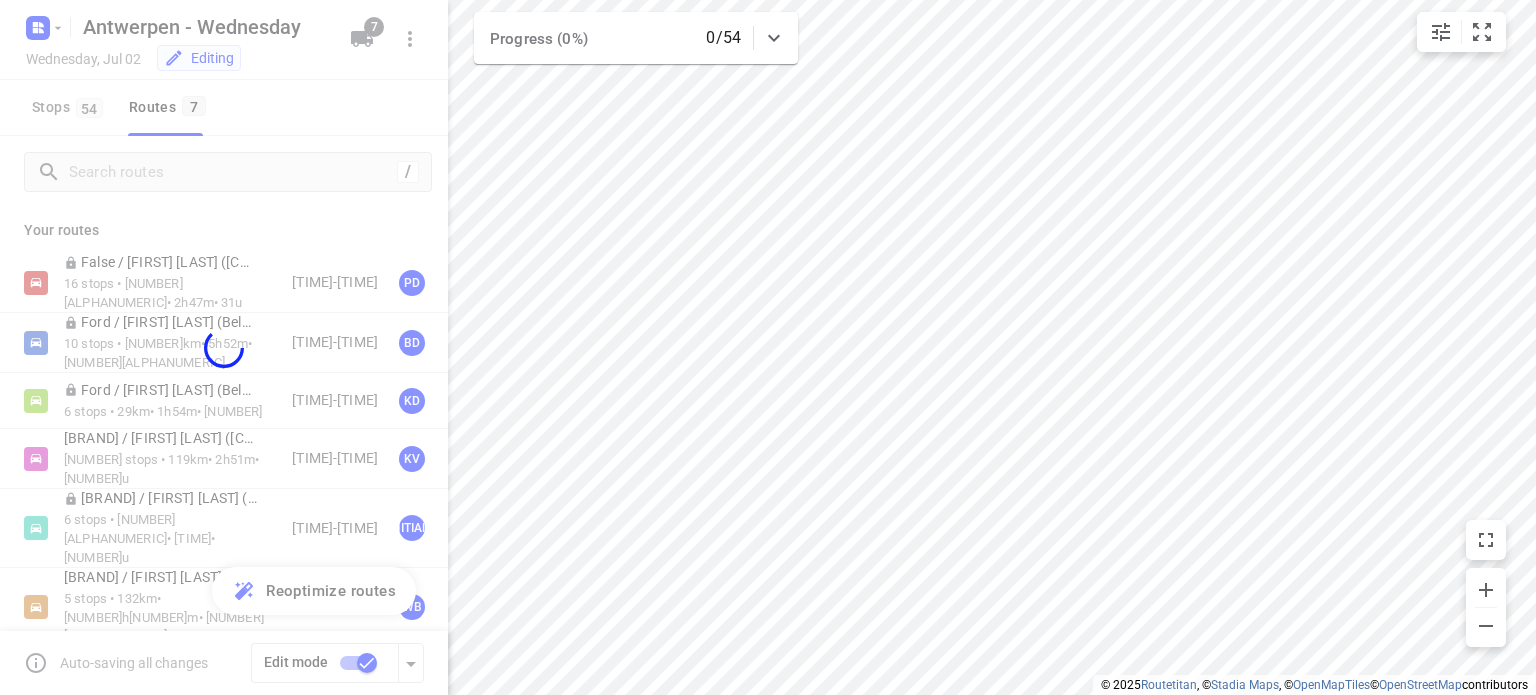 scroll, scrollTop: 5, scrollLeft: 0, axis: vertical 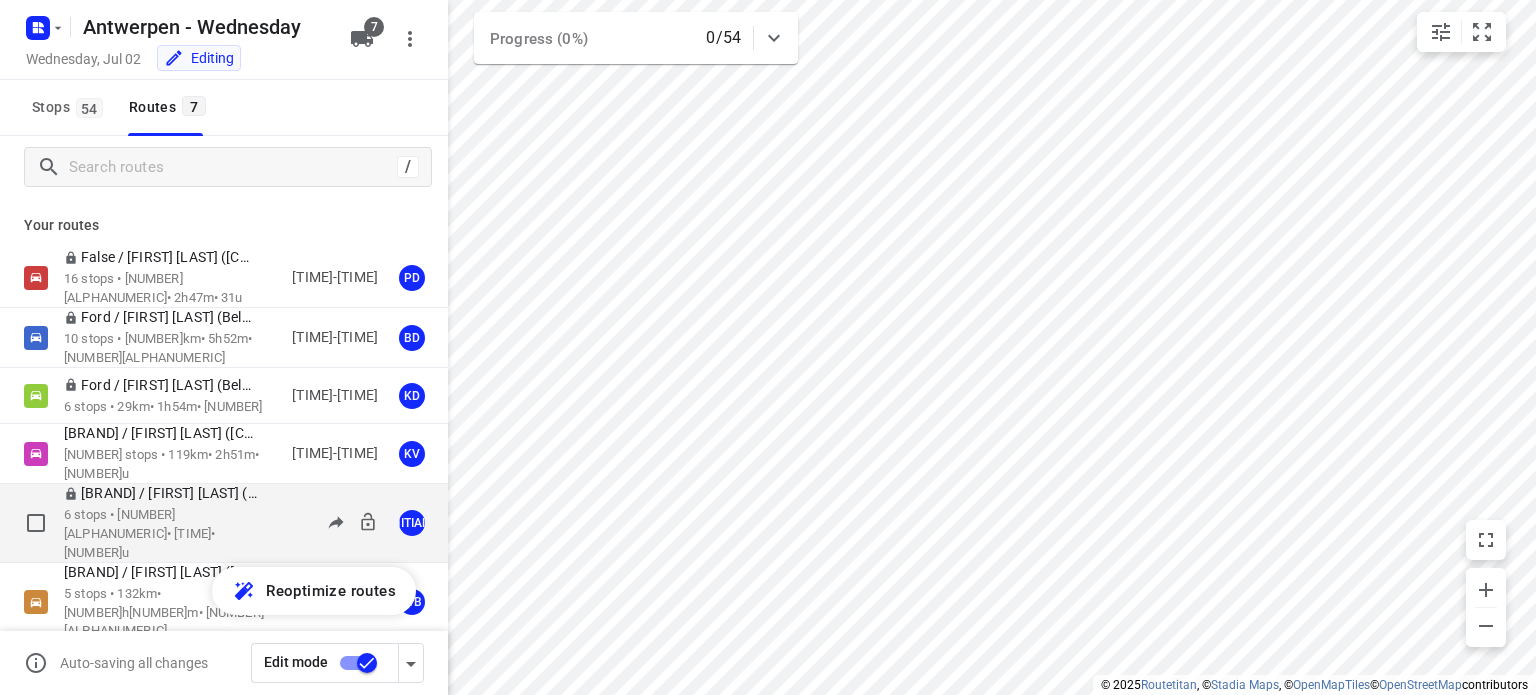 click on "[BRAND] / [FIRST] [LAST] ([COUNTRY])" at bounding box center (167, 493) 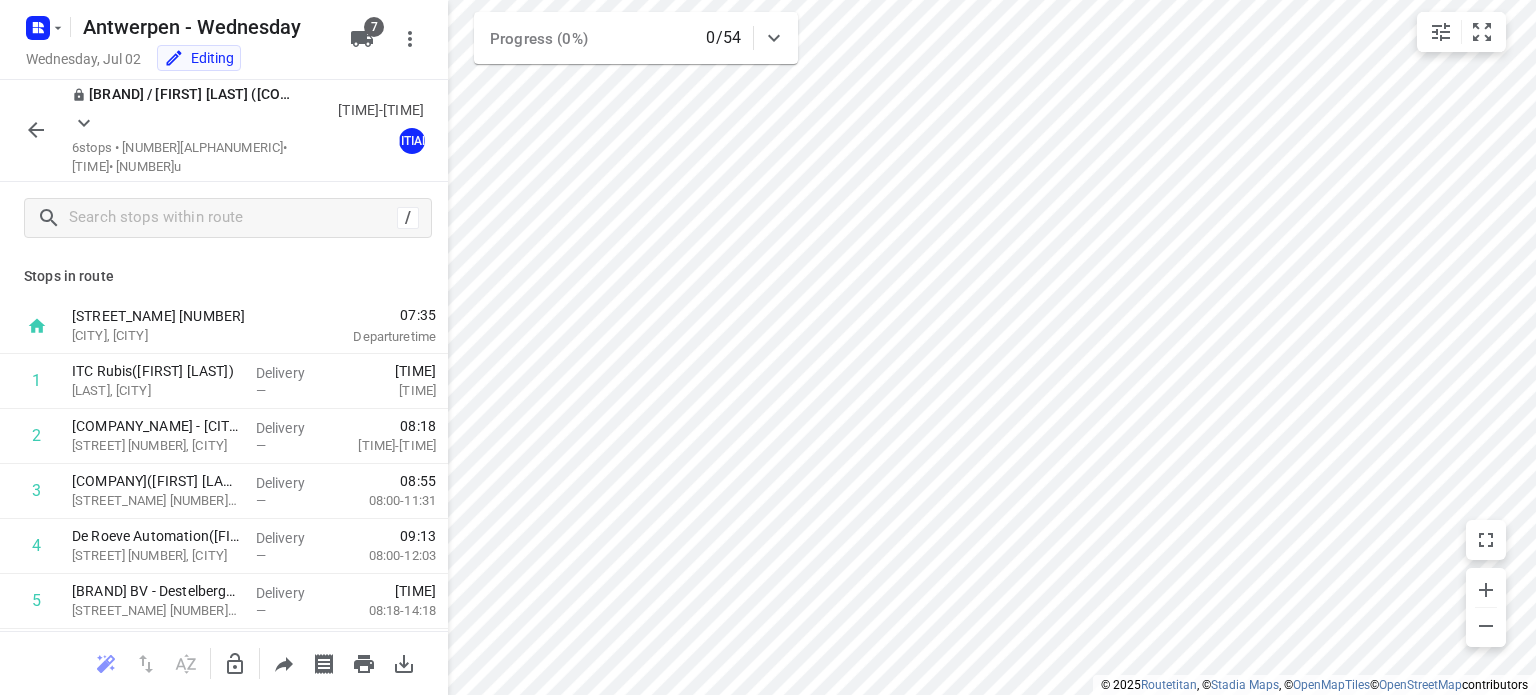 scroll, scrollTop: 0, scrollLeft: 0, axis: both 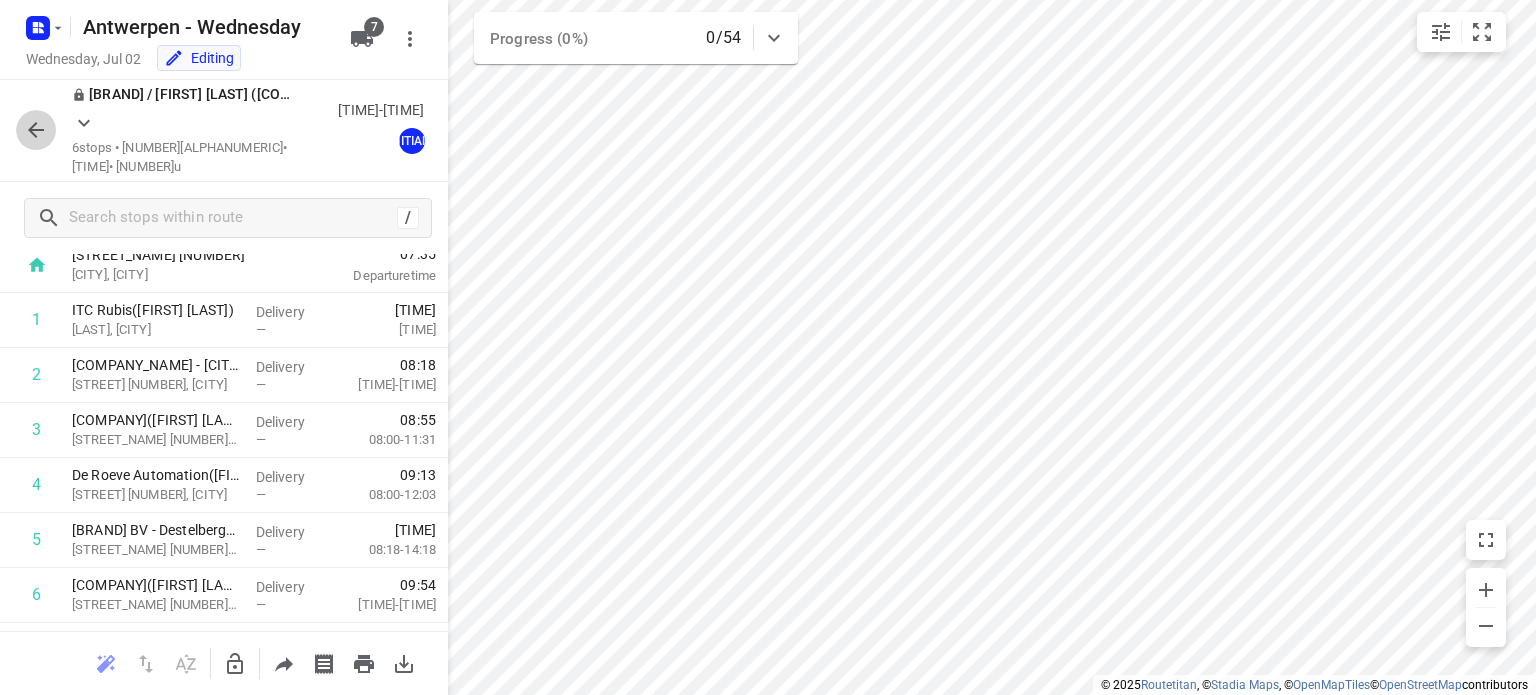 click at bounding box center (36, 130) 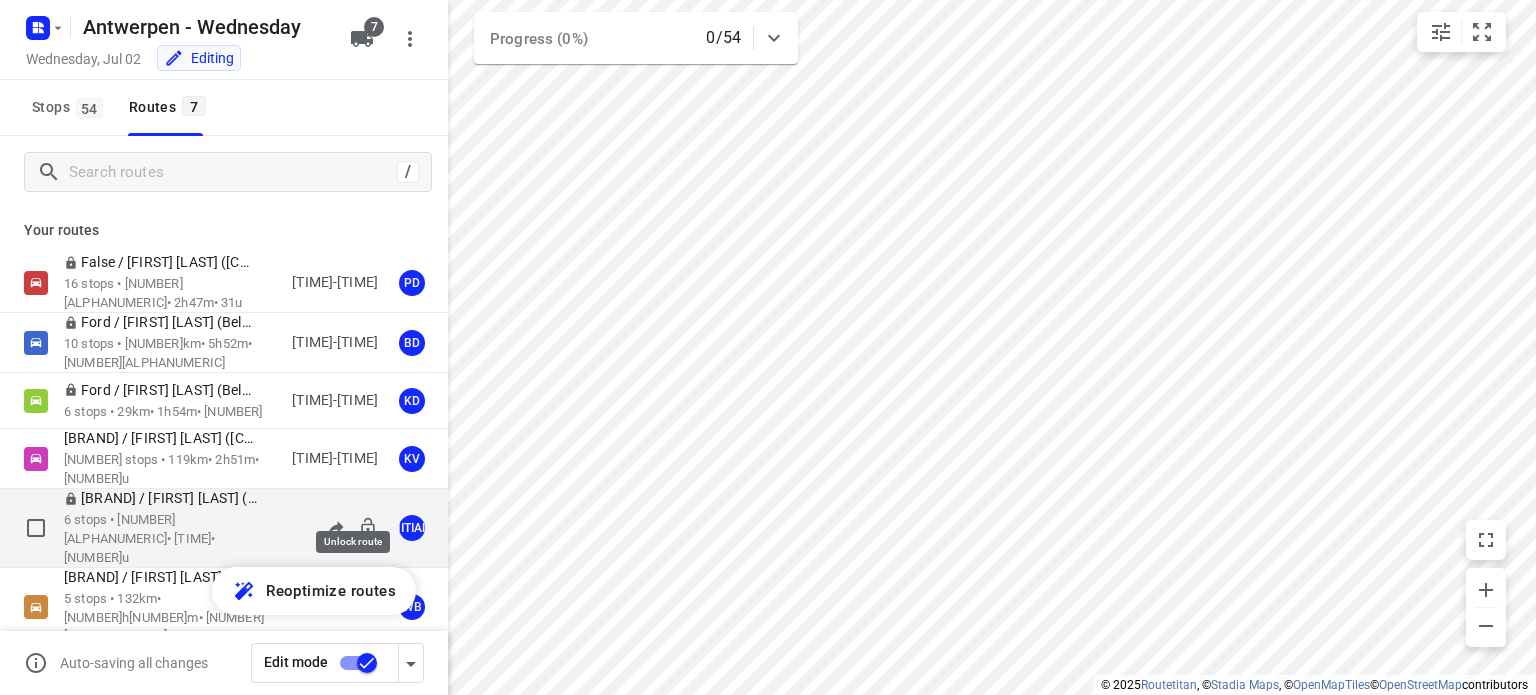 click at bounding box center [368, 527] 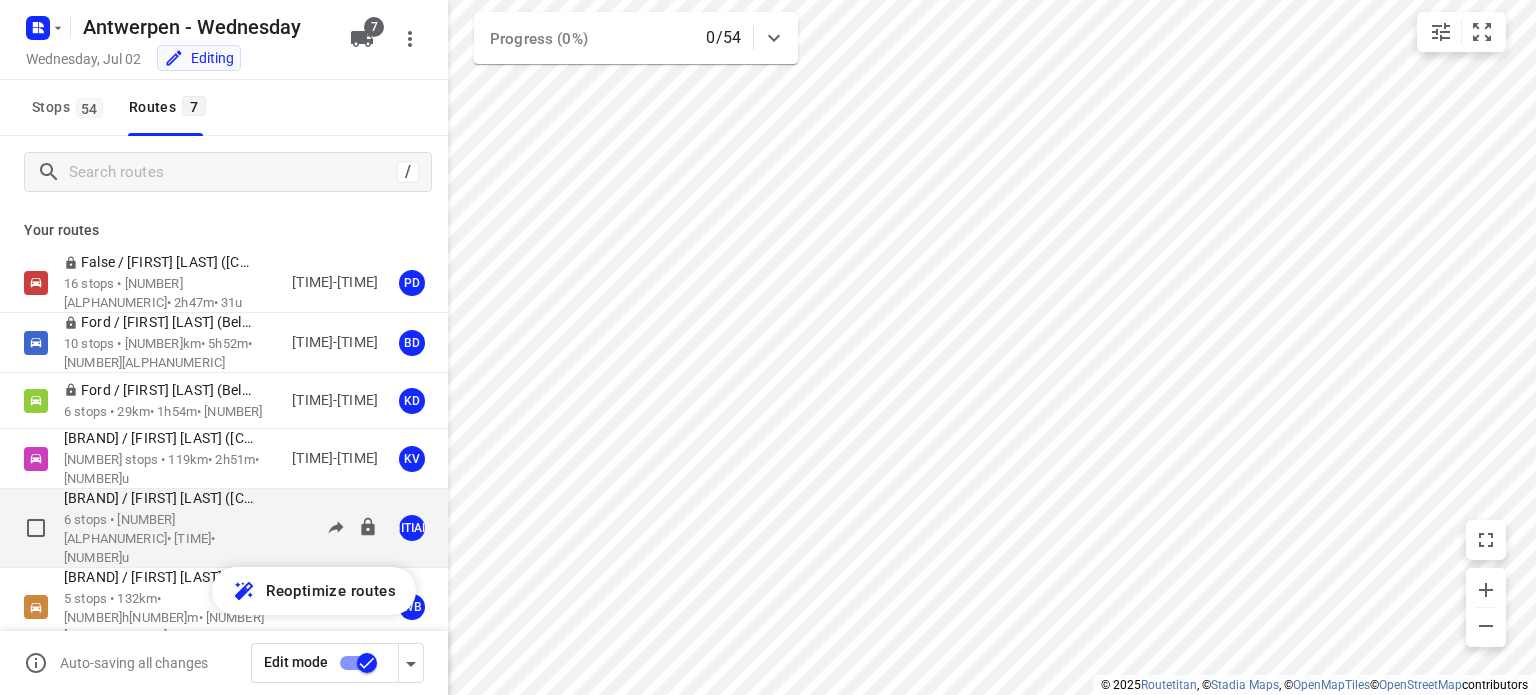 click on "[BRAND] / [FIRST] [LAST] ([COUNTRY])" at bounding box center [167, 498] 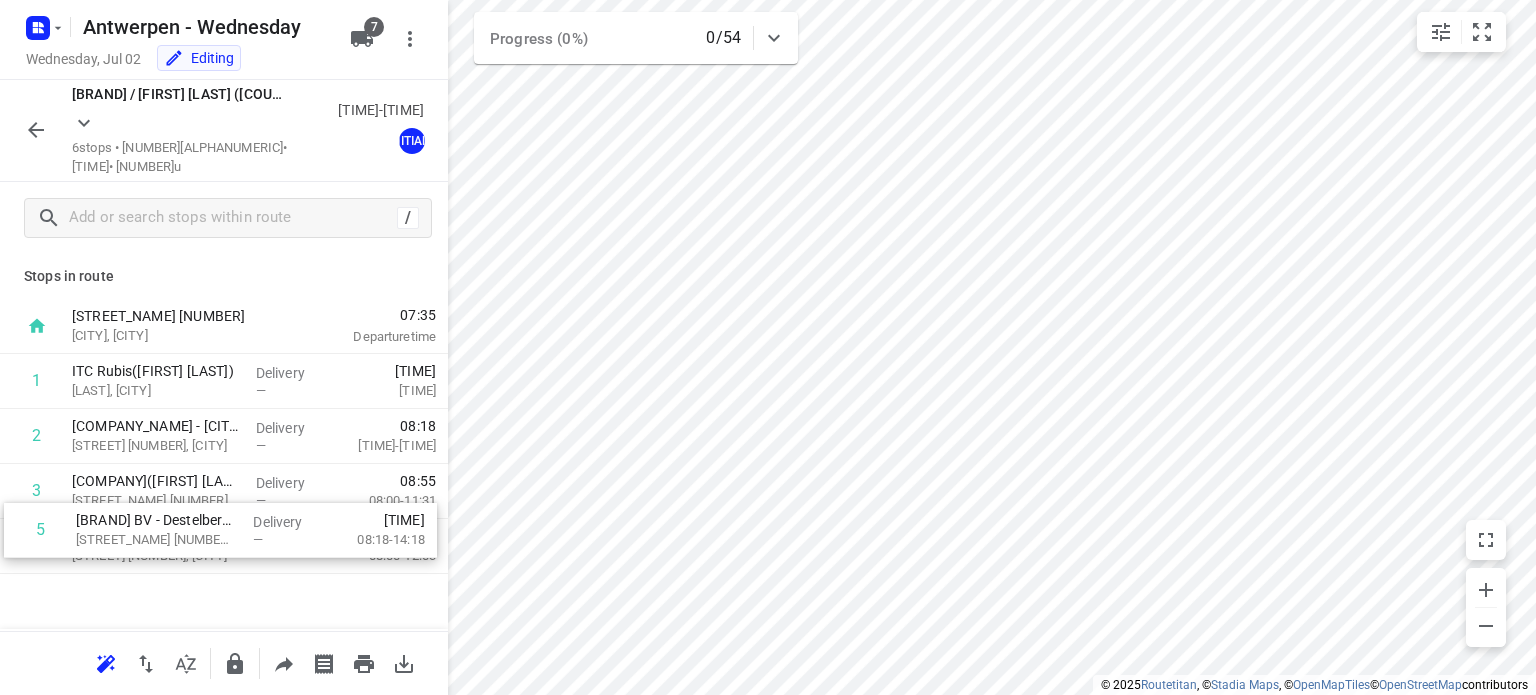 scroll, scrollTop: 4, scrollLeft: 0, axis: vertical 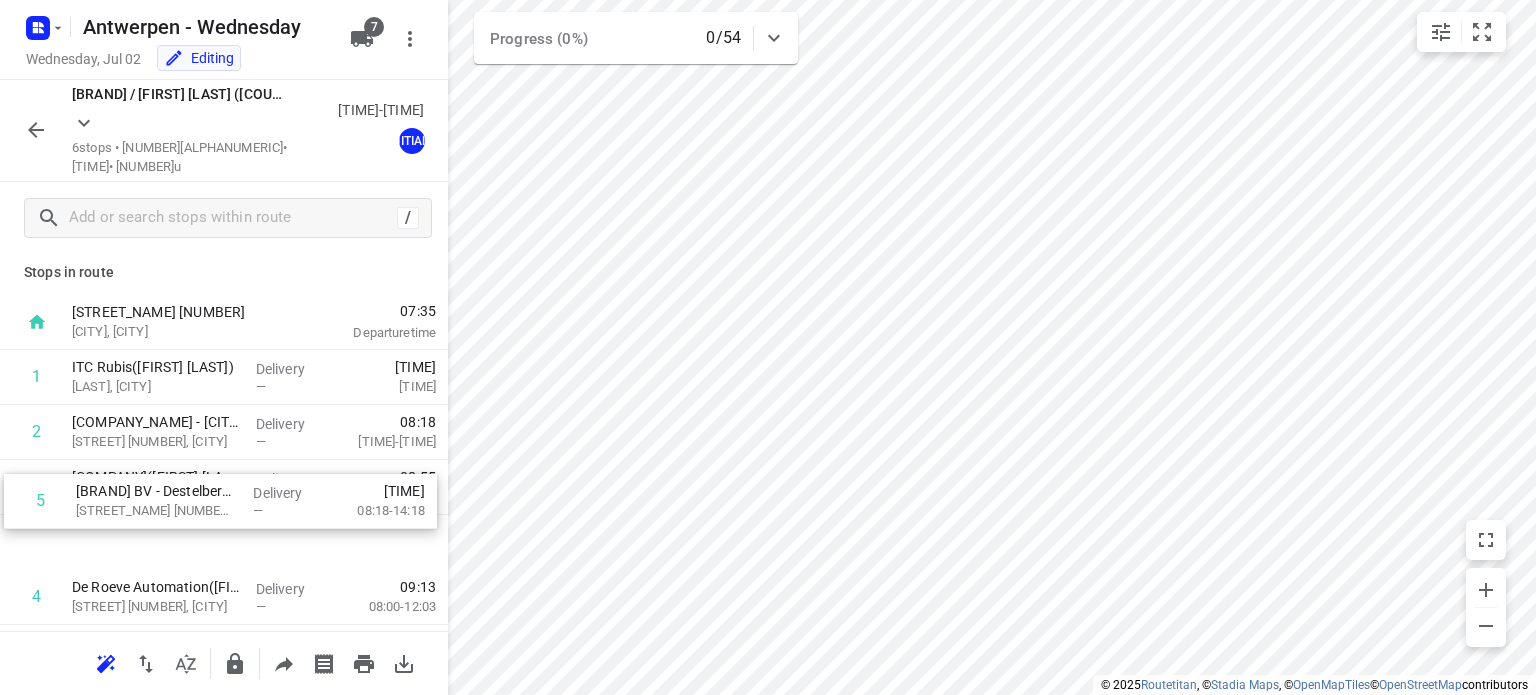 drag, startPoint x: 144, startPoint y: 553, endPoint x: 148, endPoint y: 493, distance: 60.133186 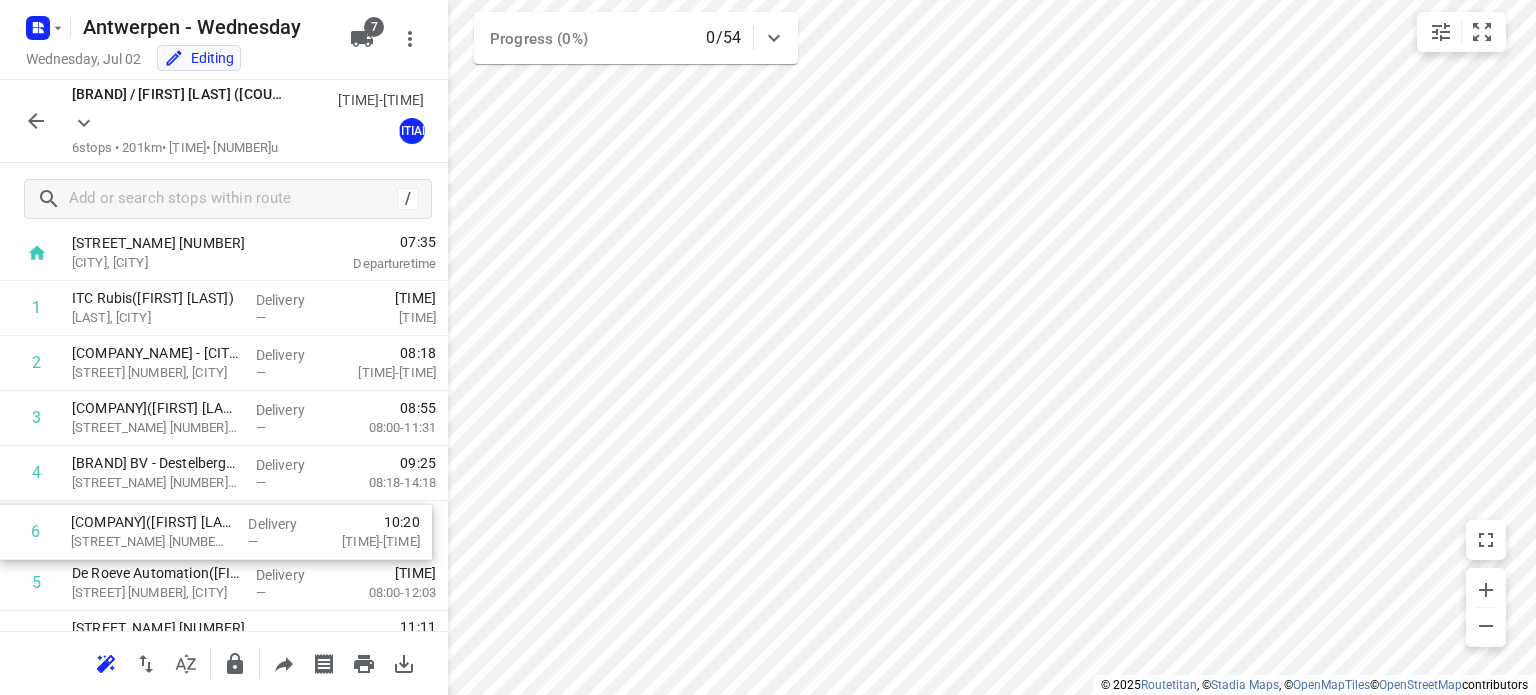 scroll, scrollTop: 55, scrollLeft: 0, axis: vertical 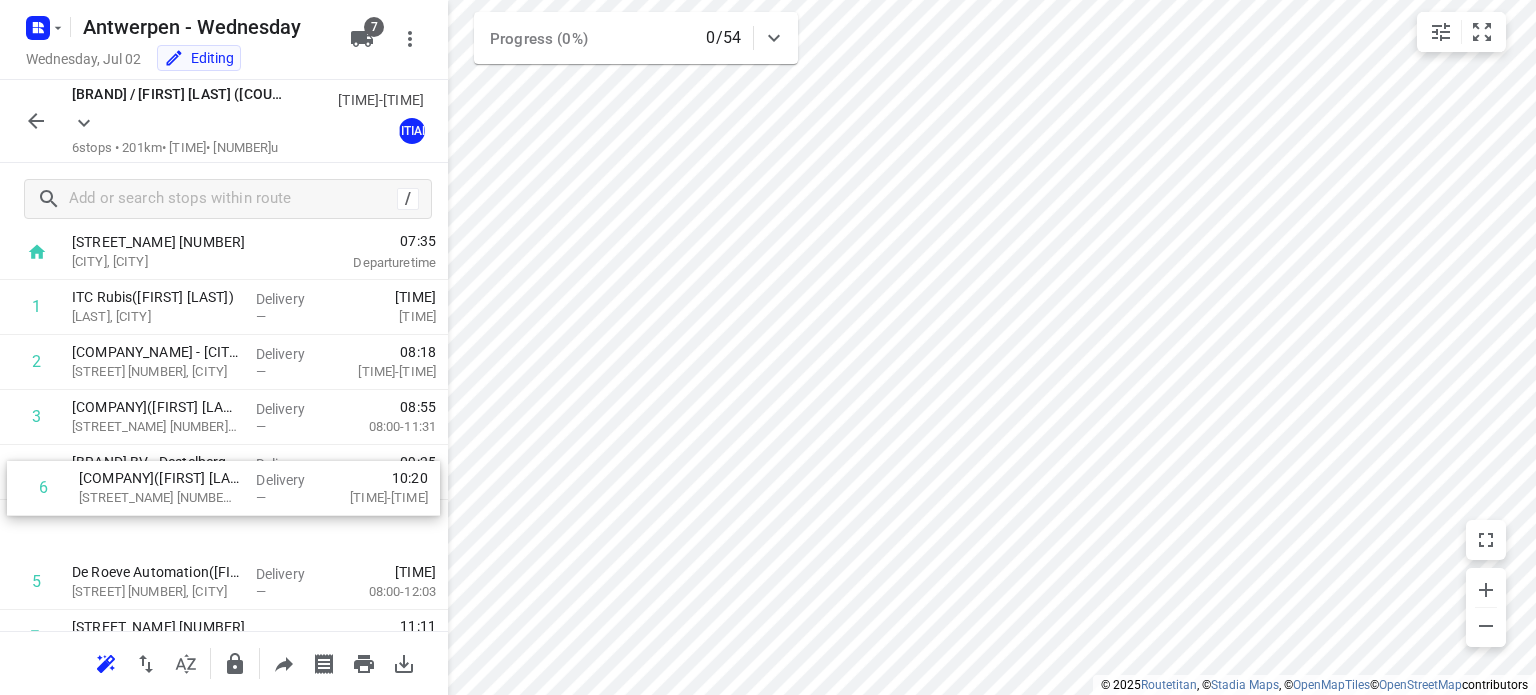 drag, startPoint x: 141, startPoint y: 618, endPoint x: 148, endPoint y: 491, distance: 127.192764 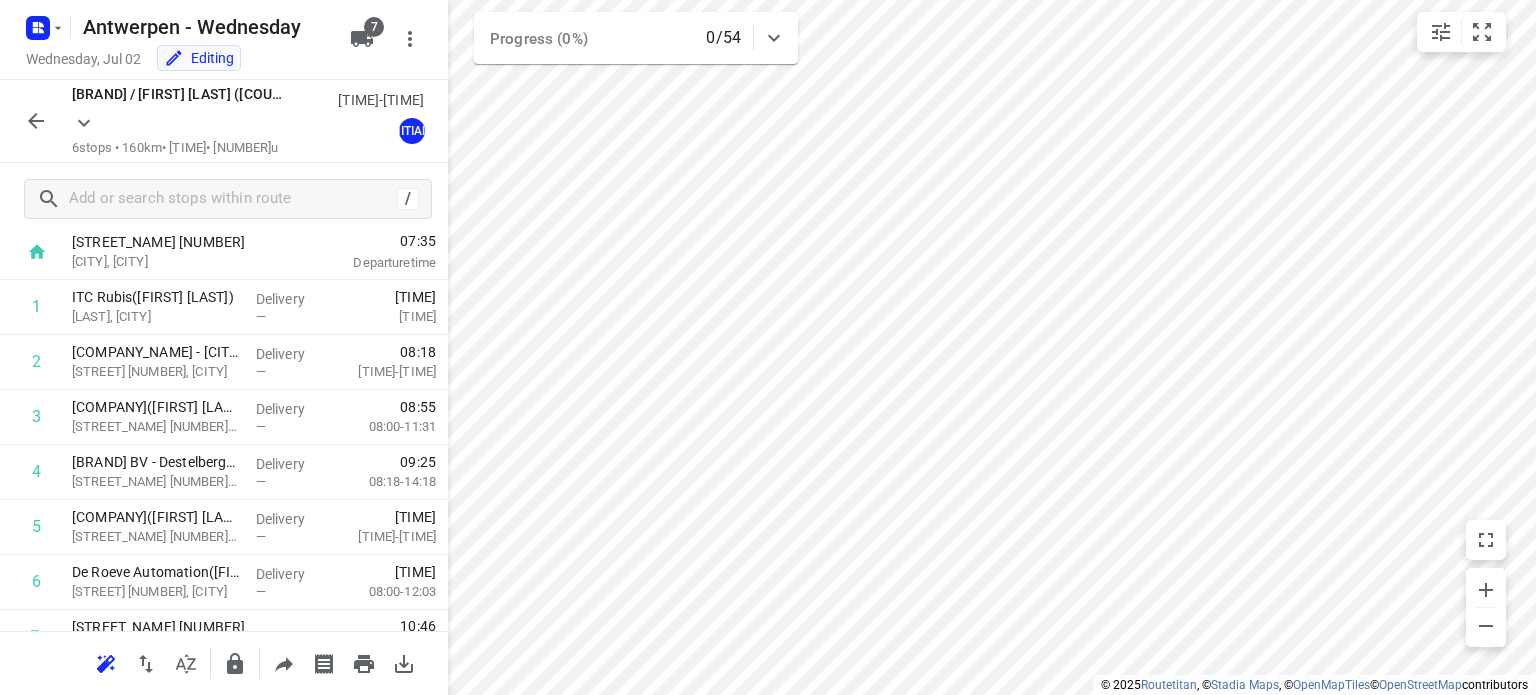 click at bounding box center (36, 121) 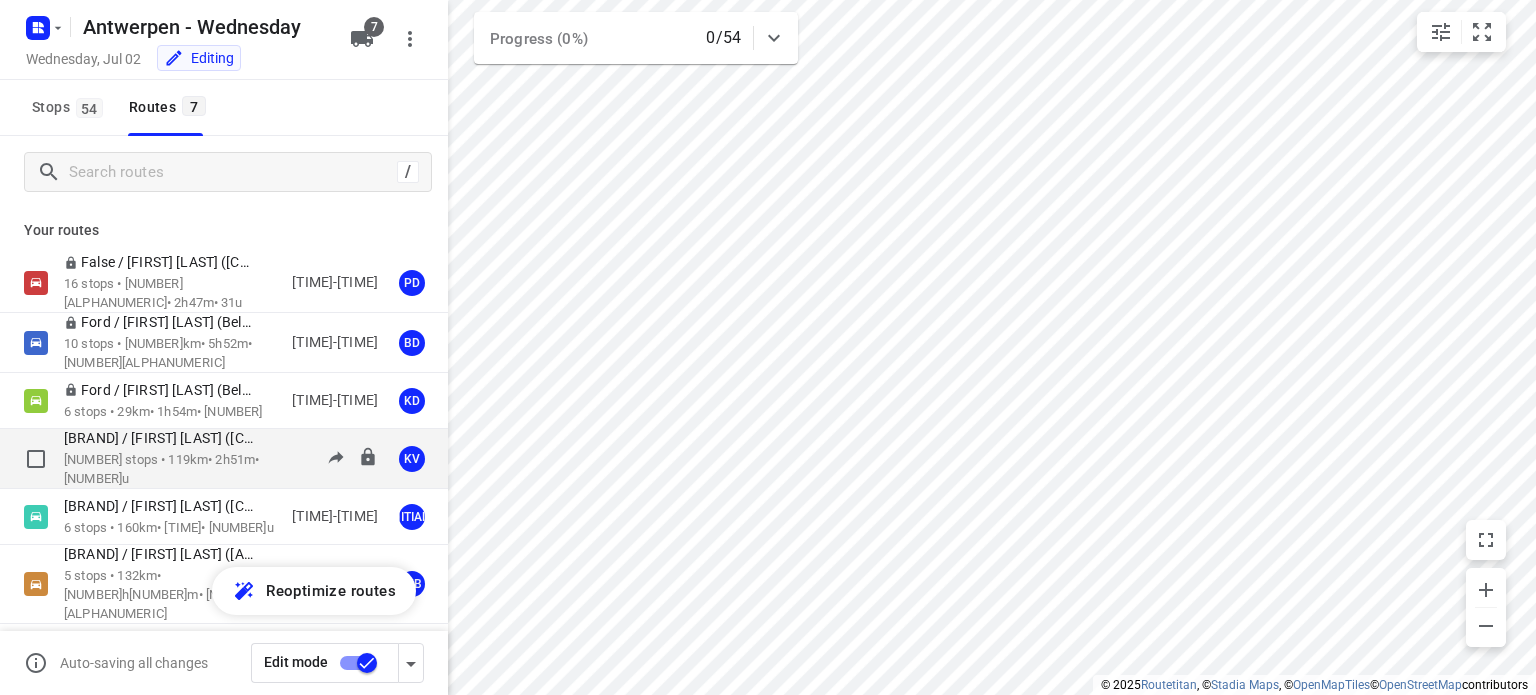 scroll, scrollTop: 33, scrollLeft: 0, axis: vertical 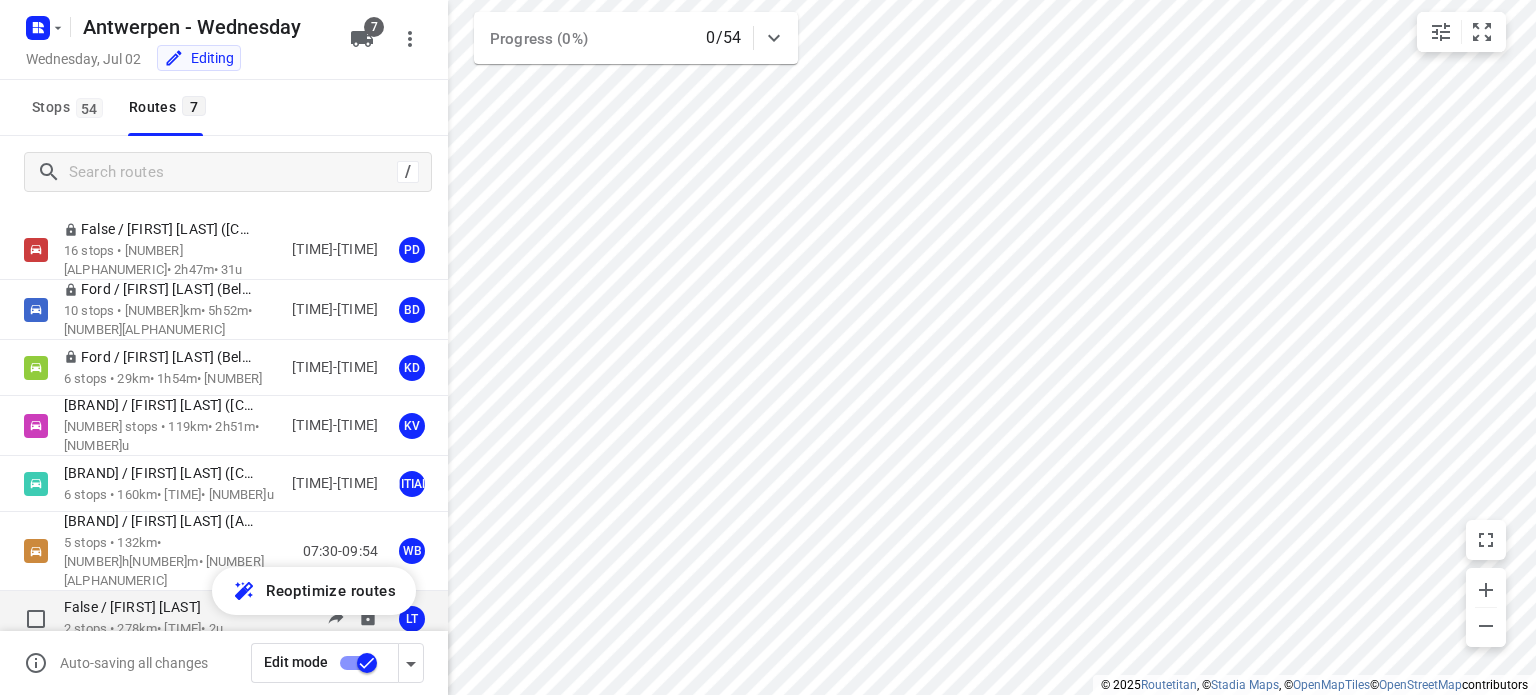 click on "False / [FIRST] [LAST]" at bounding box center (138, 607) 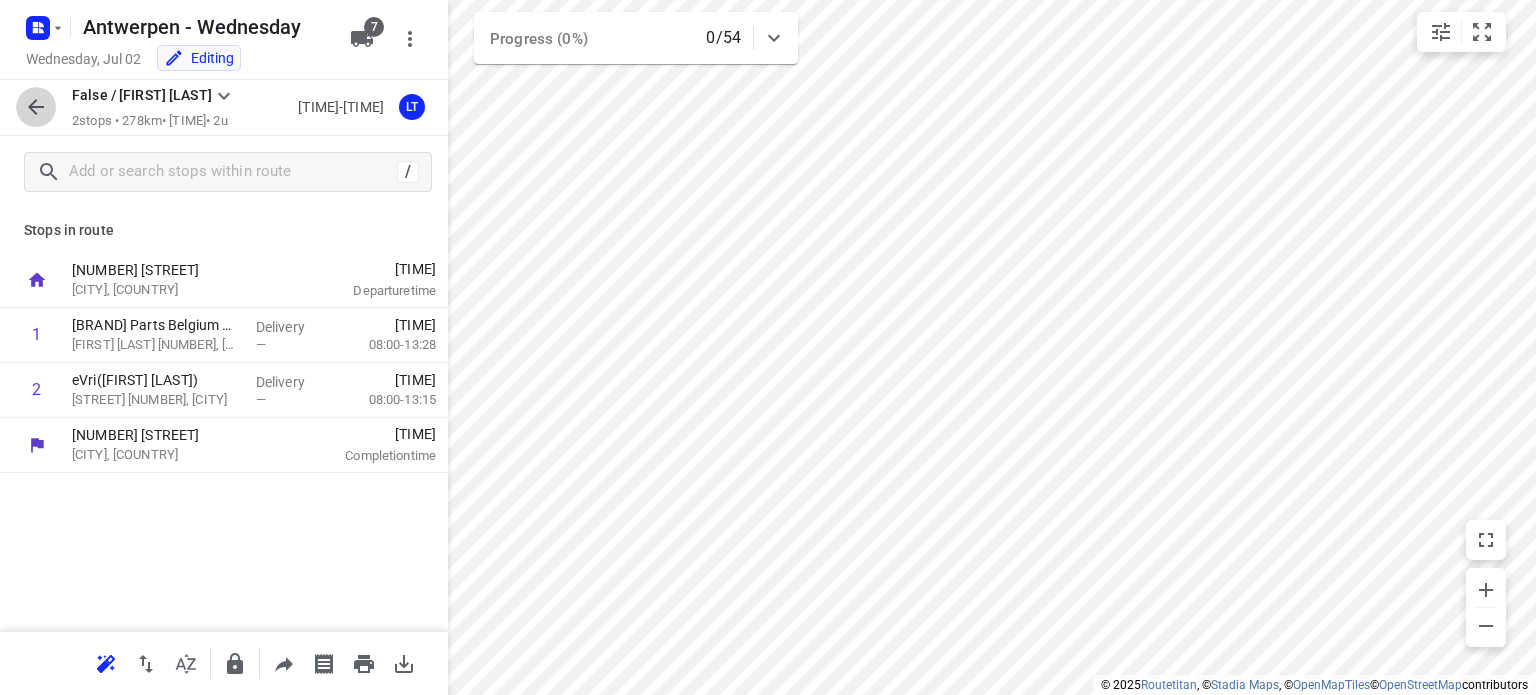 click at bounding box center (36, 107) 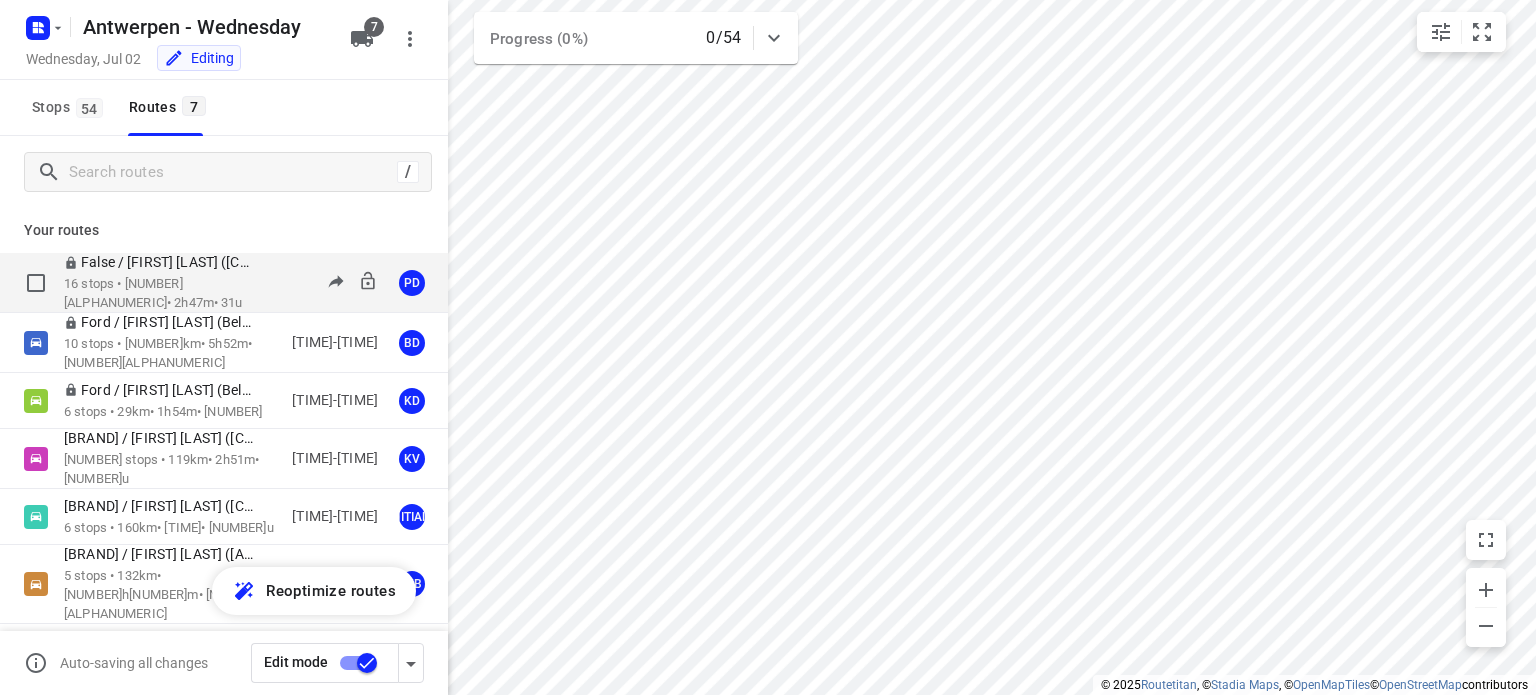 click on "False / [FIRST] [LAST] ([COMPANY])" at bounding box center (167, 262) 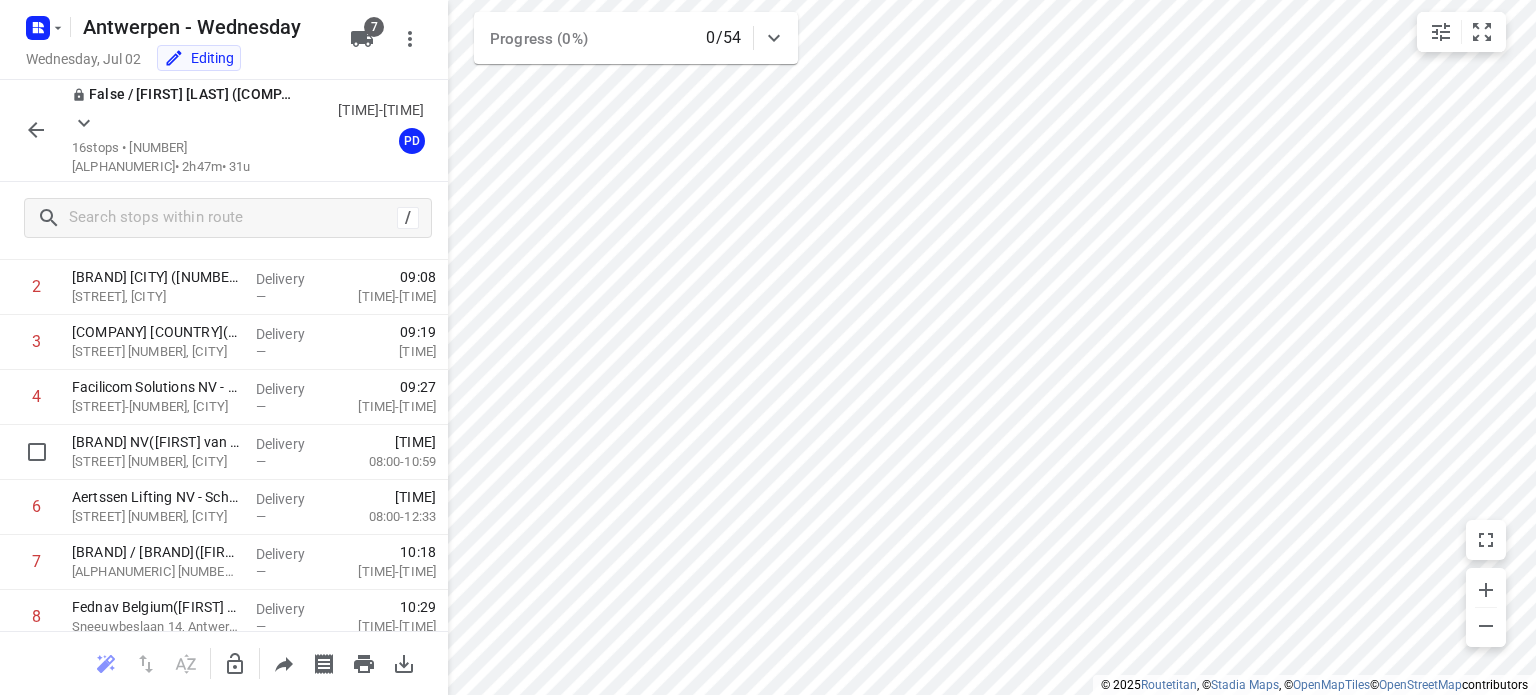 scroll, scrollTop: 205, scrollLeft: 0, axis: vertical 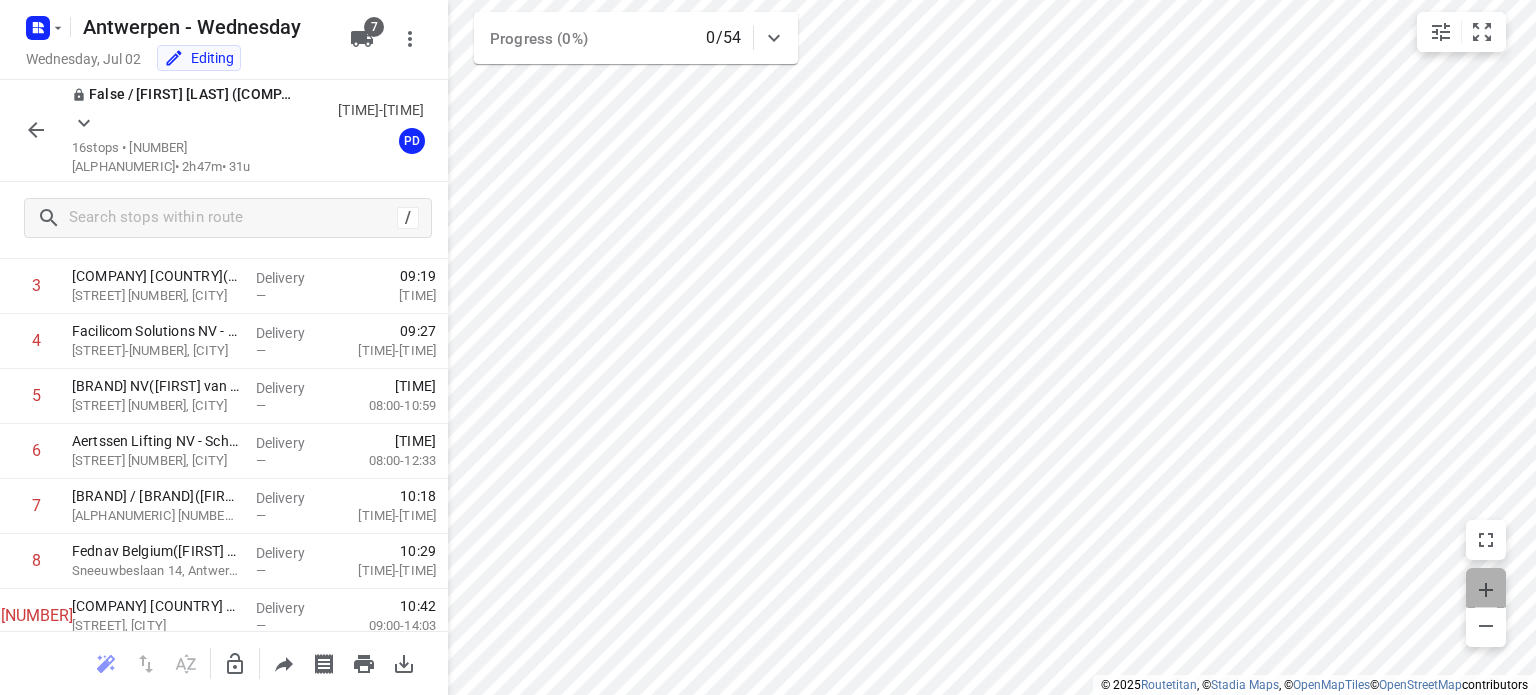 click at bounding box center [1486, 590] 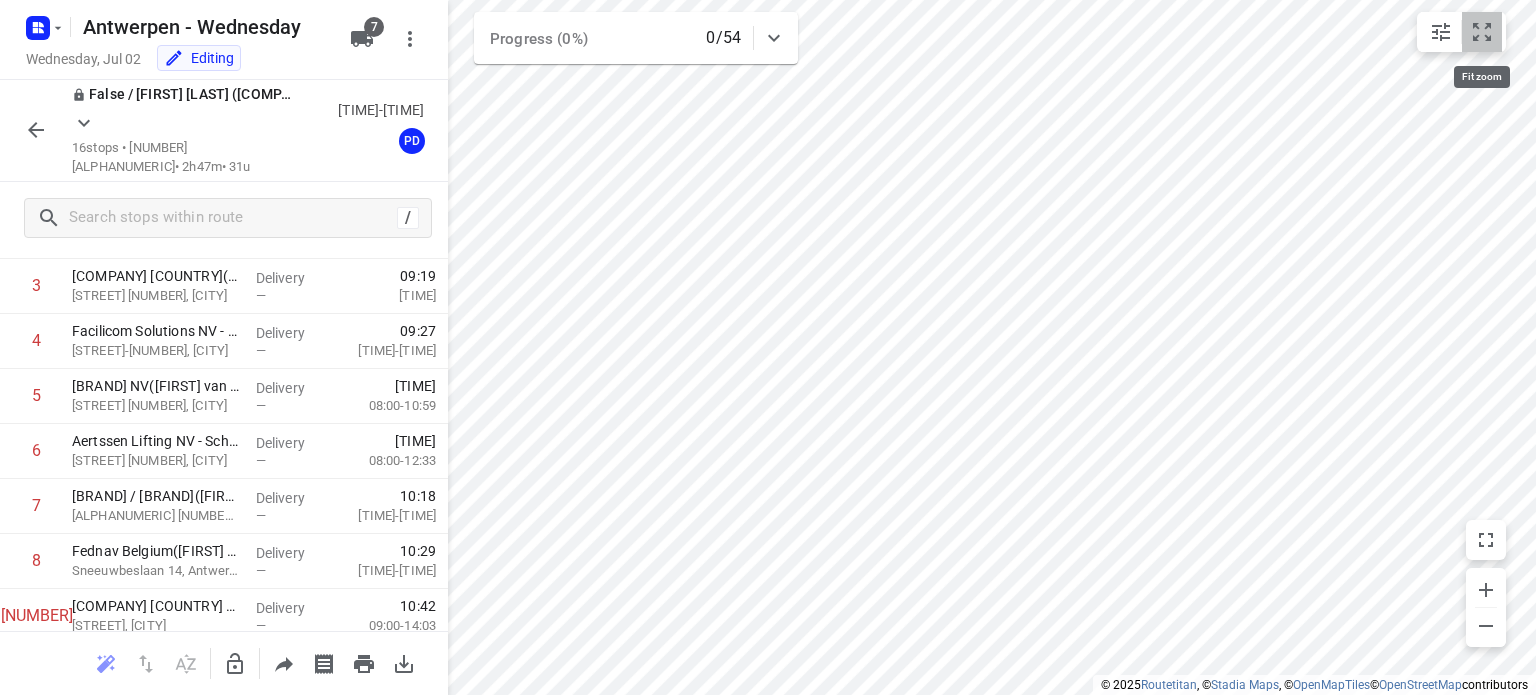 click at bounding box center (1482, 32) 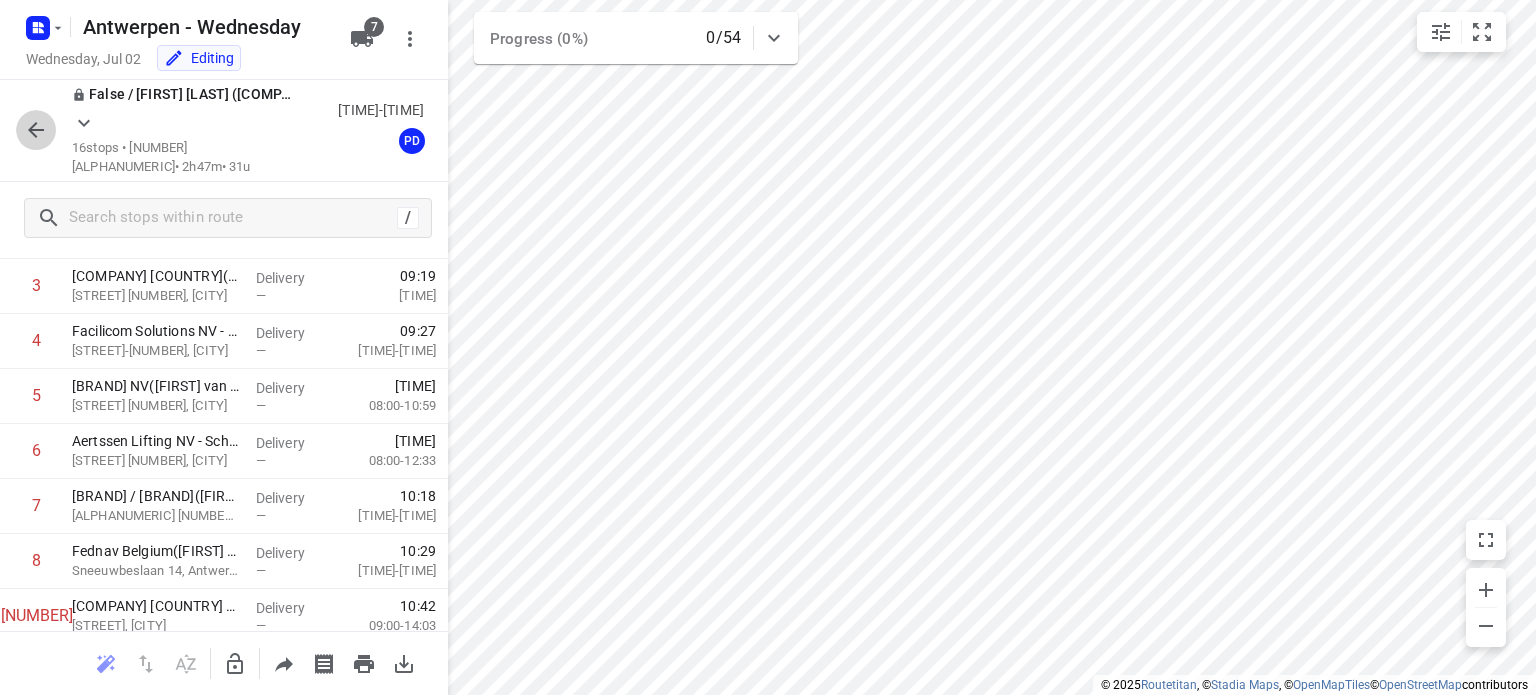 click at bounding box center (36, 130) 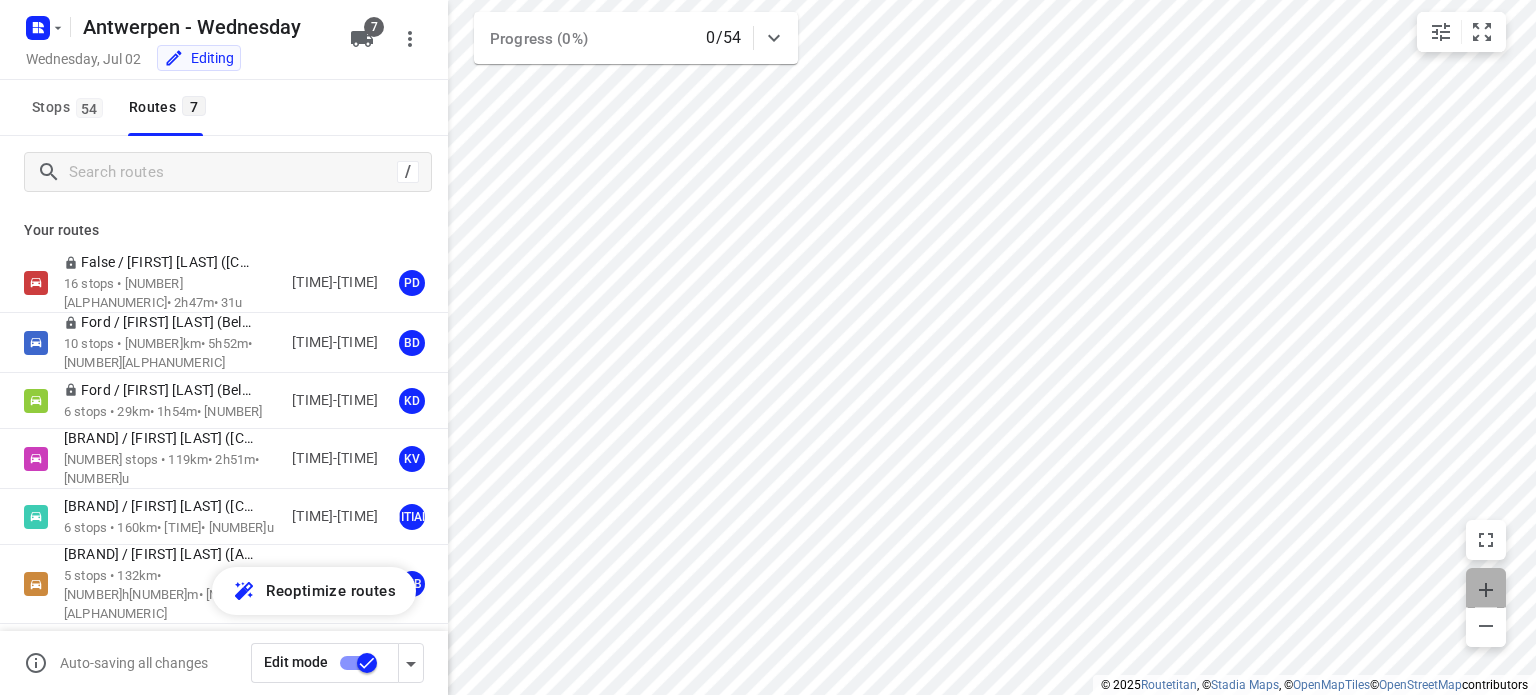 click at bounding box center (1486, 590) 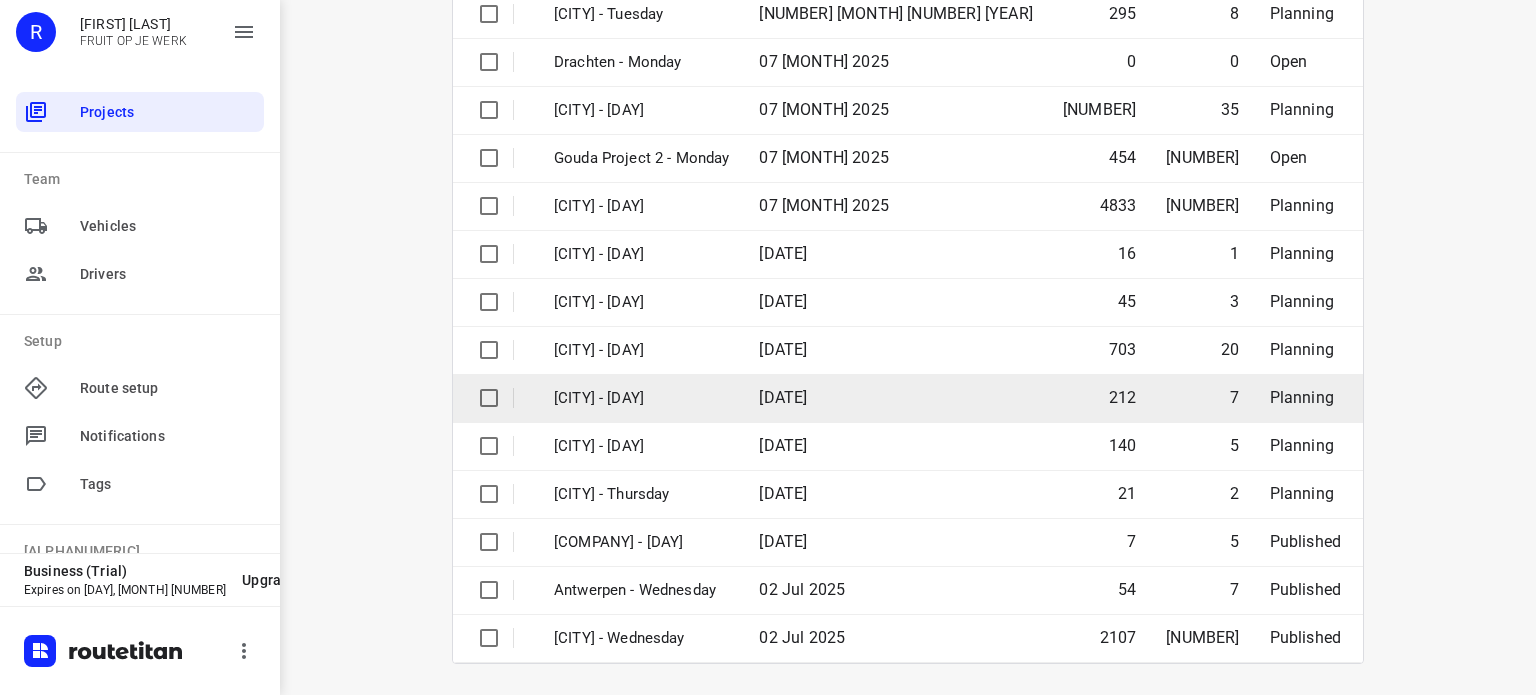 scroll, scrollTop: 0, scrollLeft: 0, axis: both 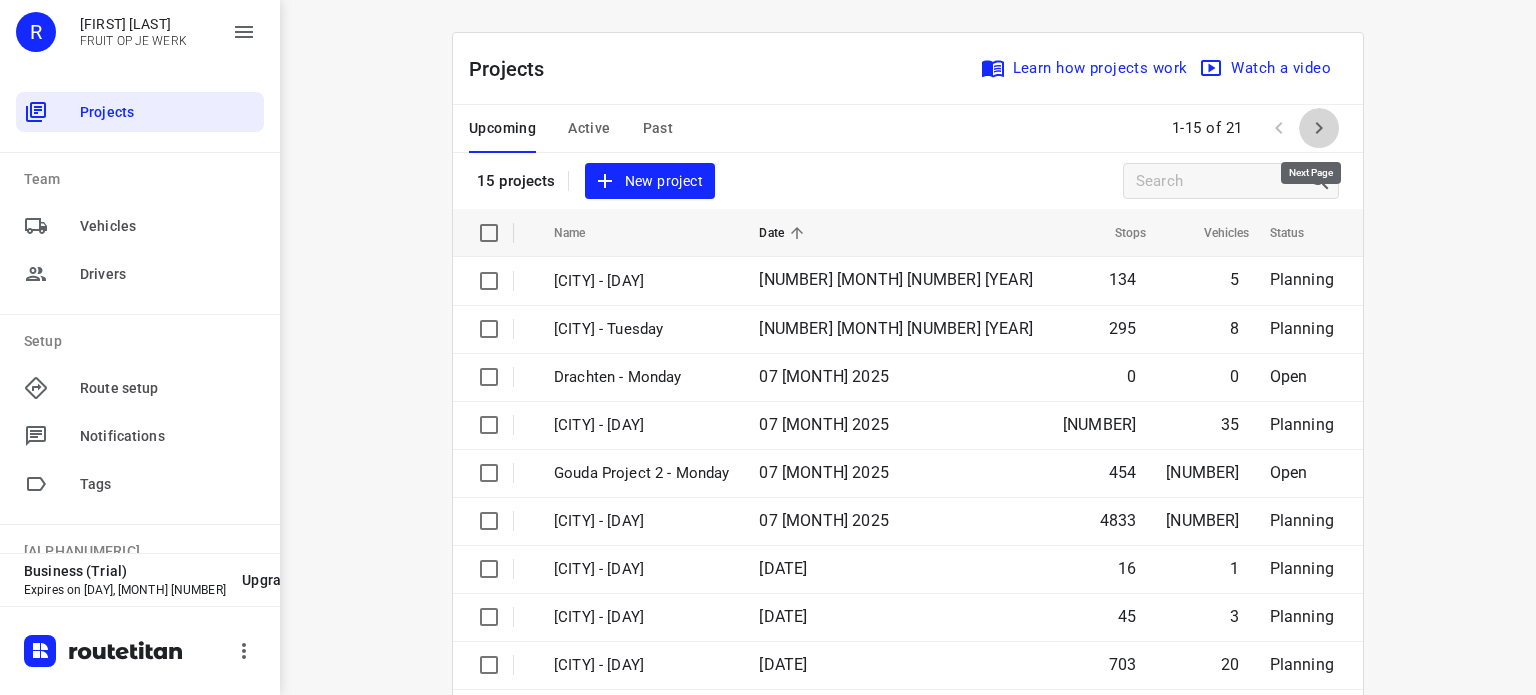 click at bounding box center [1319, 128] 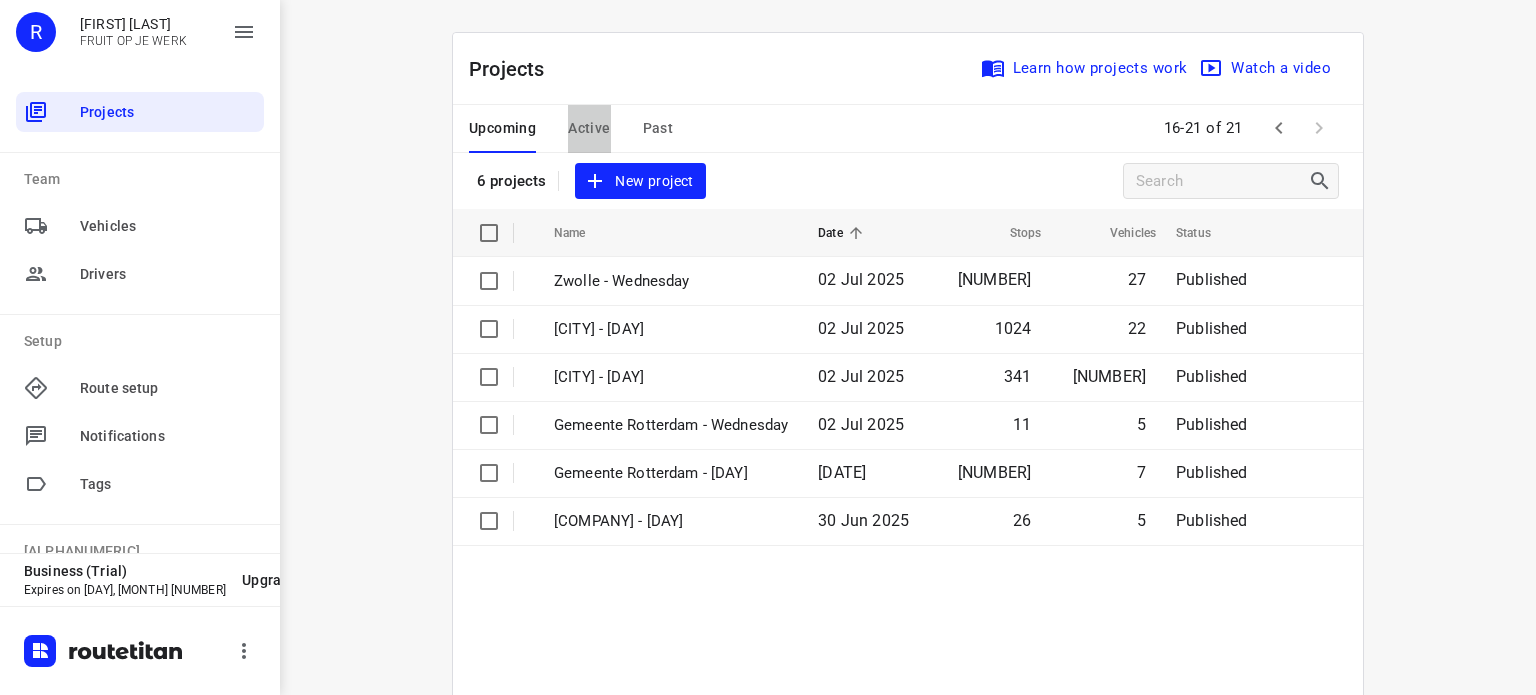click on "Active" at bounding box center [502, 128] 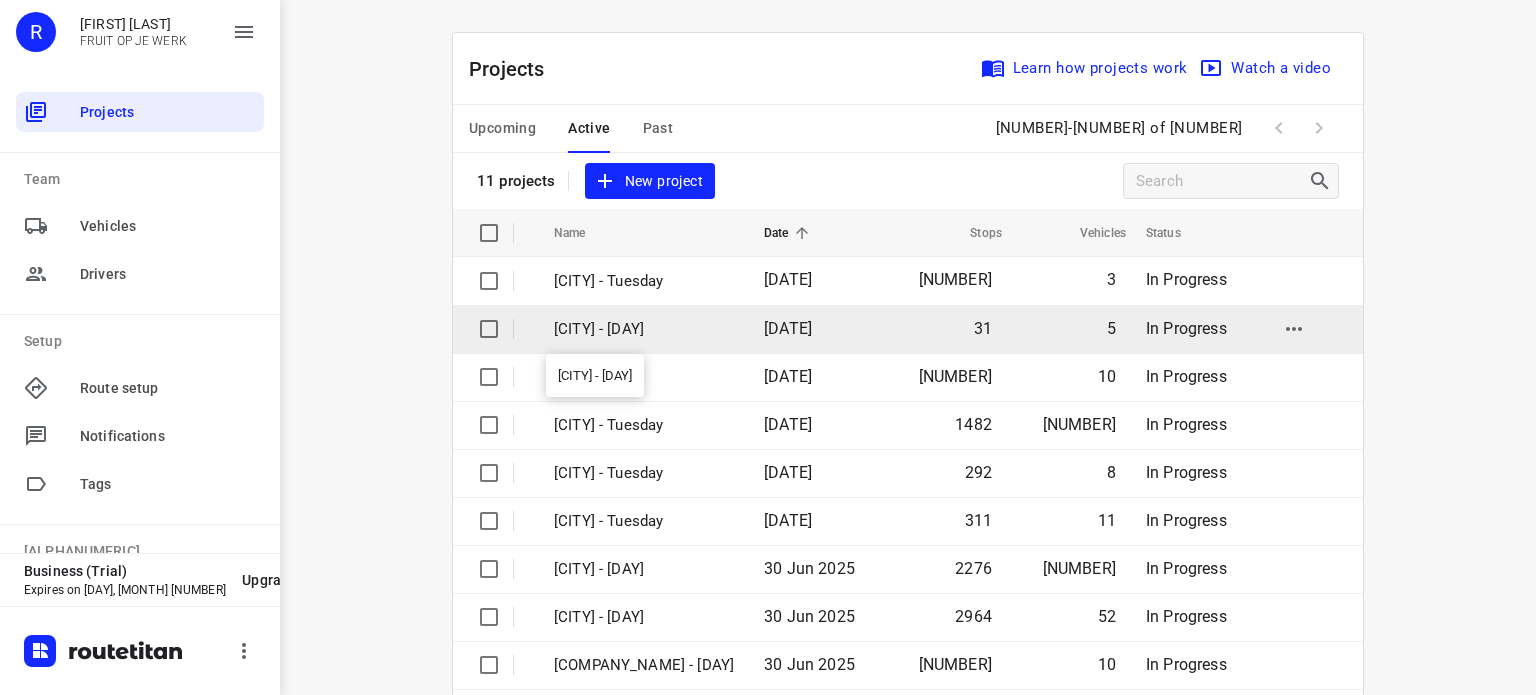 click on "[CITY] - [DAY]" at bounding box center (644, 329) 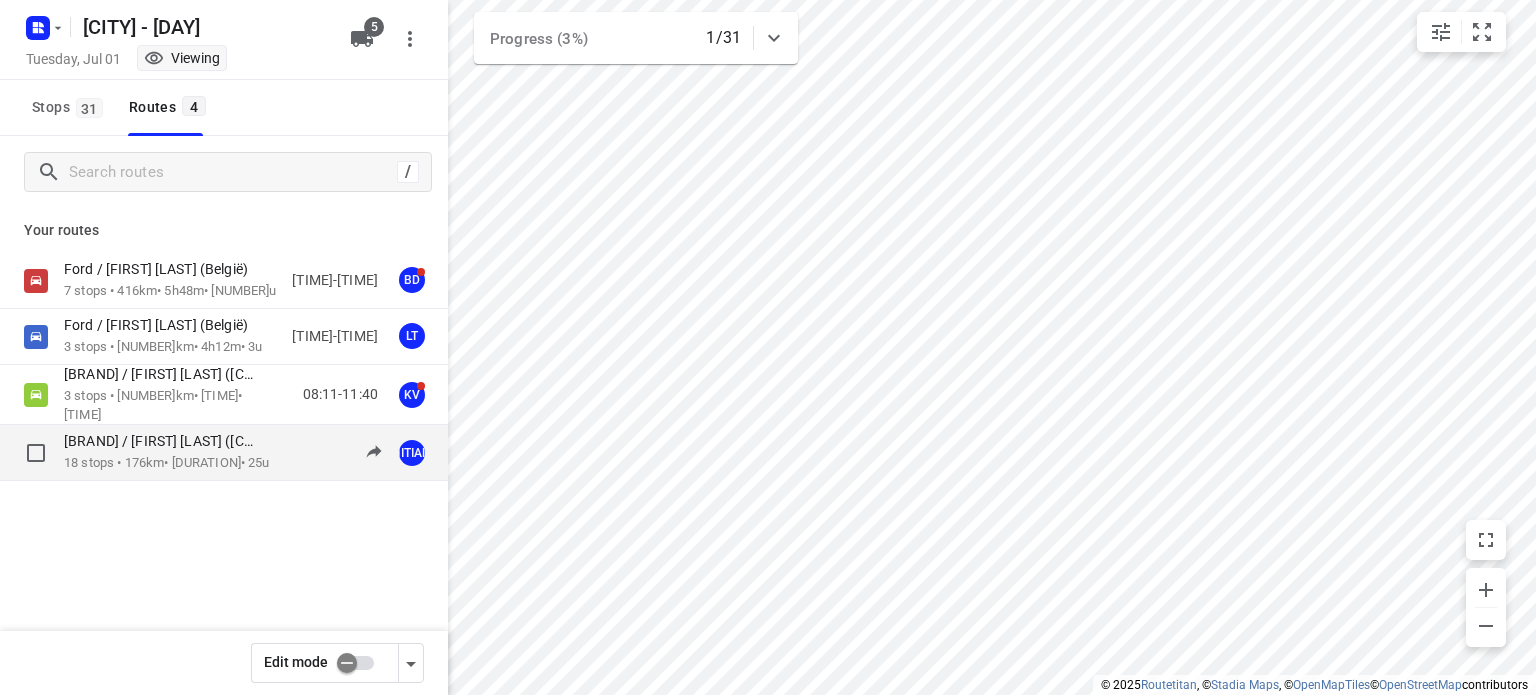 click on "[BRAND] / [FIRST] [LAST] ([COUNTRY])" at bounding box center (167, 441) 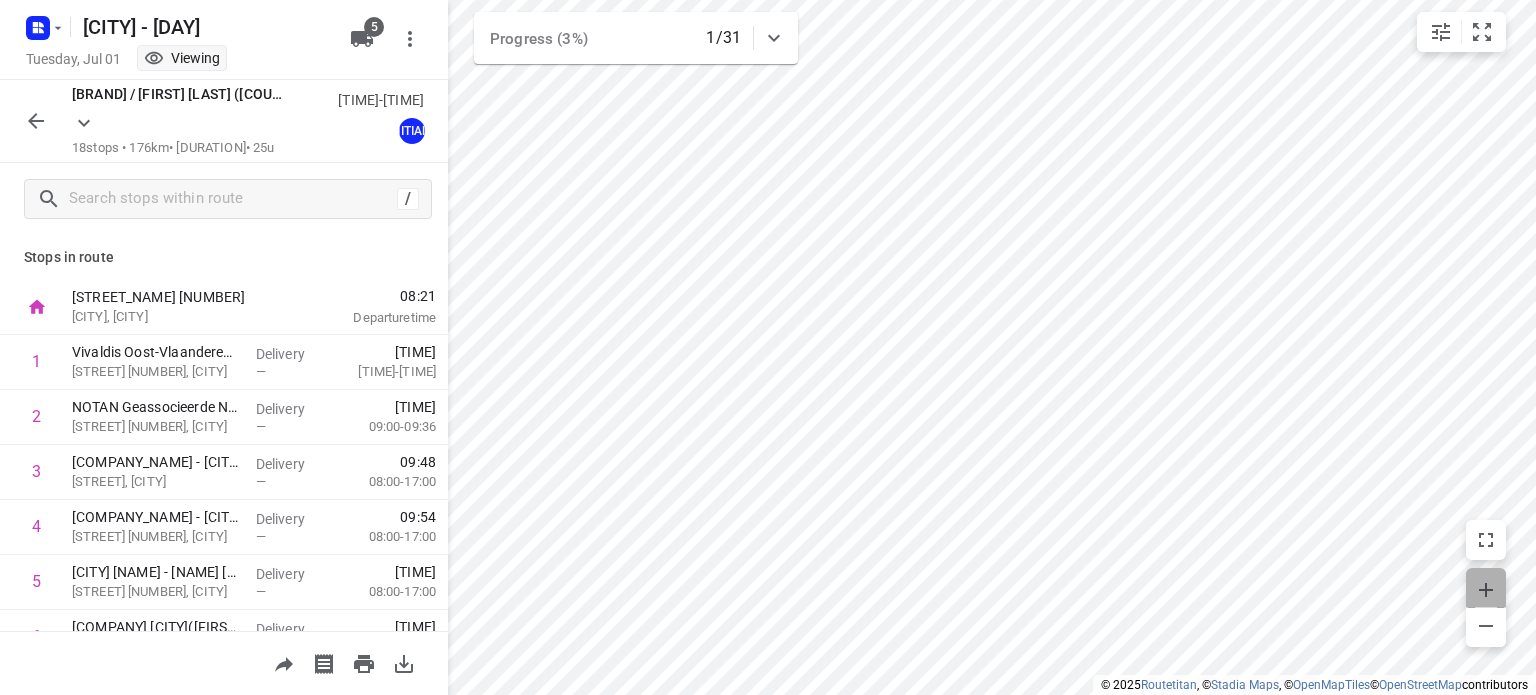 click at bounding box center (1486, 590) 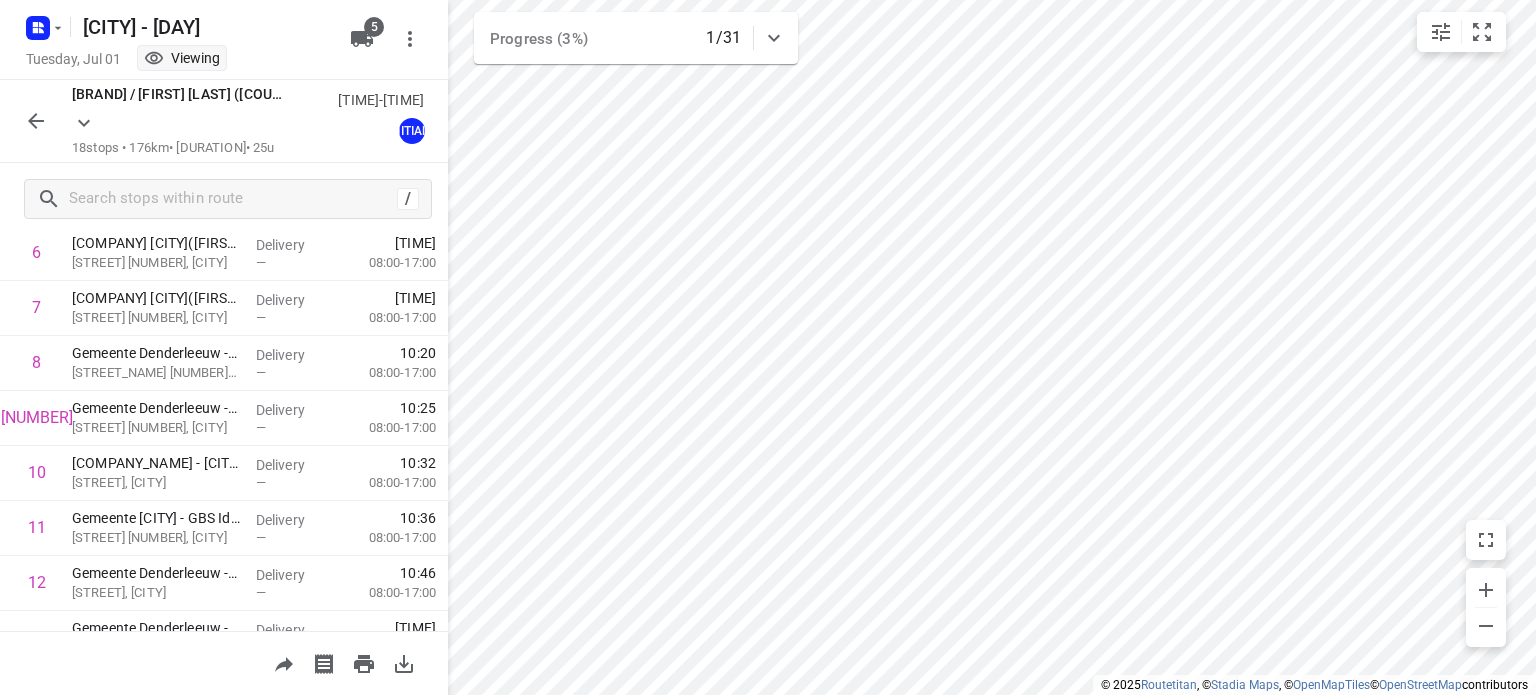 scroll, scrollTop: 456, scrollLeft: 0, axis: vertical 